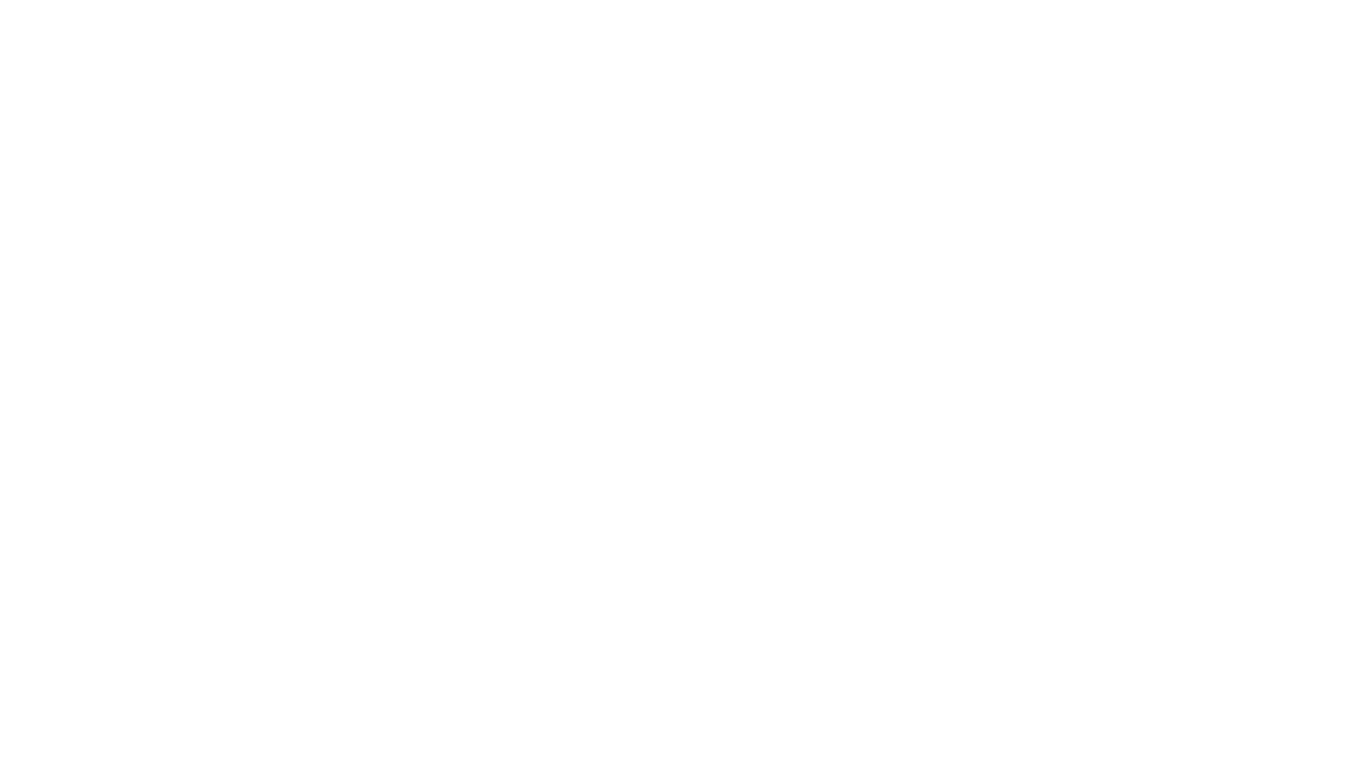 scroll, scrollTop: 0, scrollLeft: 0, axis: both 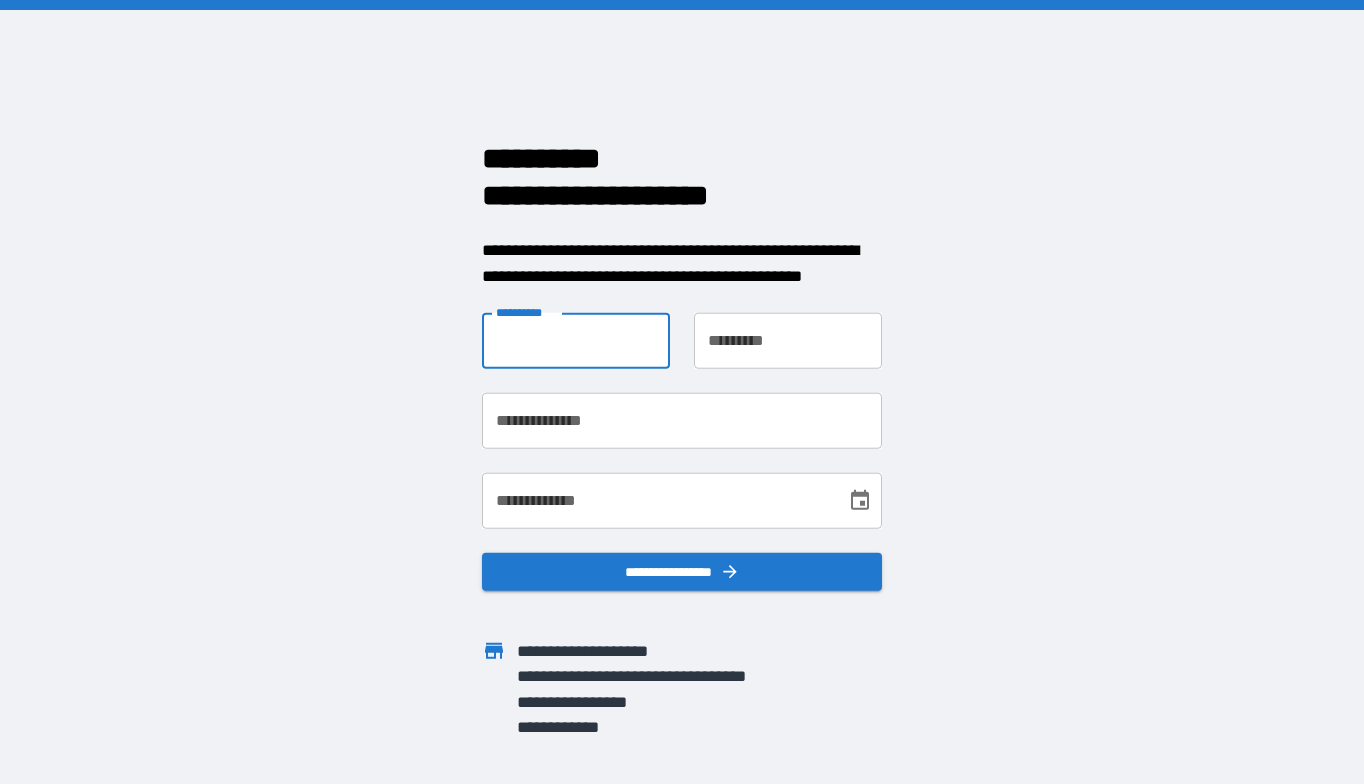 click on "**********" at bounding box center [576, 341] 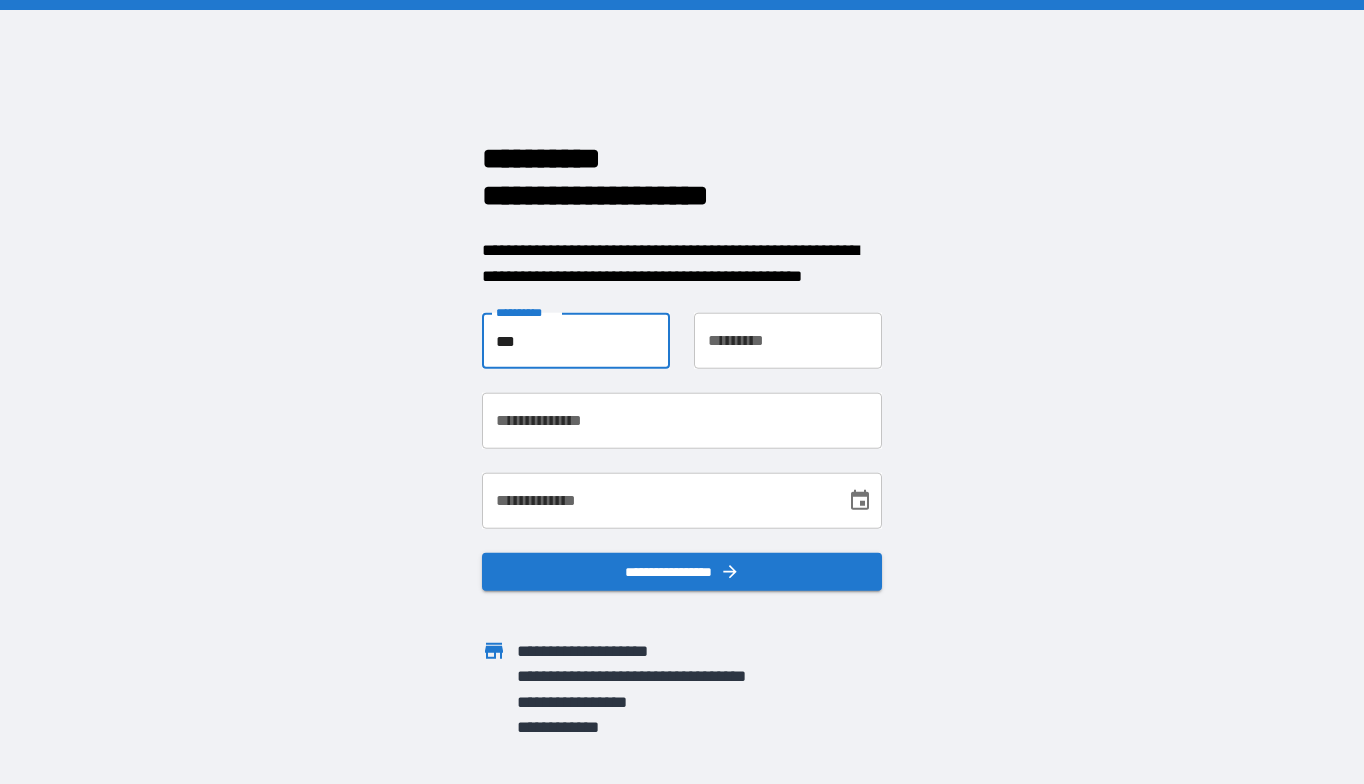 type on "******" 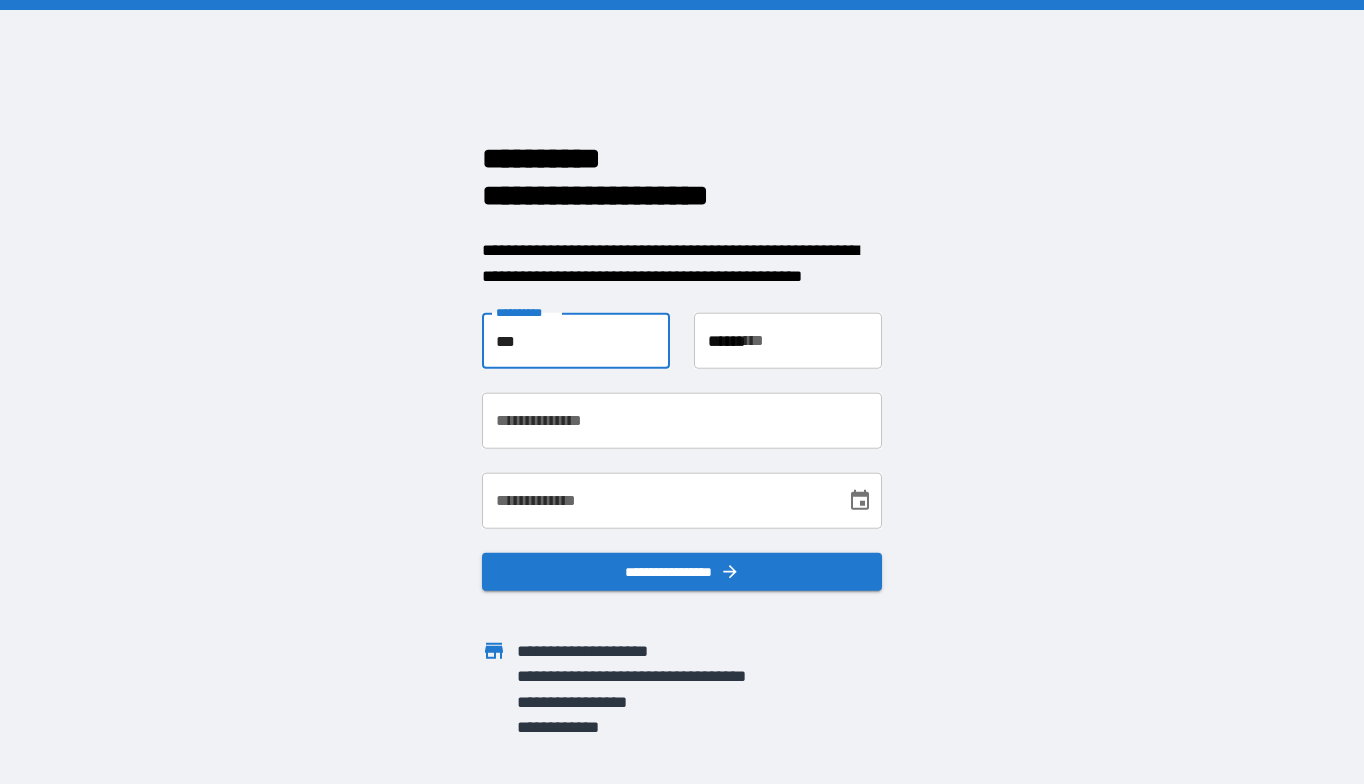 type on "**********" 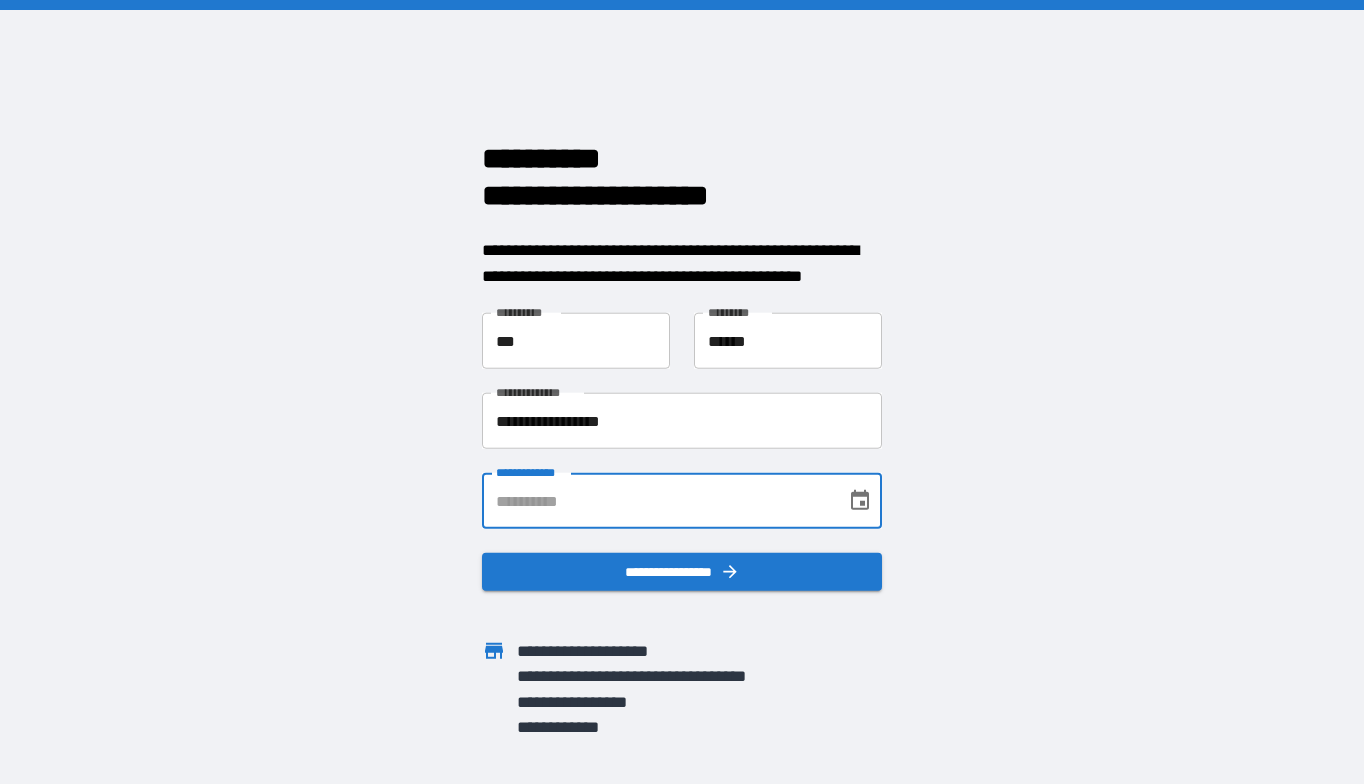 click on "**********" at bounding box center [657, 501] 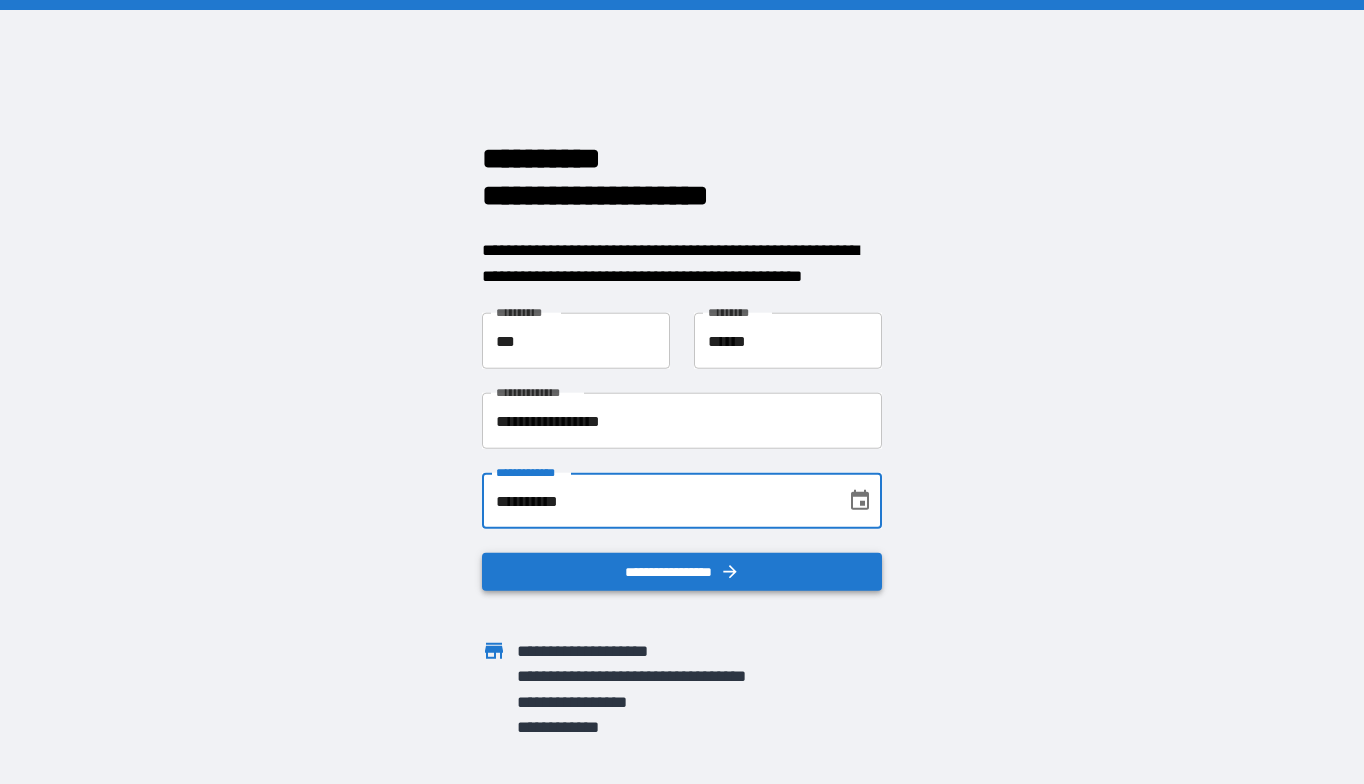 type on "**********" 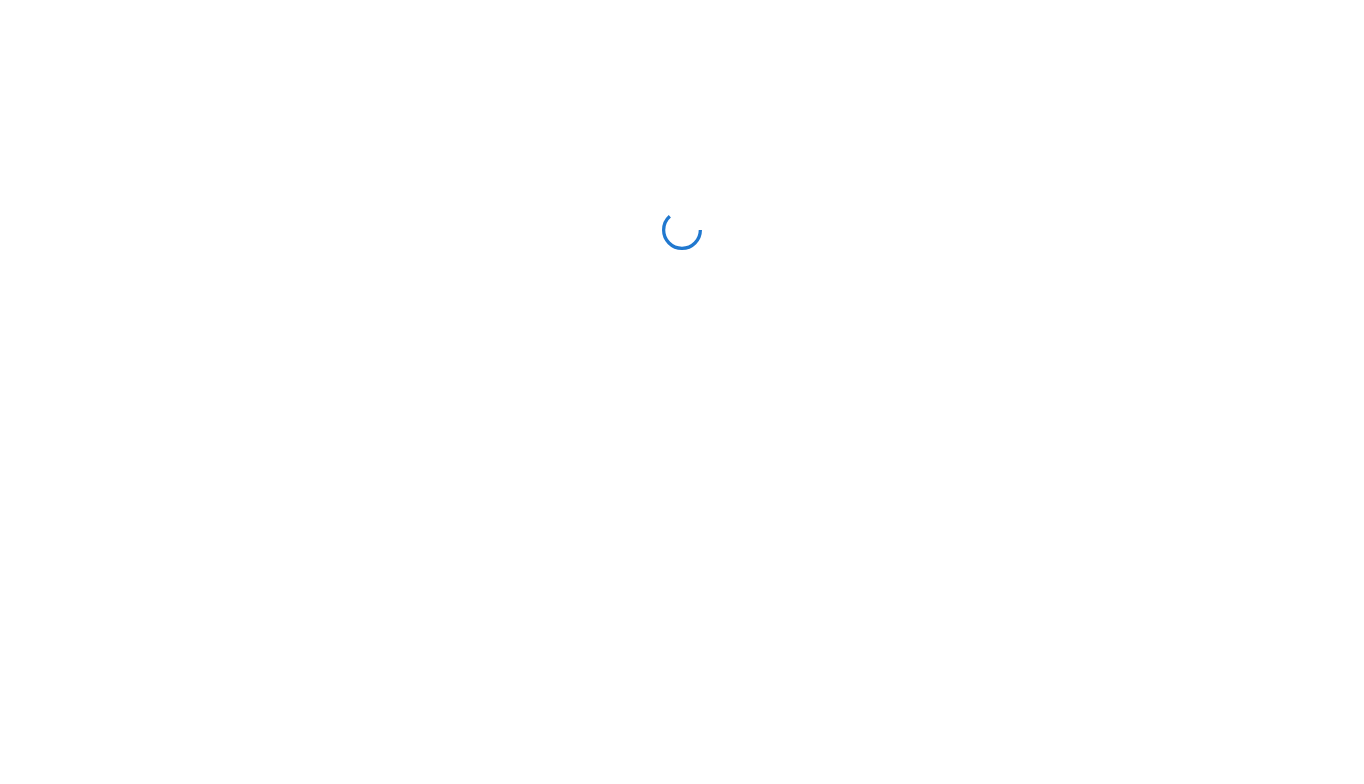 scroll, scrollTop: 0, scrollLeft: 0, axis: both 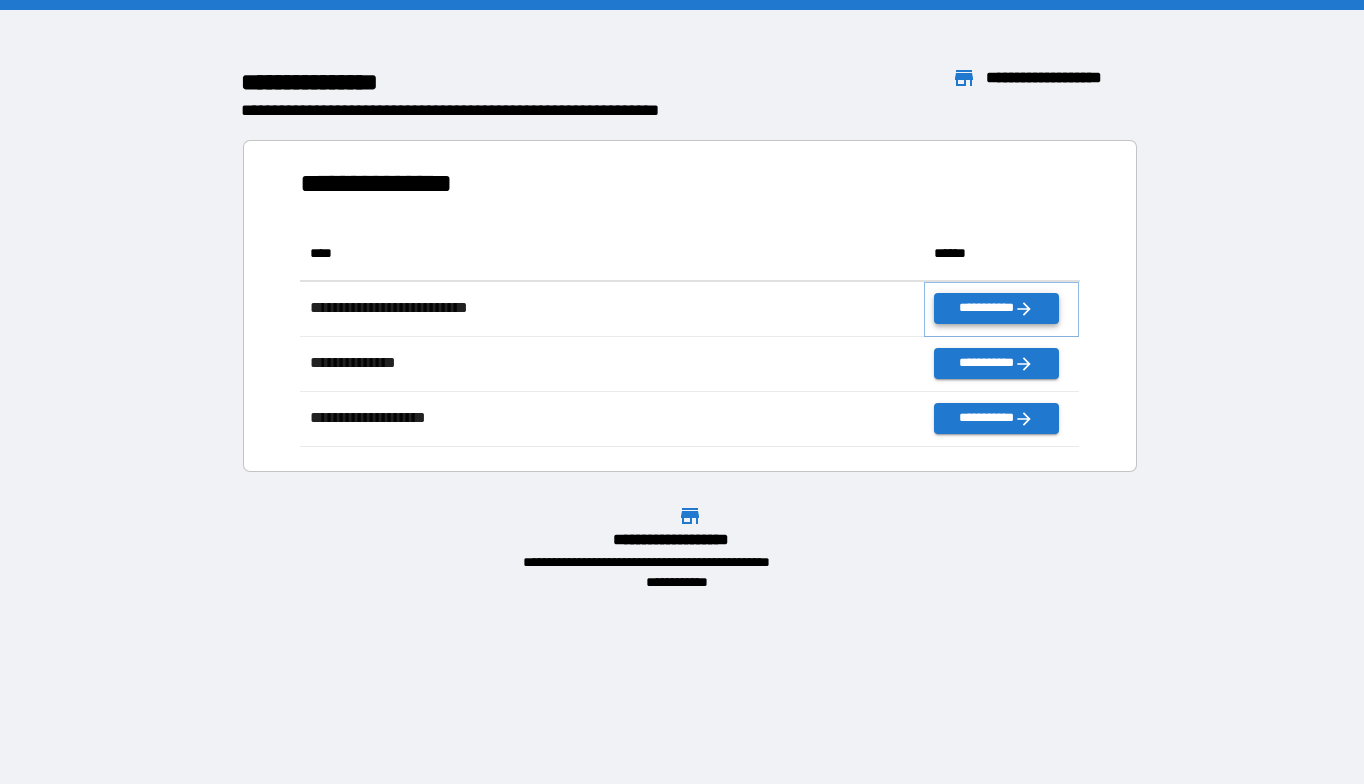 click on "**********" at bounding box center (996, 308) 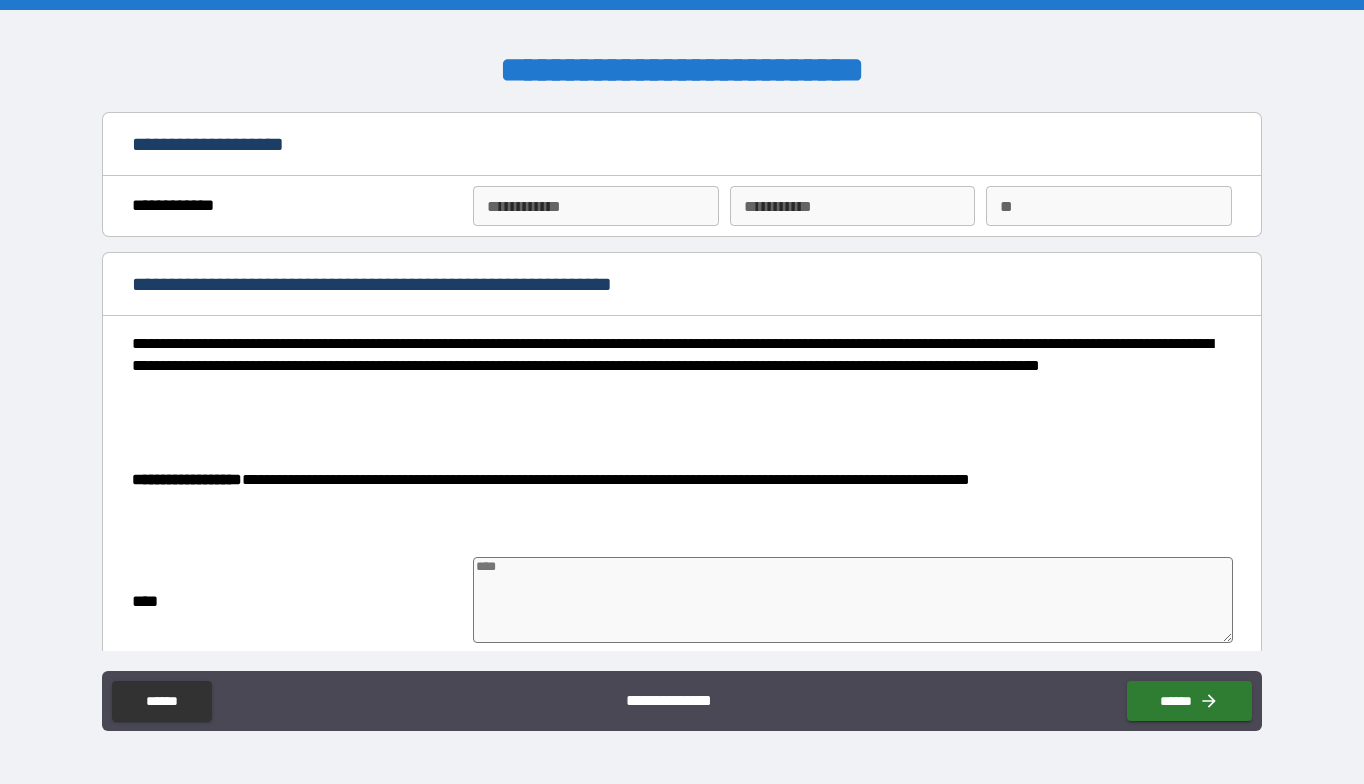 type on "*" 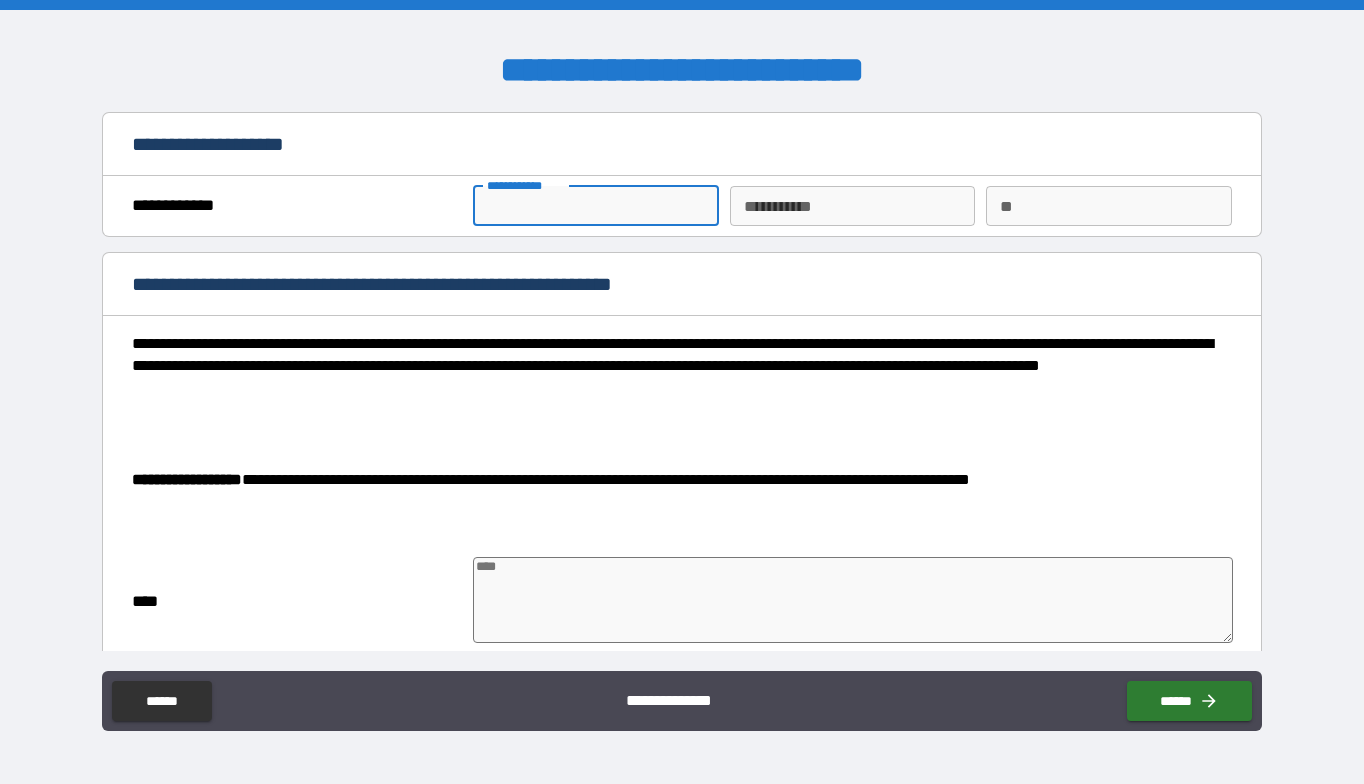 type on "***" 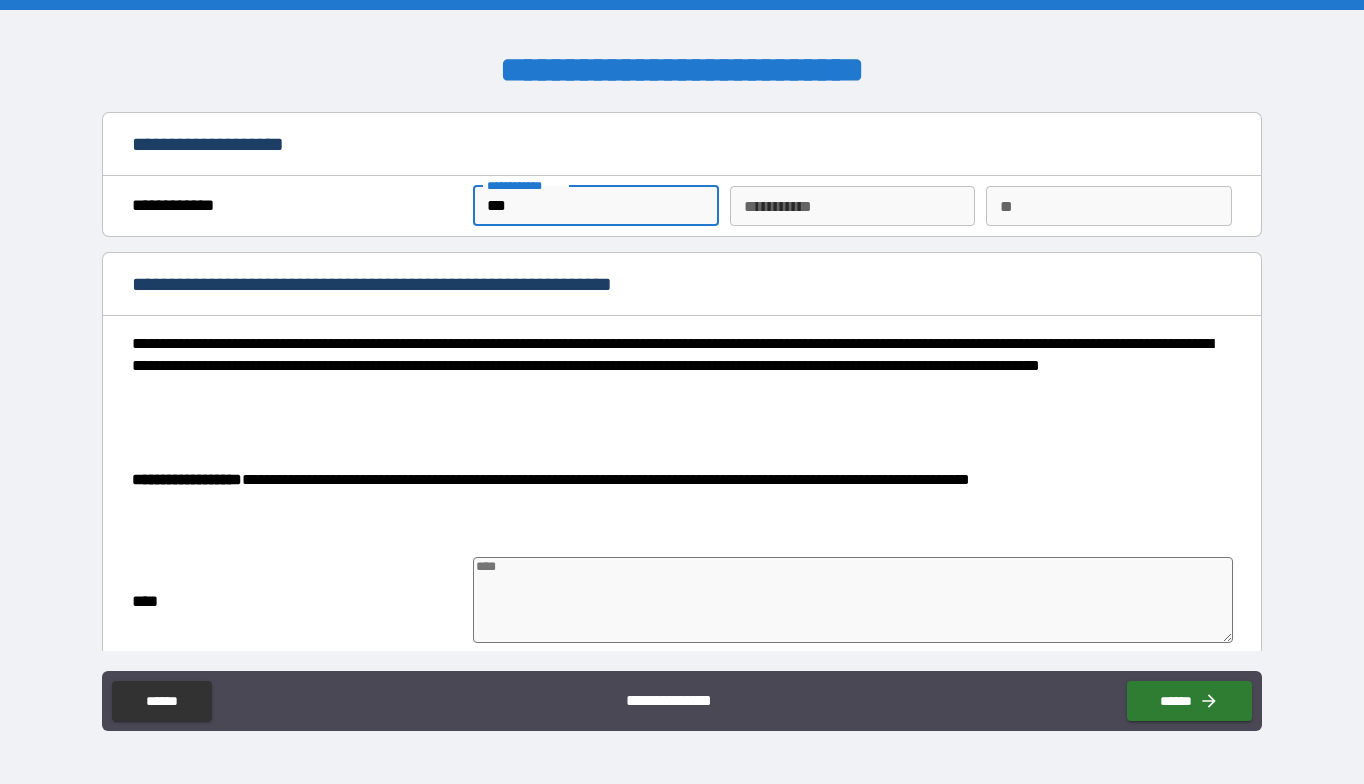 type on "******" 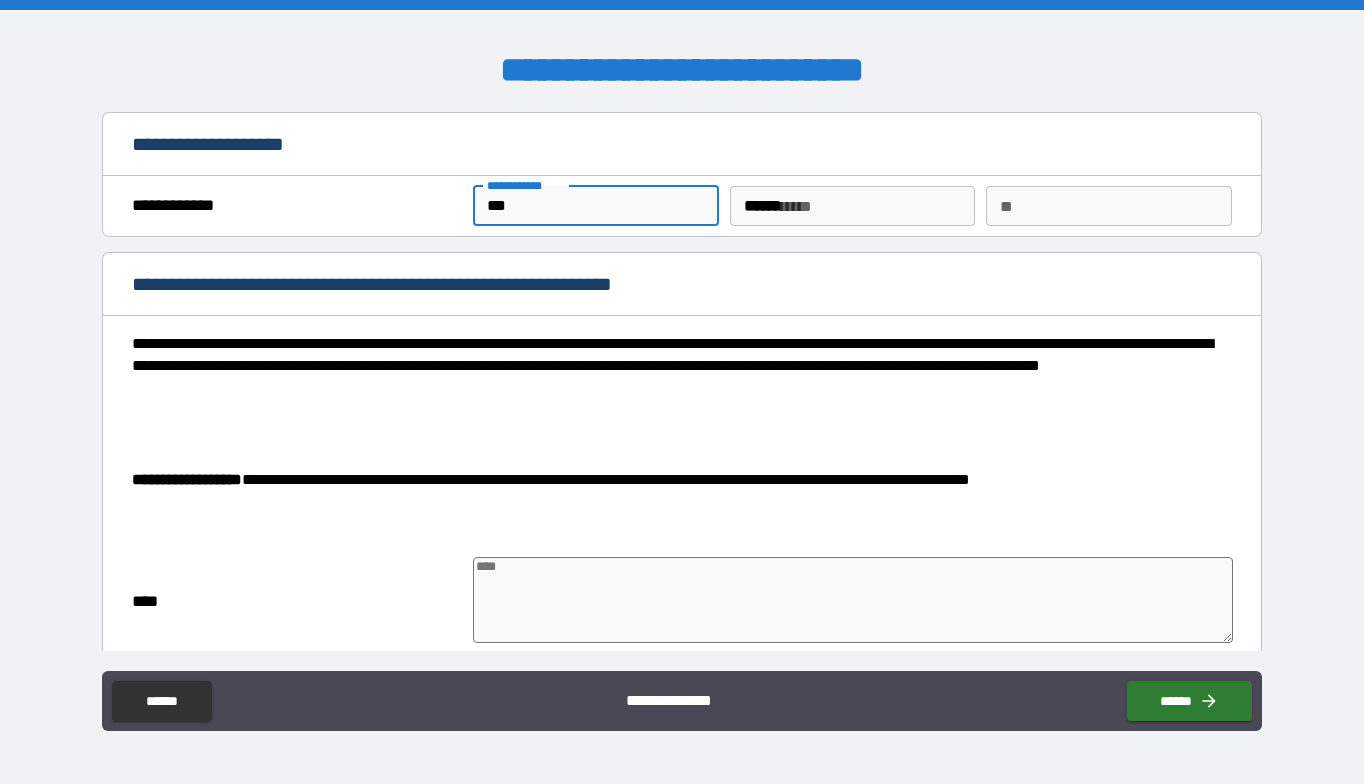 type on "*" 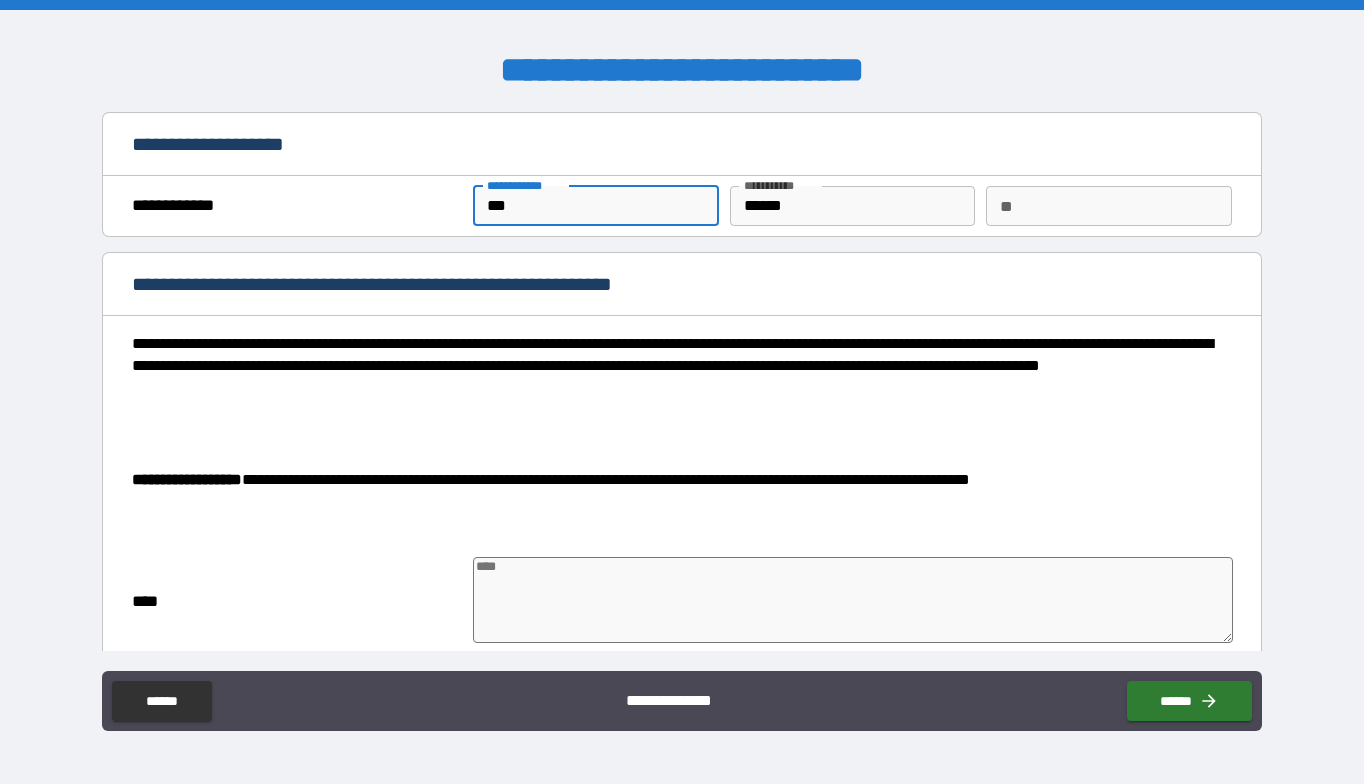 type on "*" 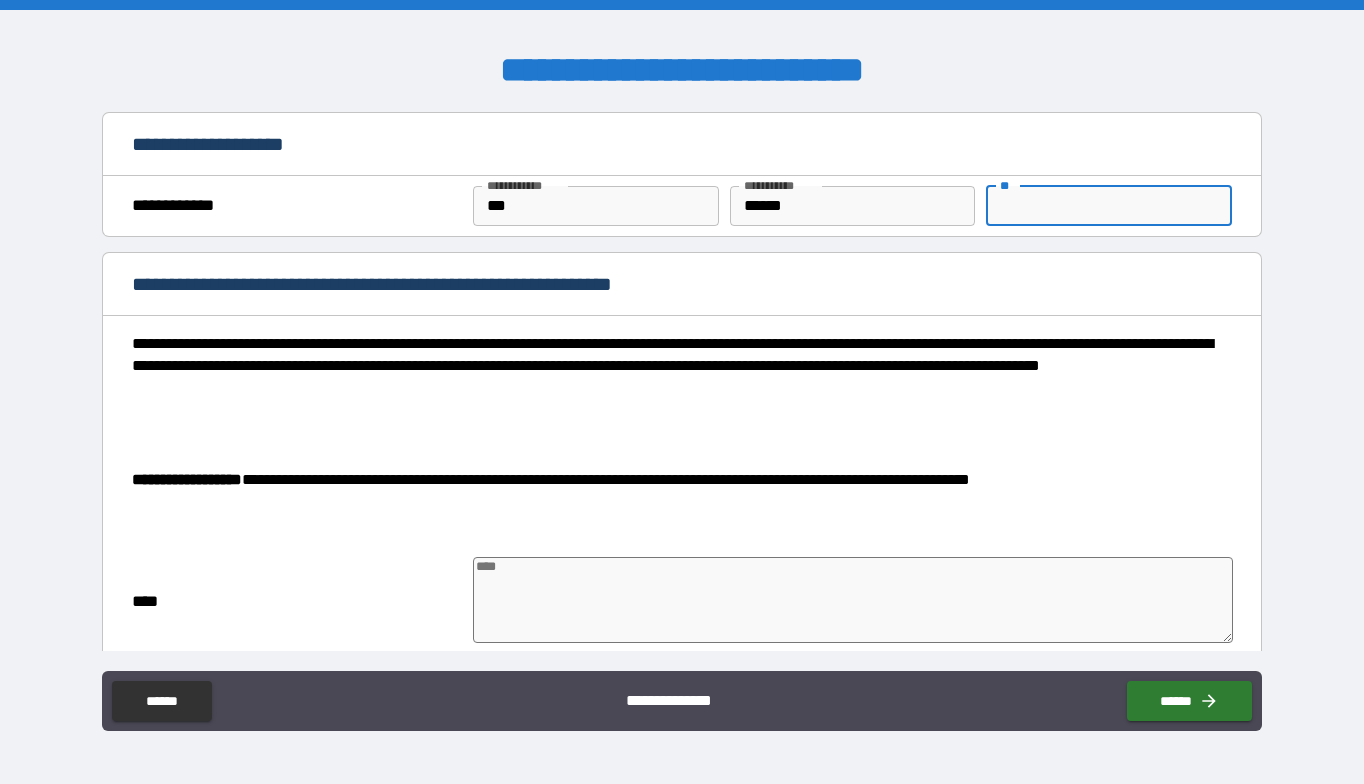 type on "*" 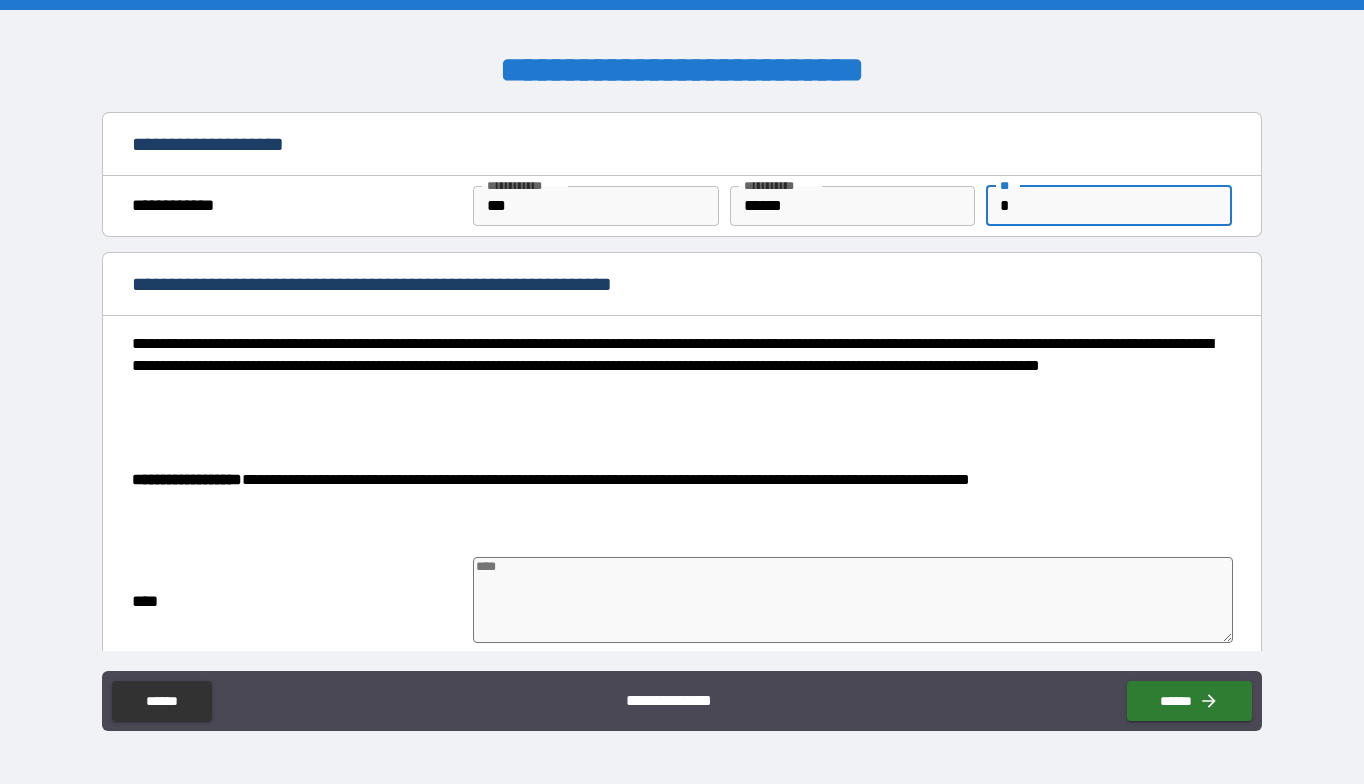 type on "*" 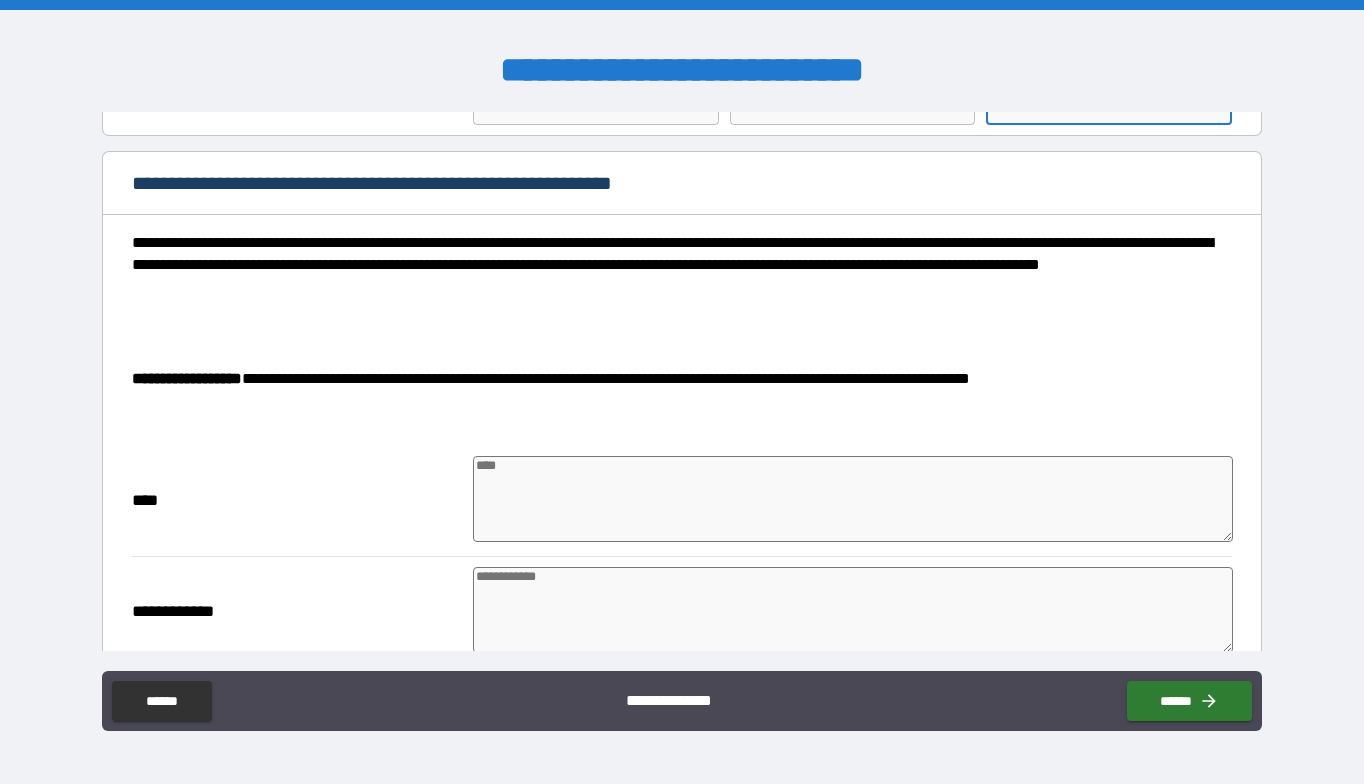 scroll, scrollTop: 137, scrollLeft: 0, axis: vertical 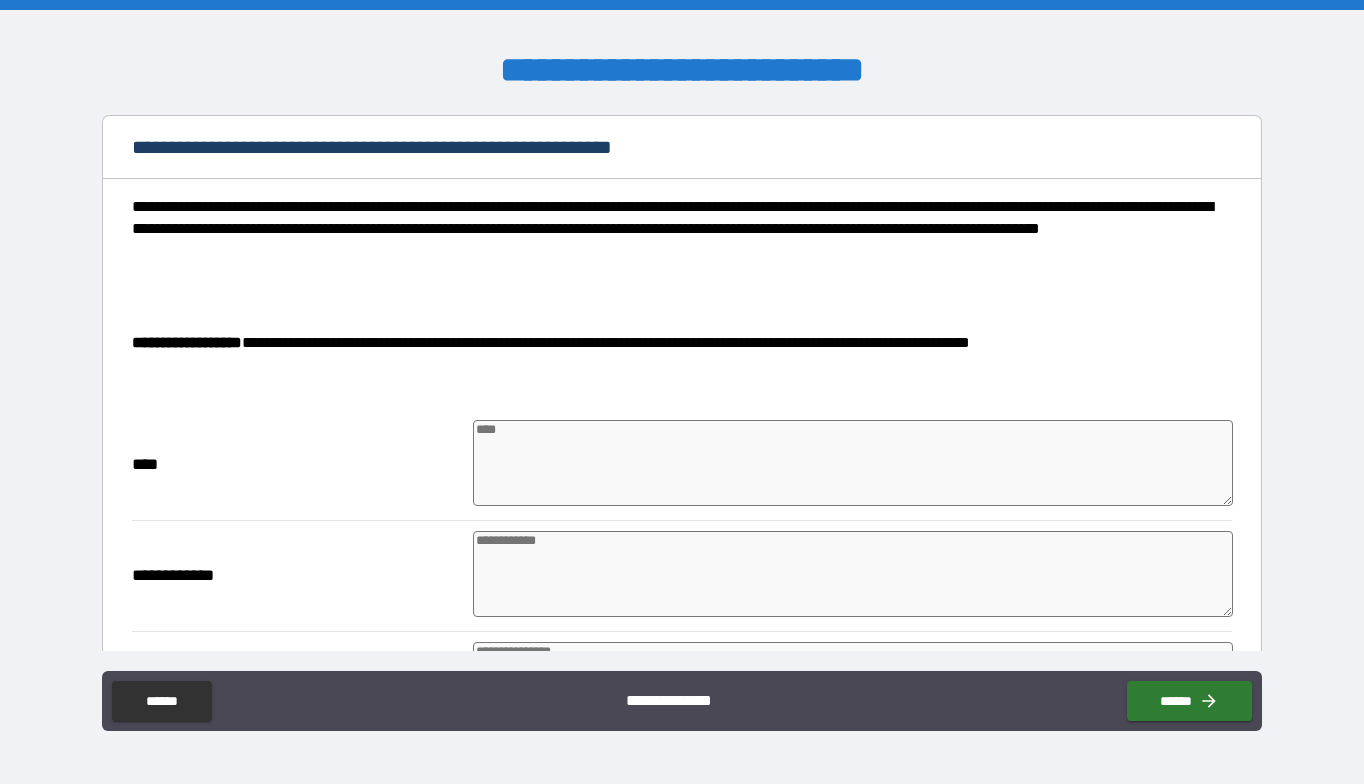 type on "*" 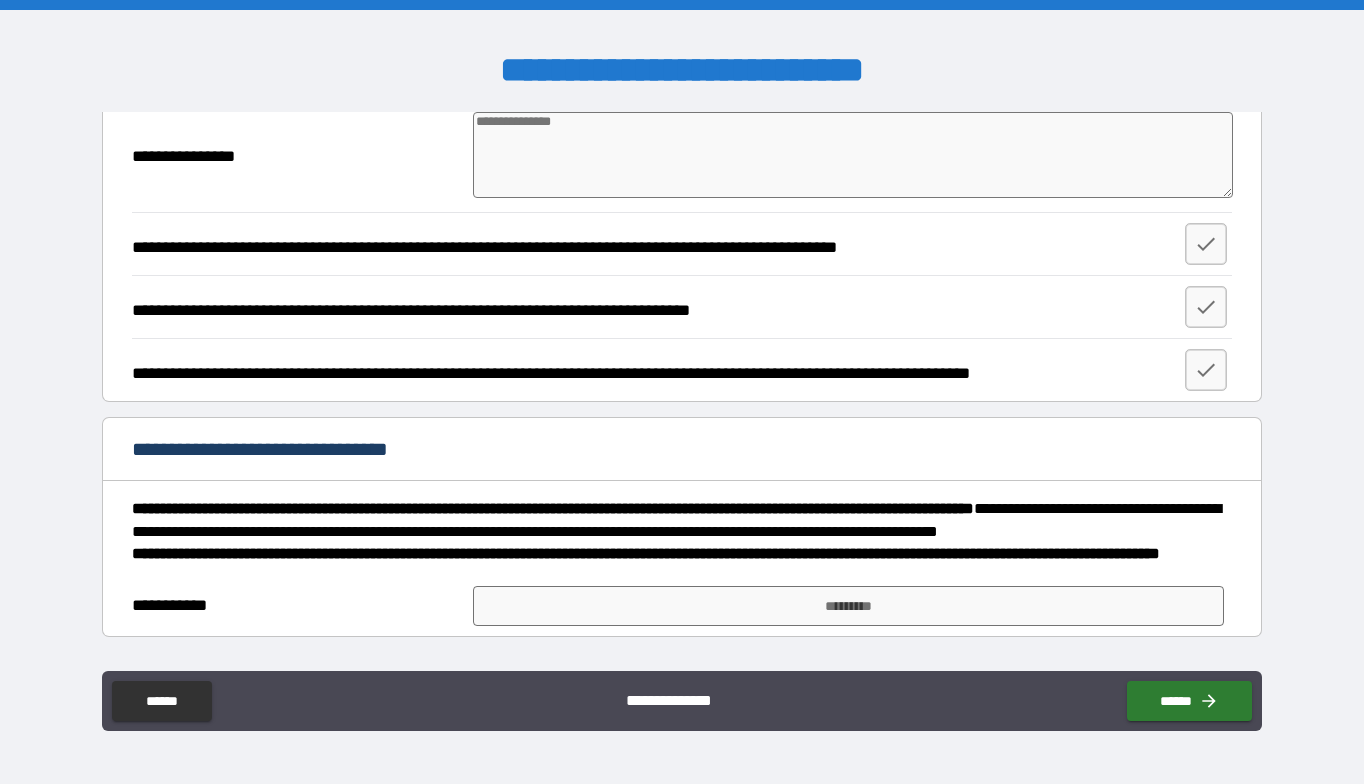 scroll, scrollTop: 1320, scrollLeft: 0, axis: vertical 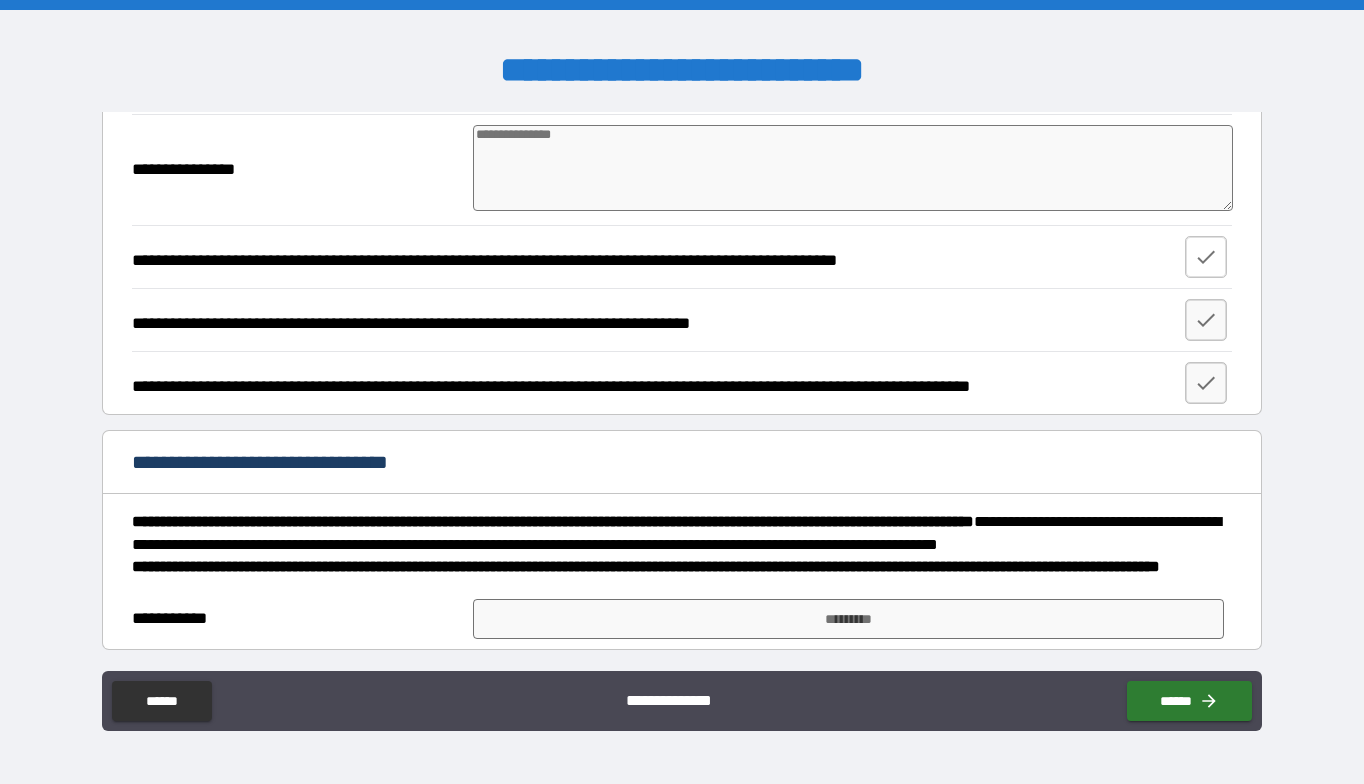 click 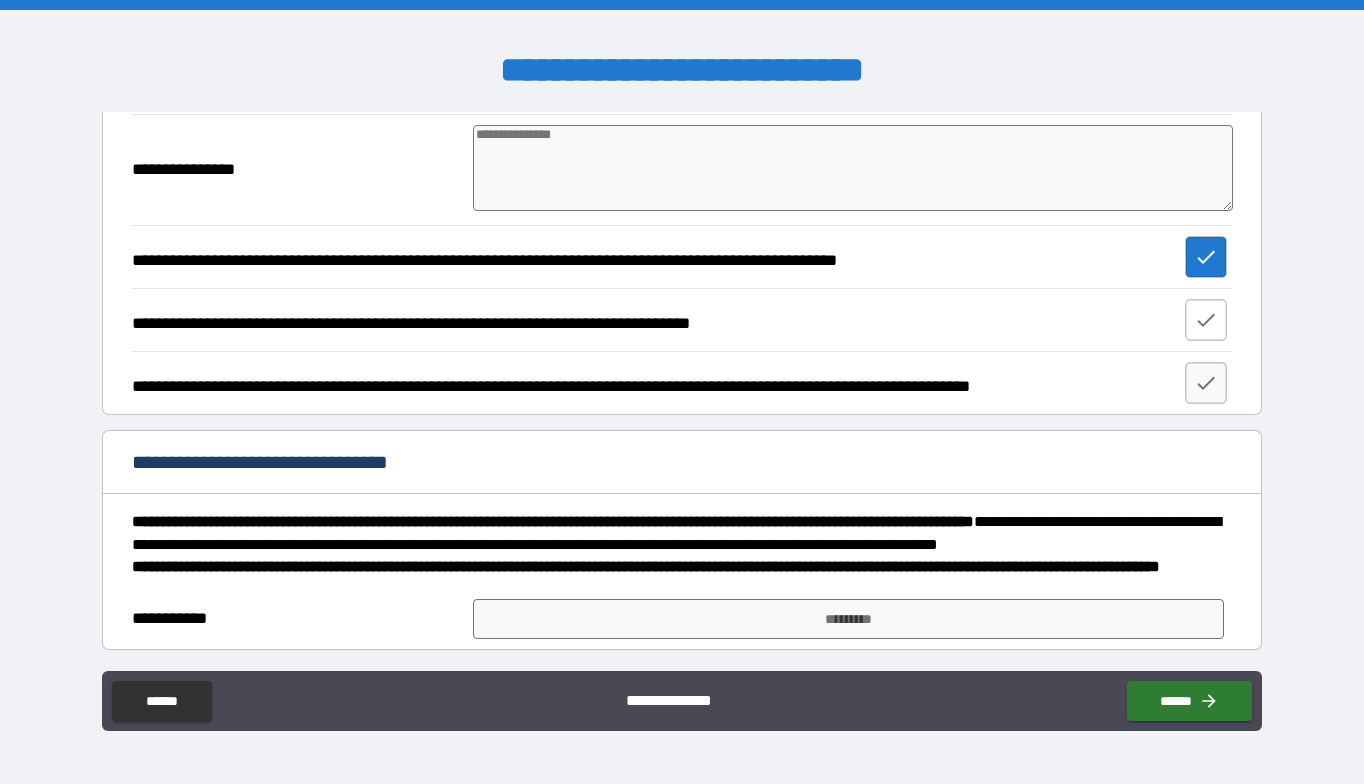 type on "*" 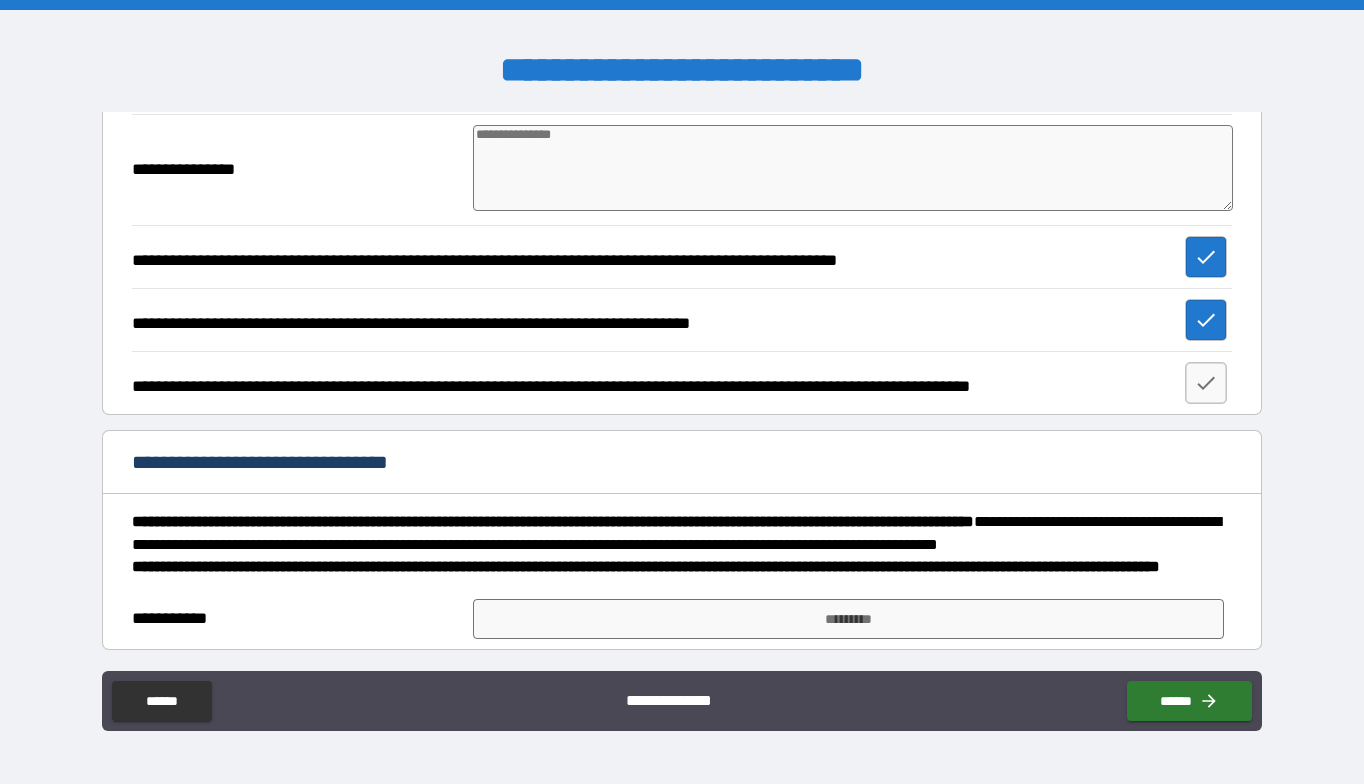 type on "*" 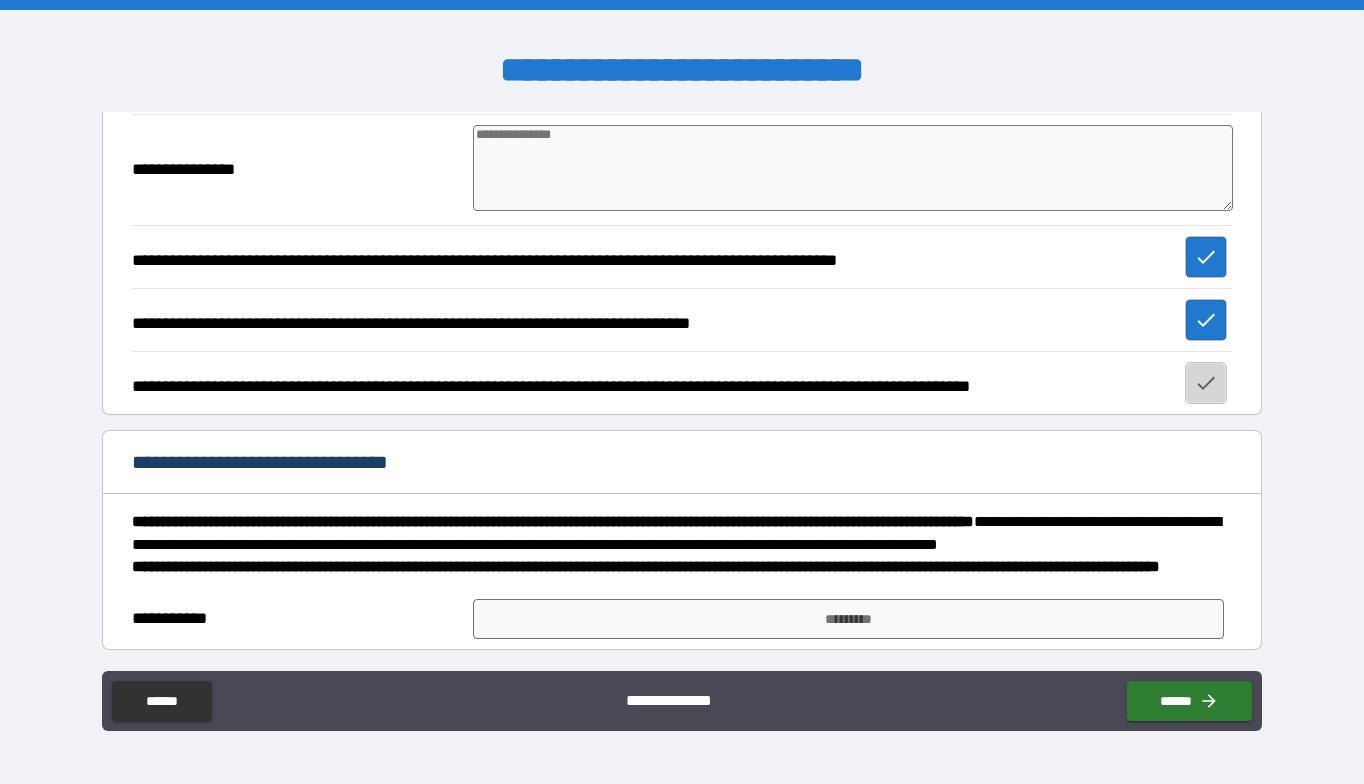 click 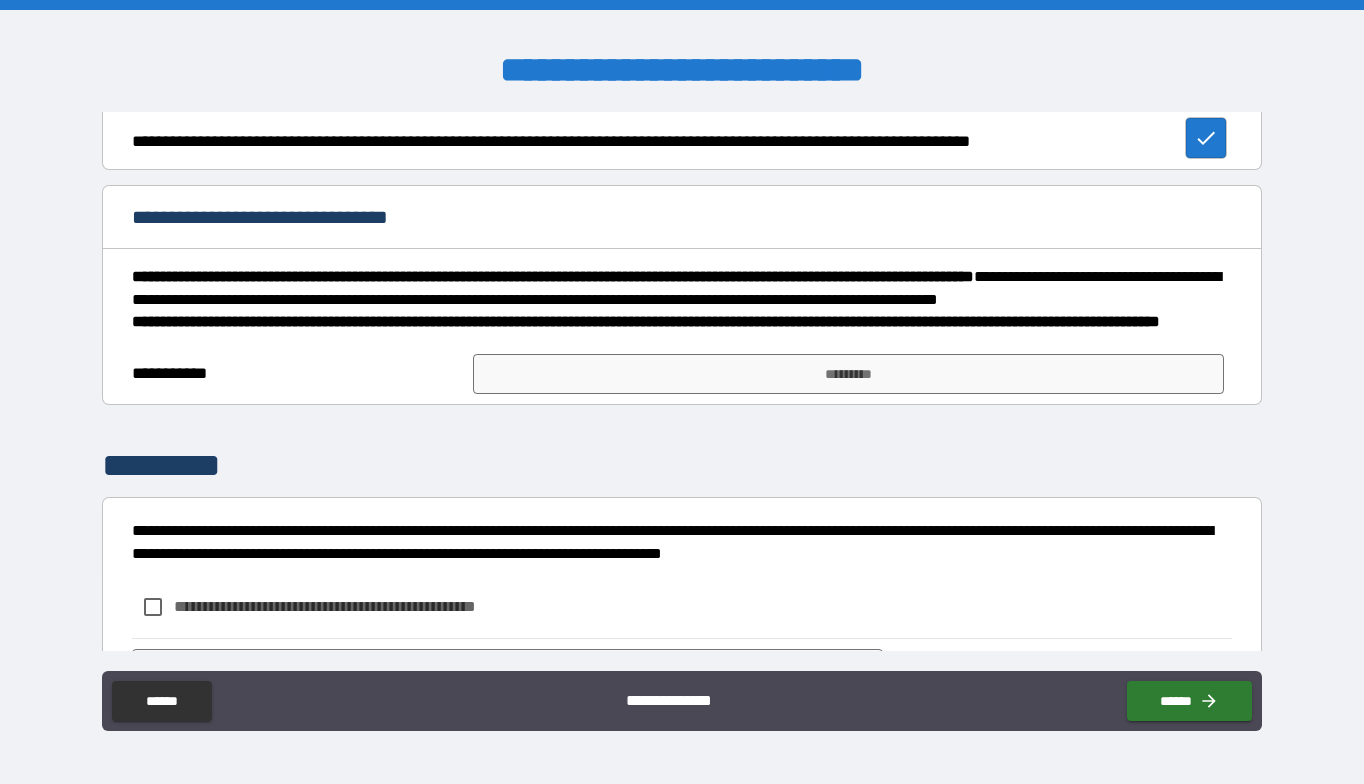 scroll, scrollTop: 1577, scrollLeft: 0, axis: vertical 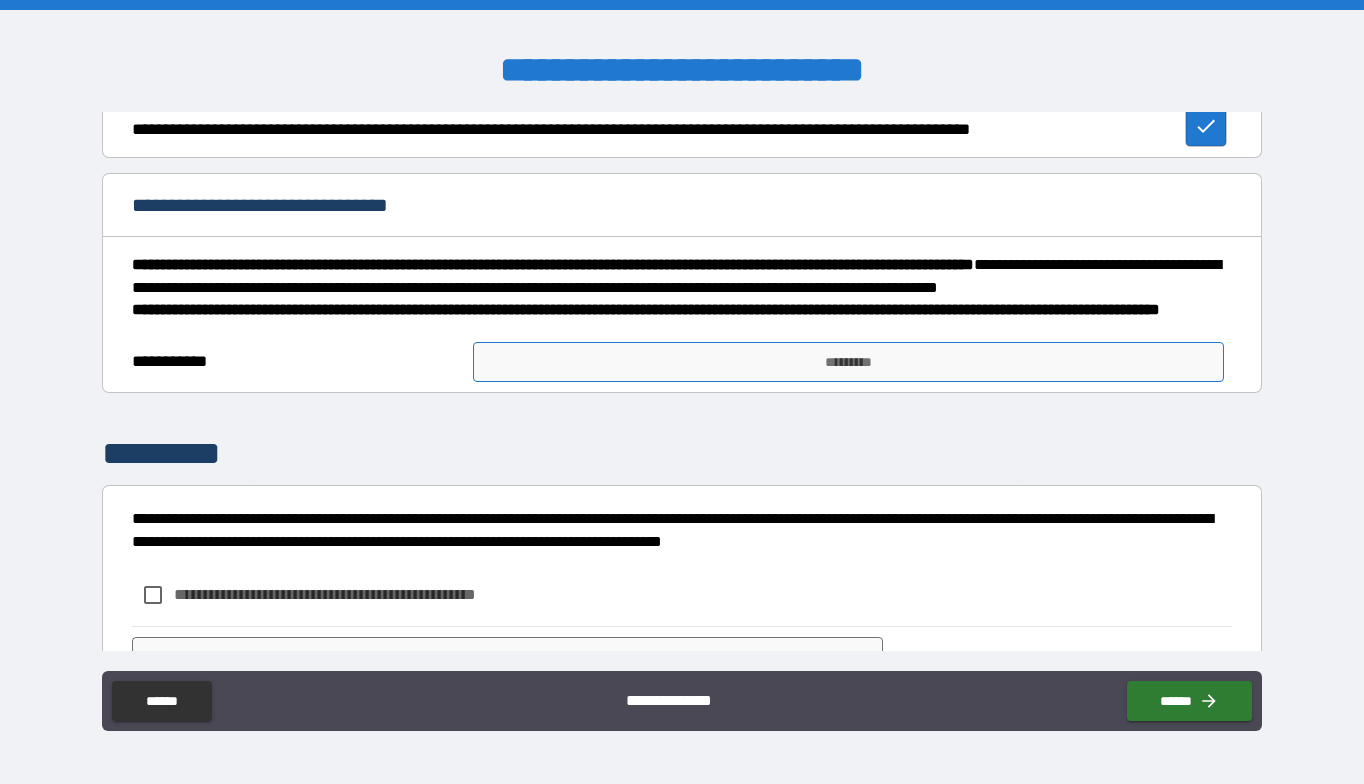 click on "*********" at bounding box center [848, 362] 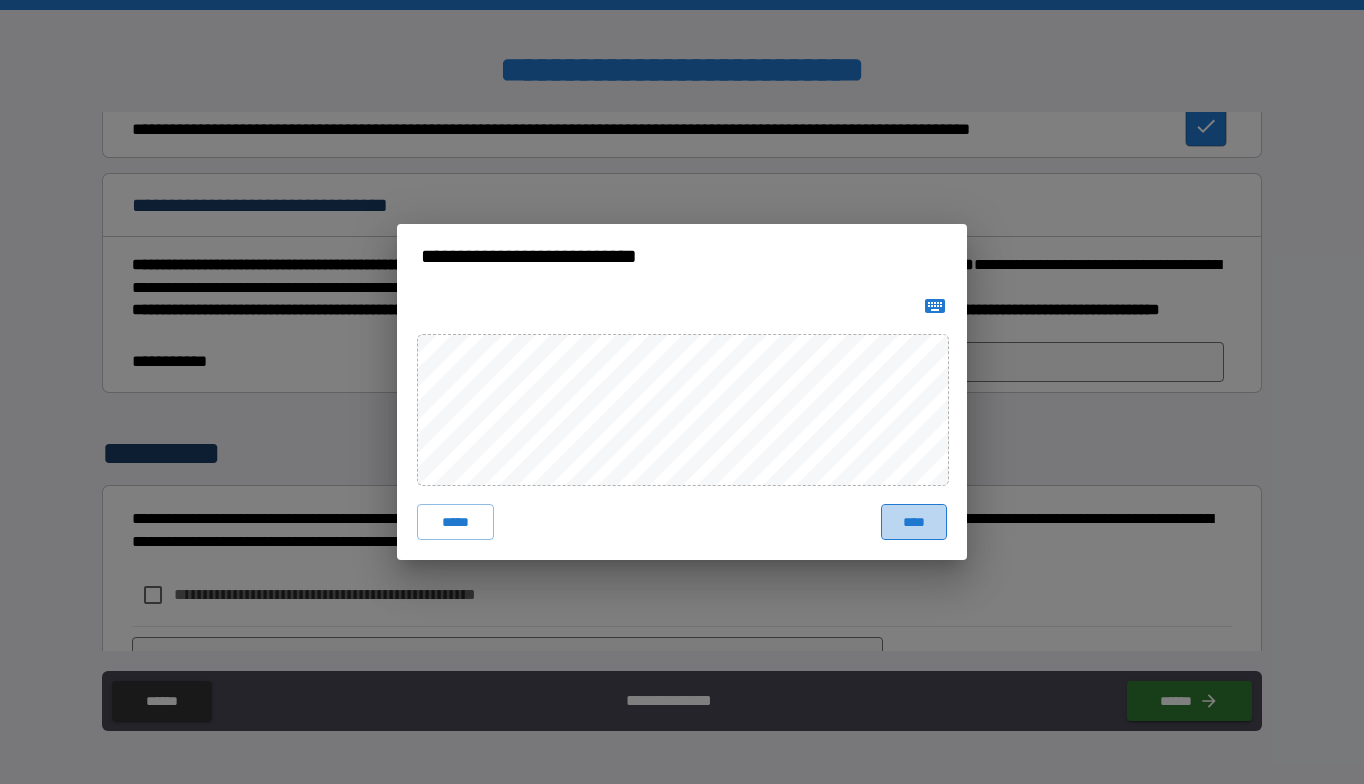 click on "****" at bounding box center [914, 522] 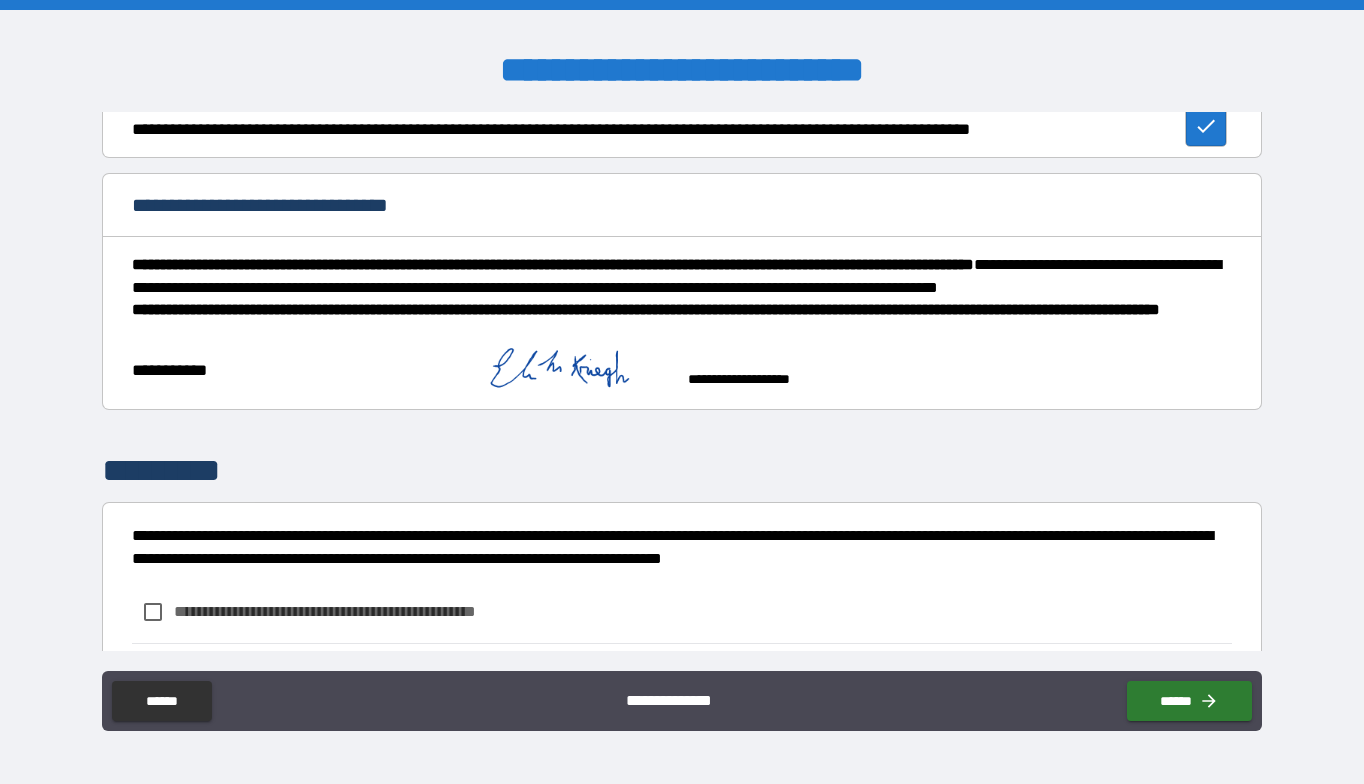type on "*" 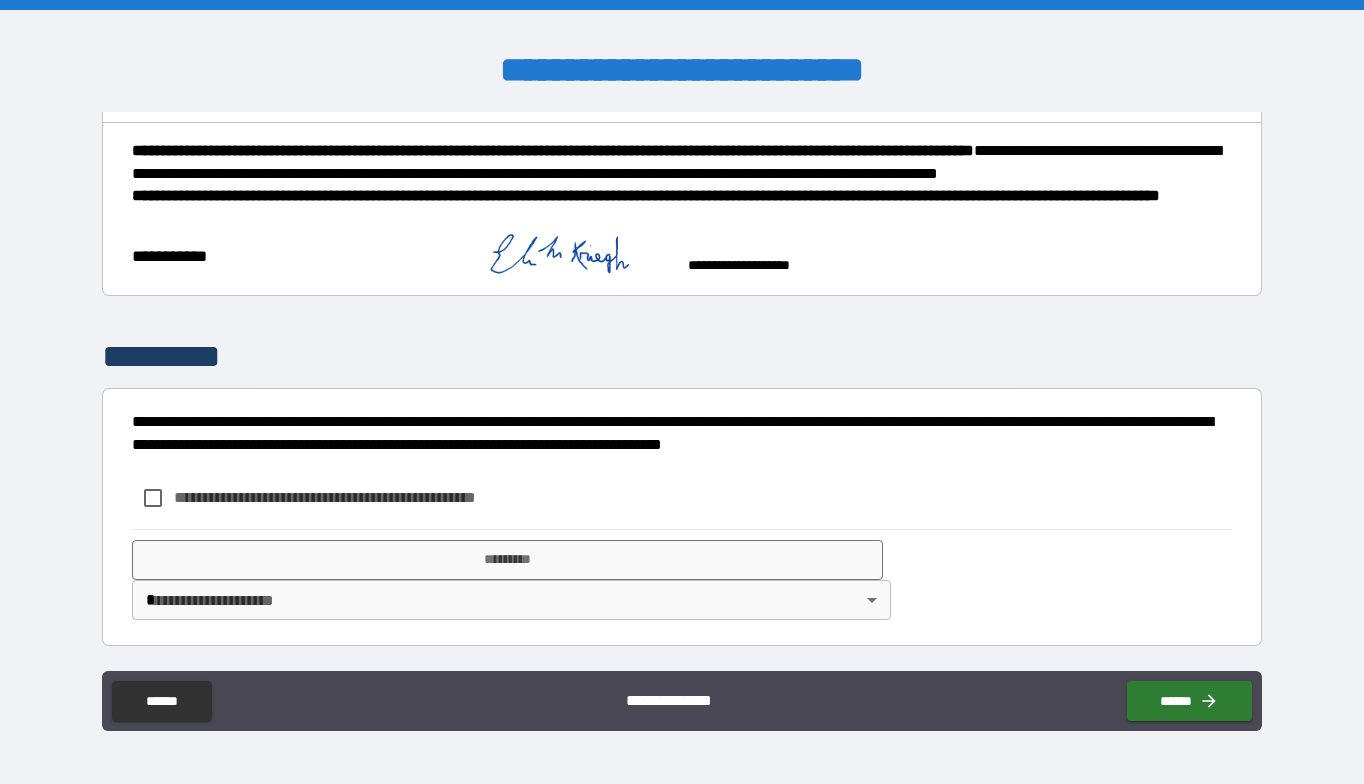 scroll, scrollTop: 1736, scrollLeft: 0, axis: vertical 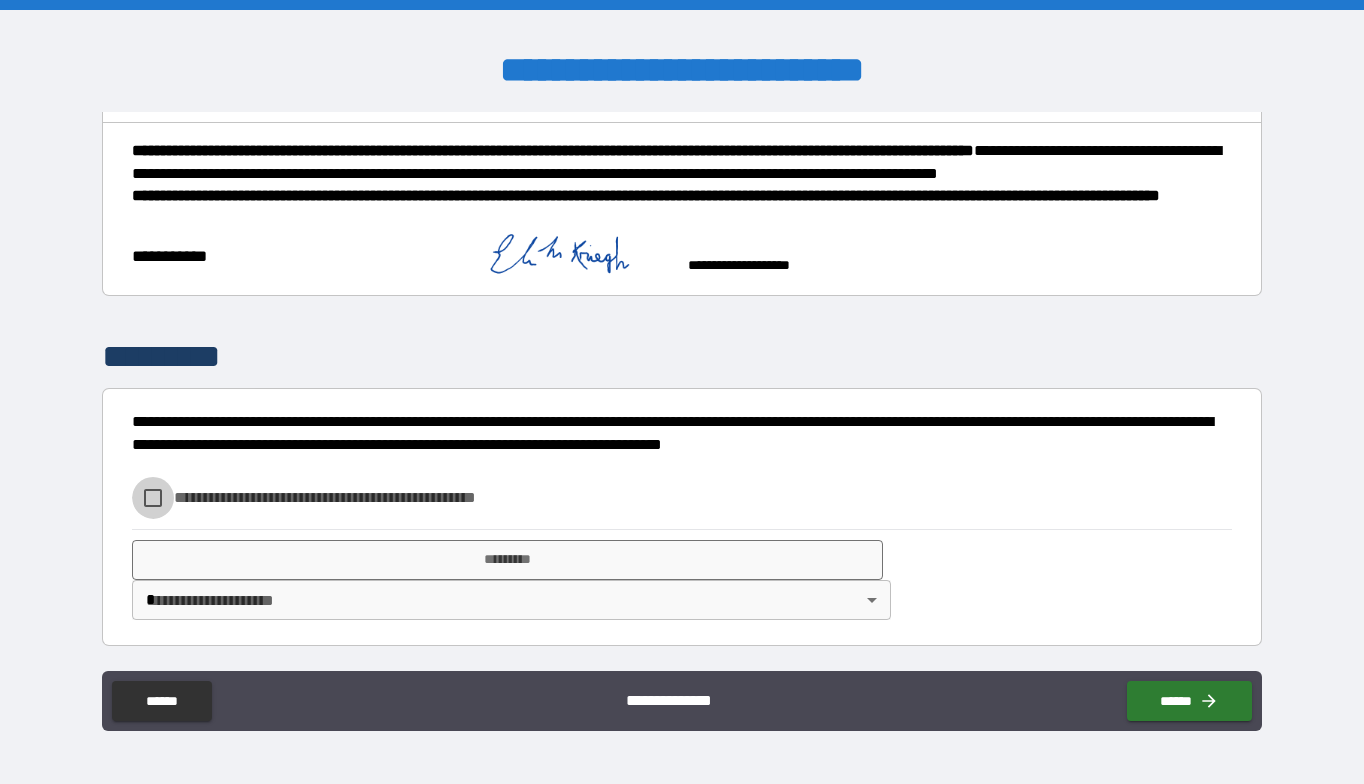 type on "*" 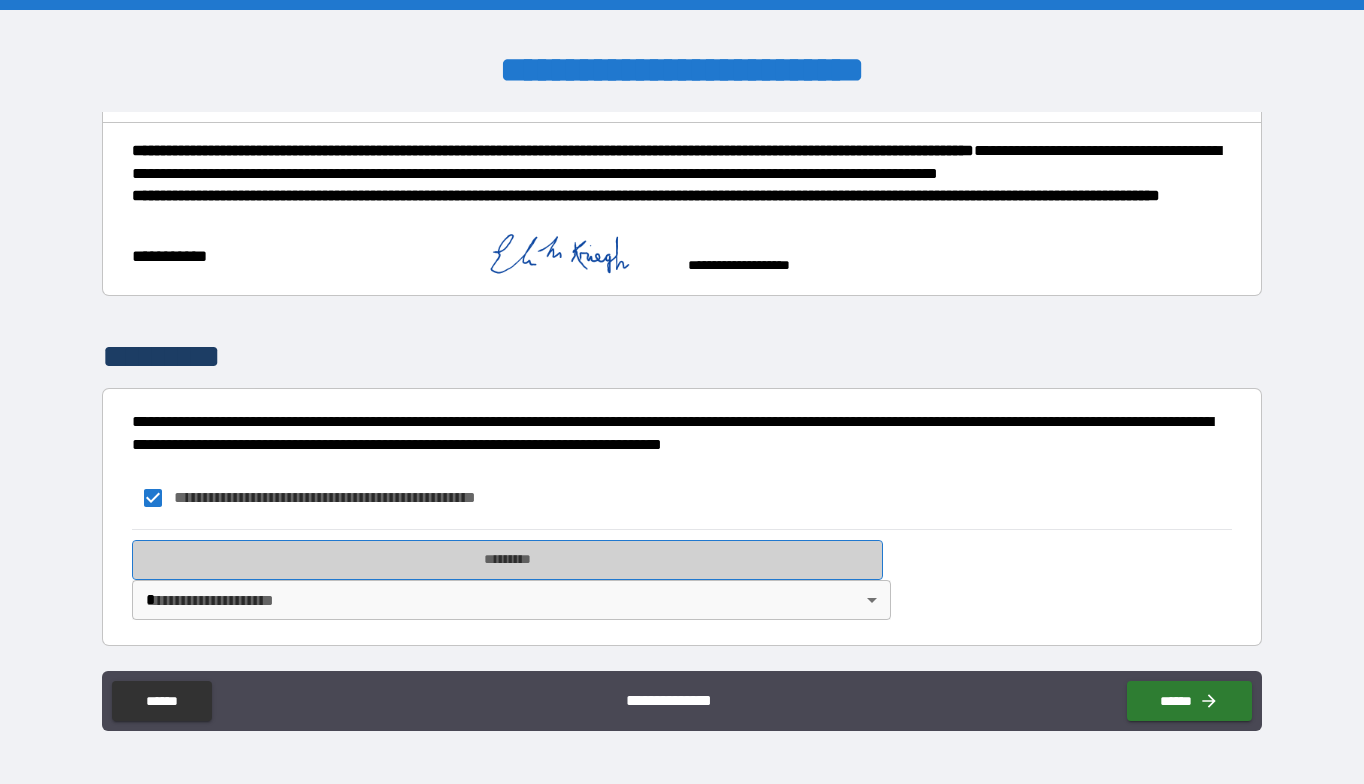 click on "*********" at bounding box center (507, 560) 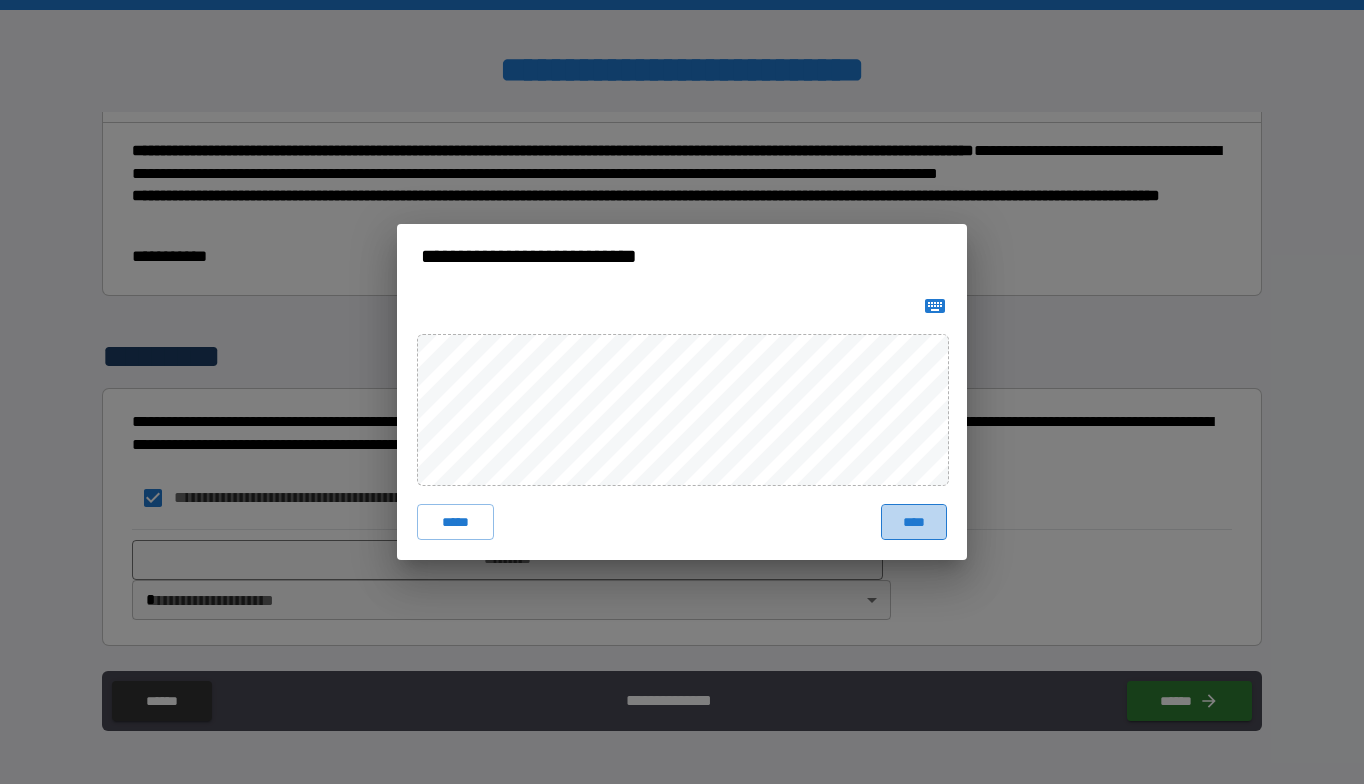 click on "****" at bounding box center [914, 522] 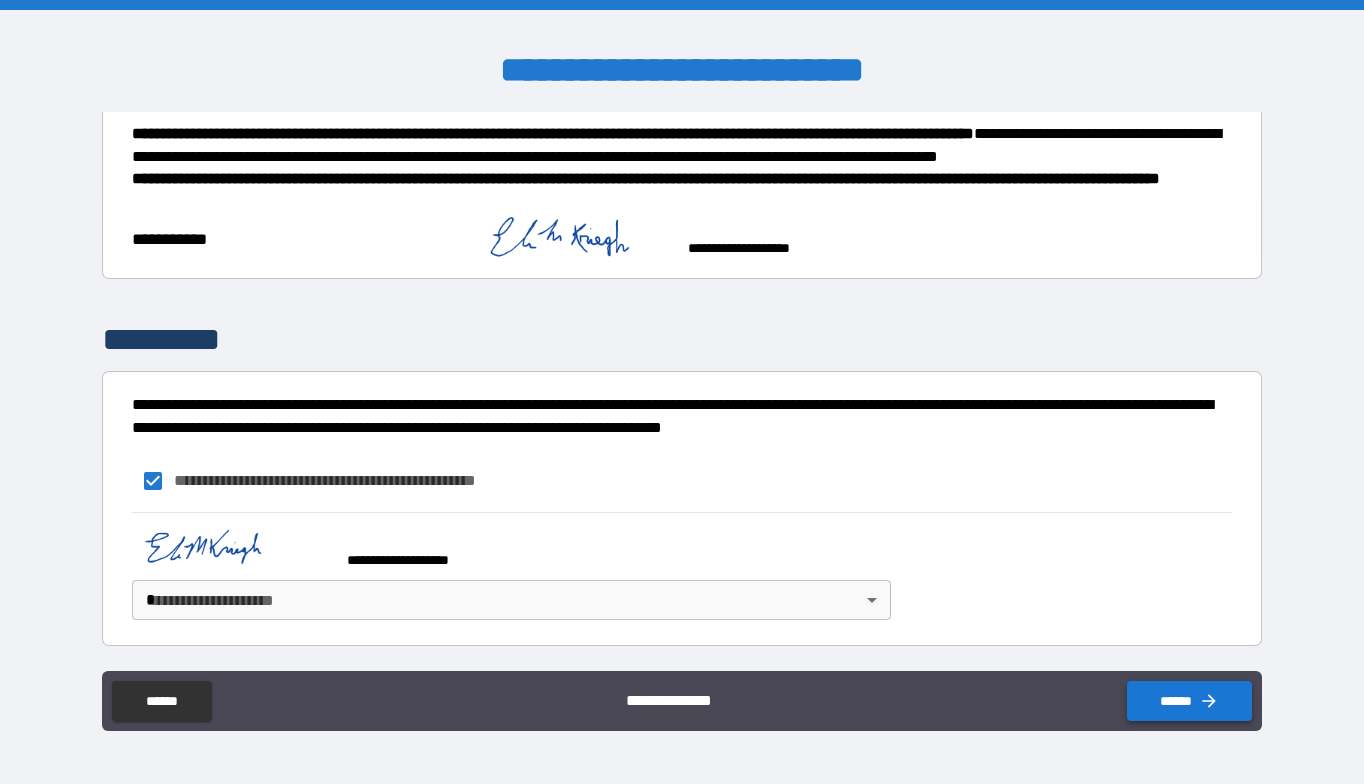 click on "******" at bounding box center [1189, 701] 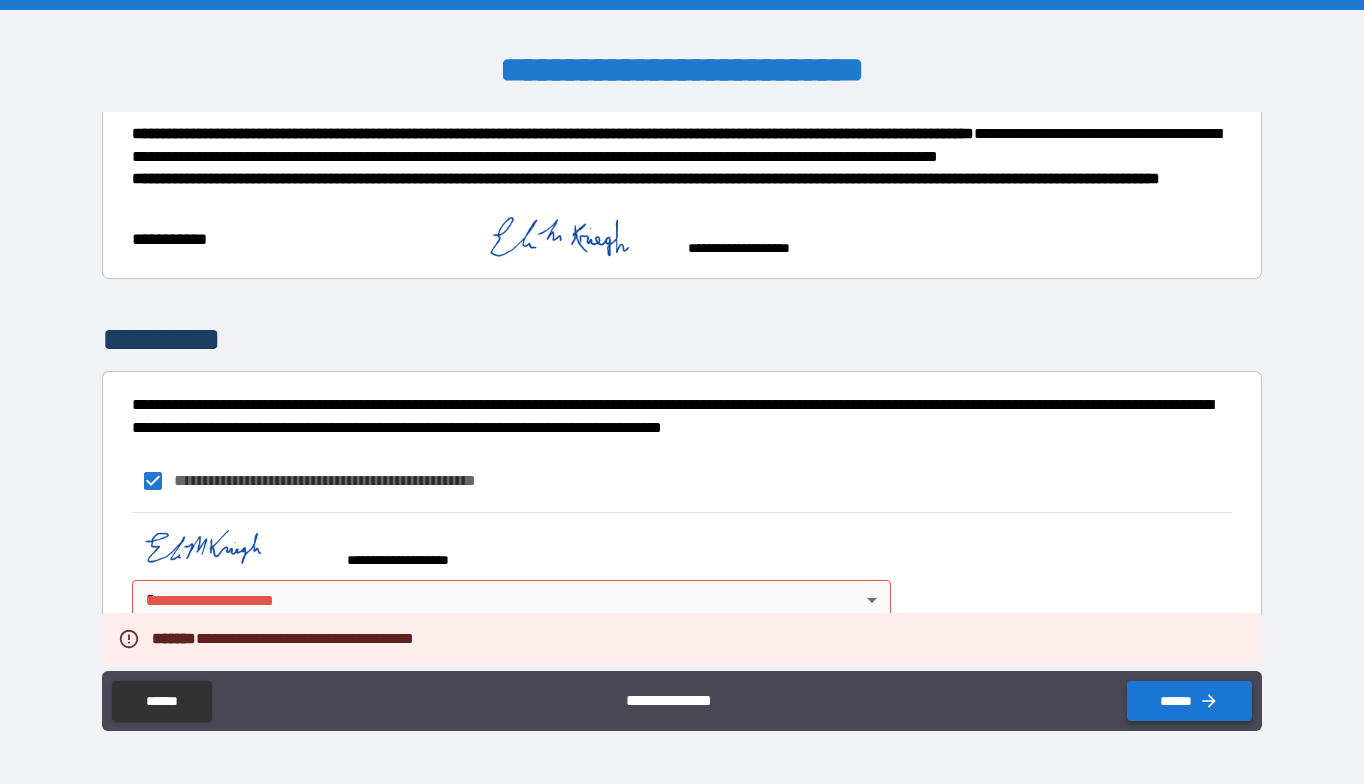 type on "*" 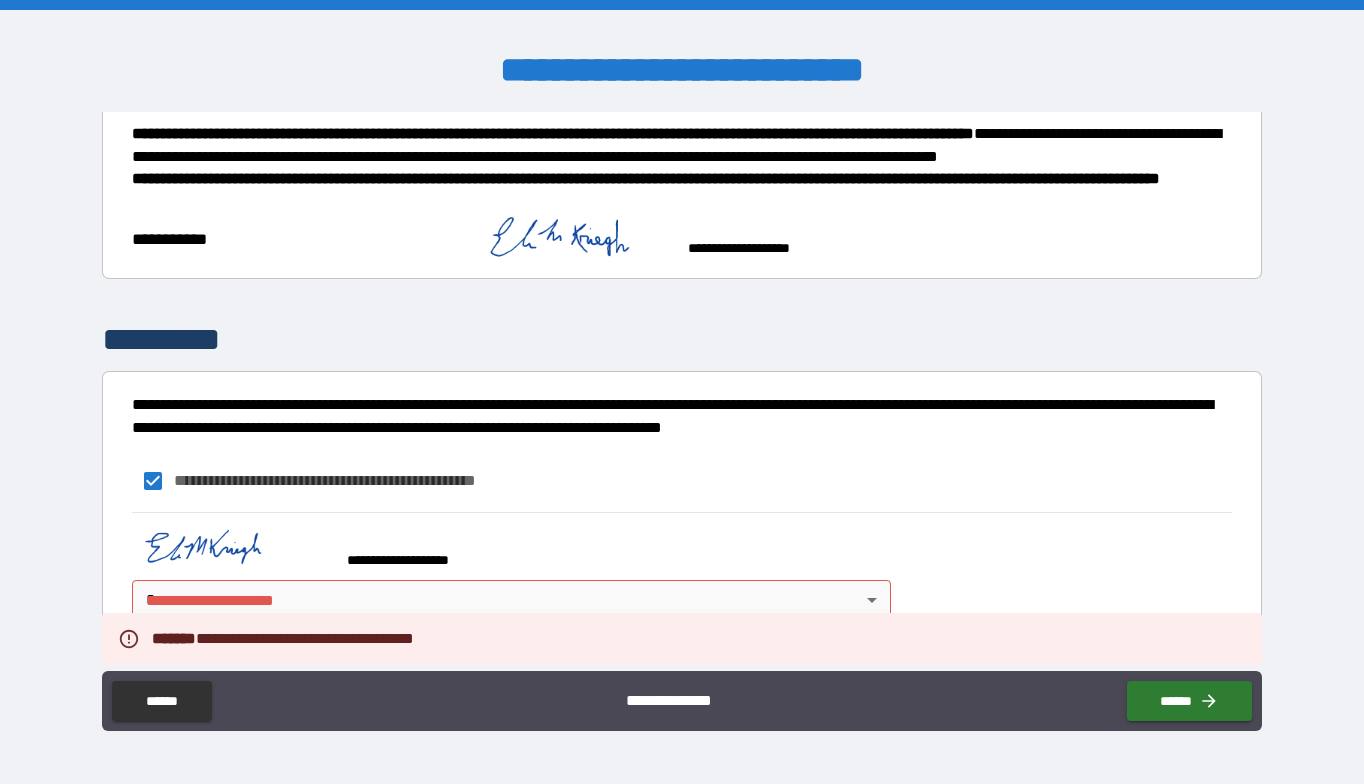 scroll, scrollTop: 1753, scrollLeft: 0, axis: vertical 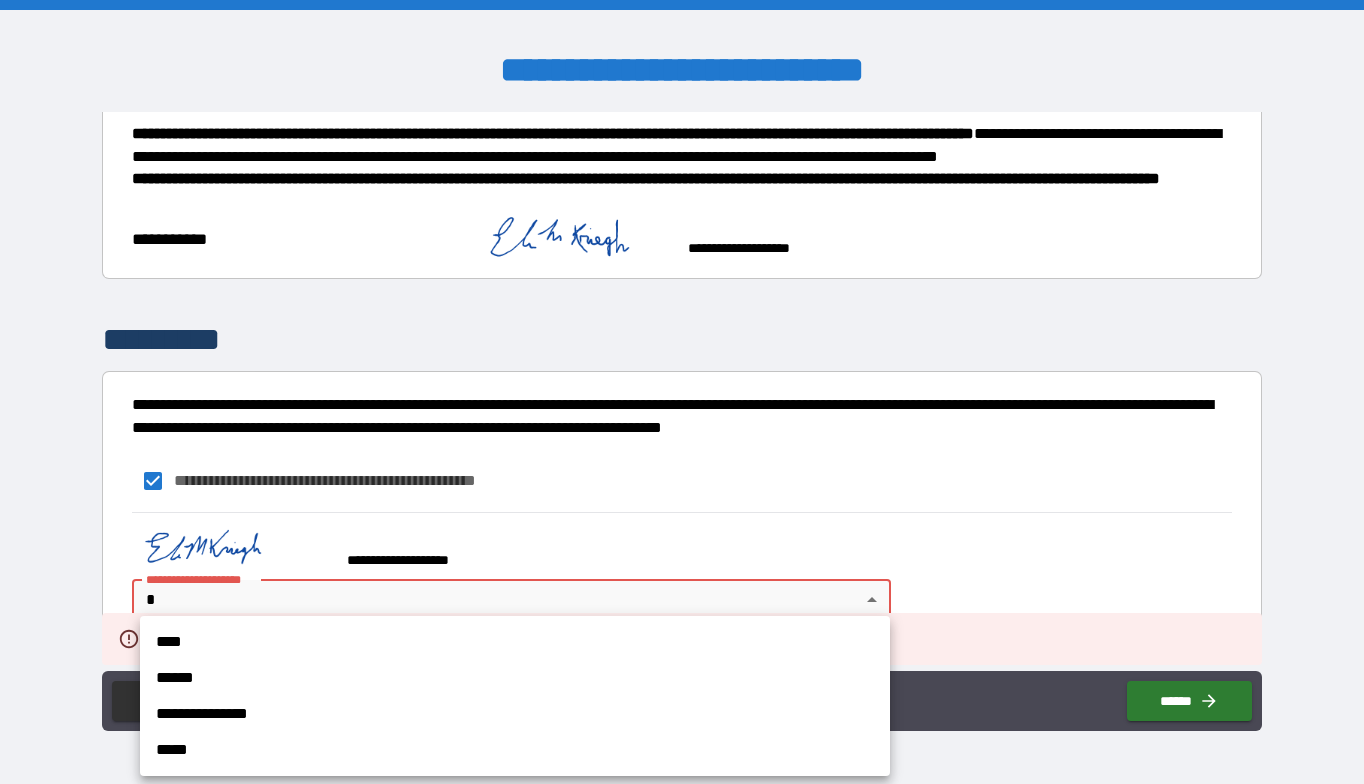 click on "**********" at bounding box center (682, 392) 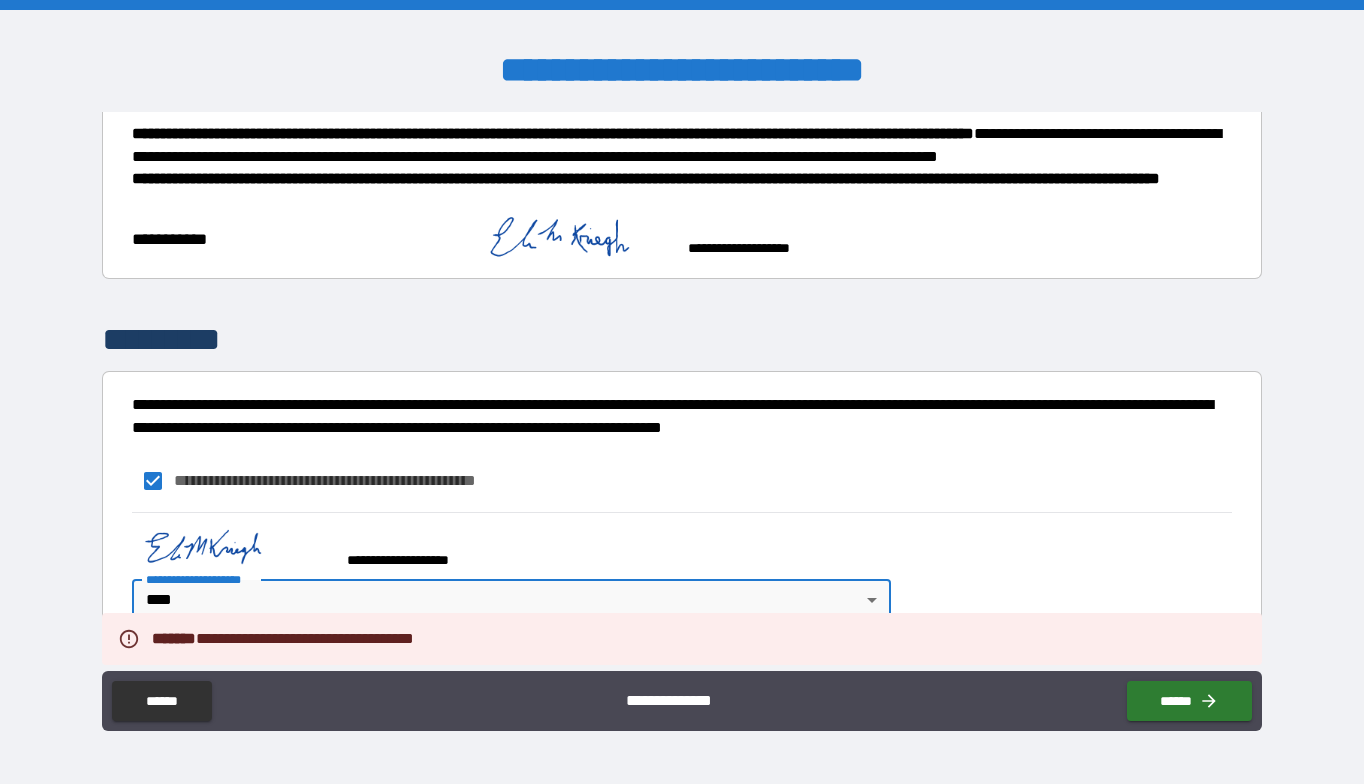 type on "*" 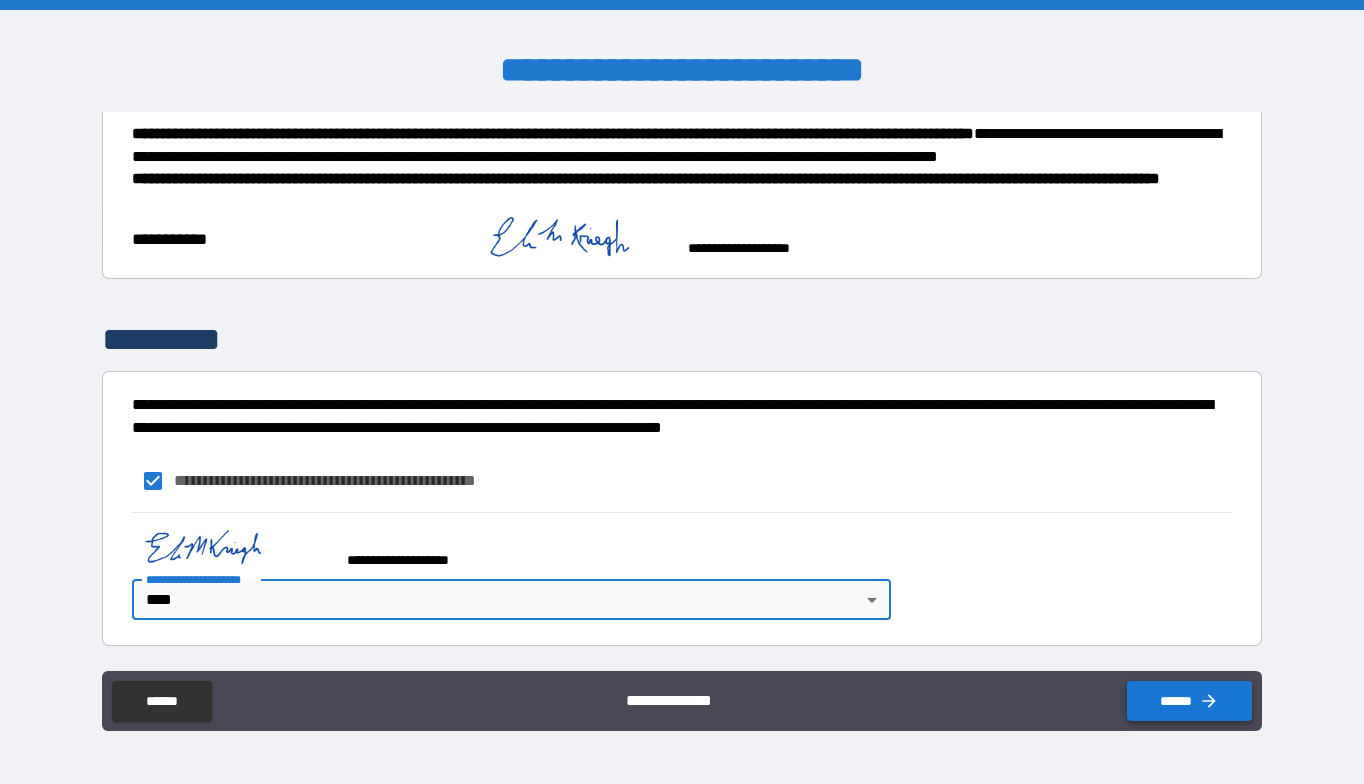 click on "******" at bounding box center [1189, 701] 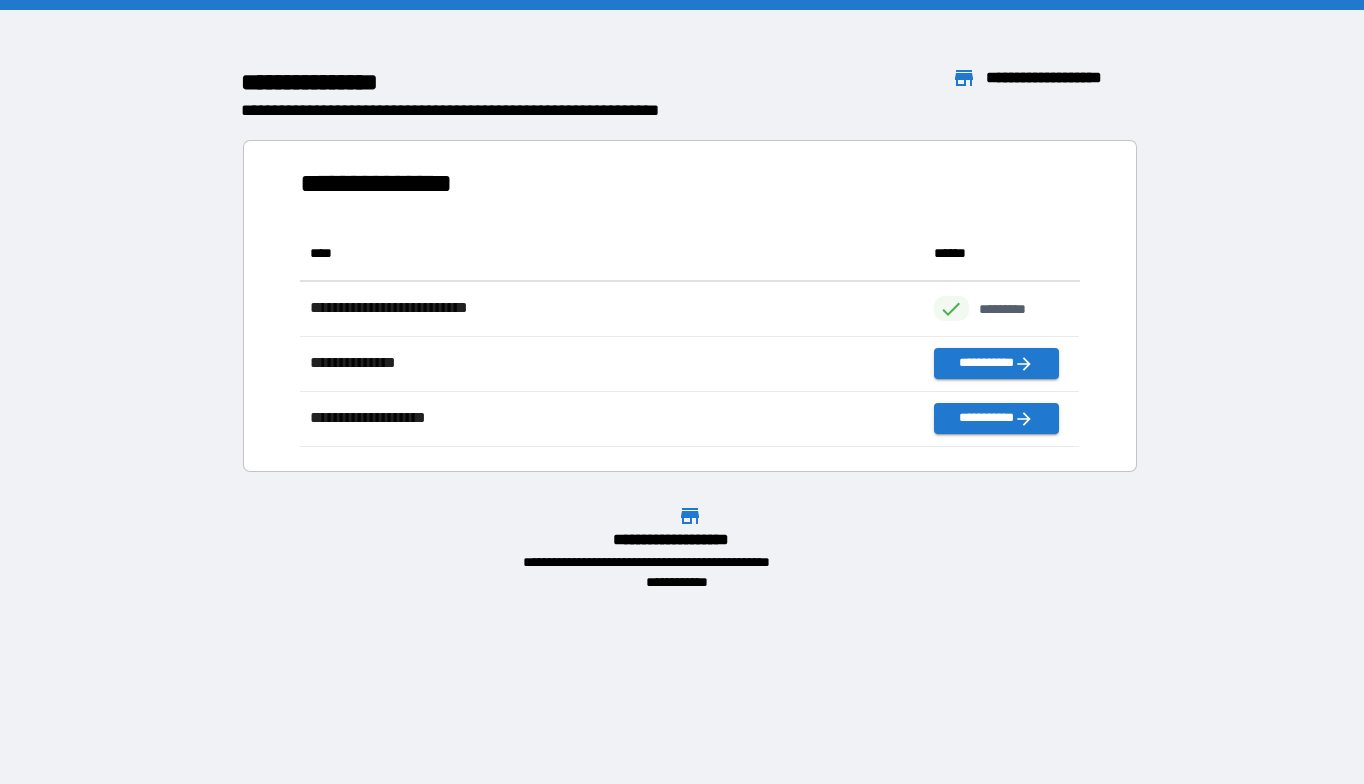 scroll, scrollTop: 1, scrollLeft: 0, axis: vertical 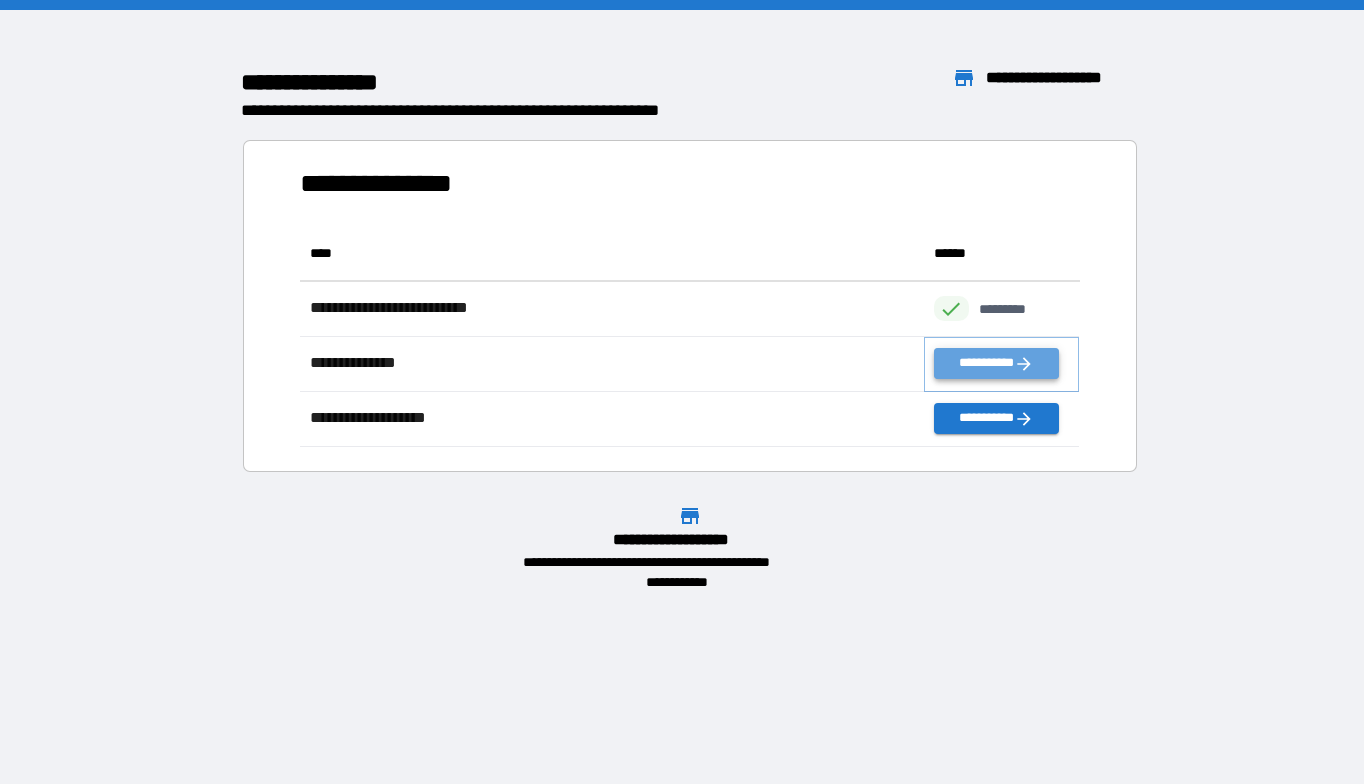 click on "**********" at bounding box center (996, 363) 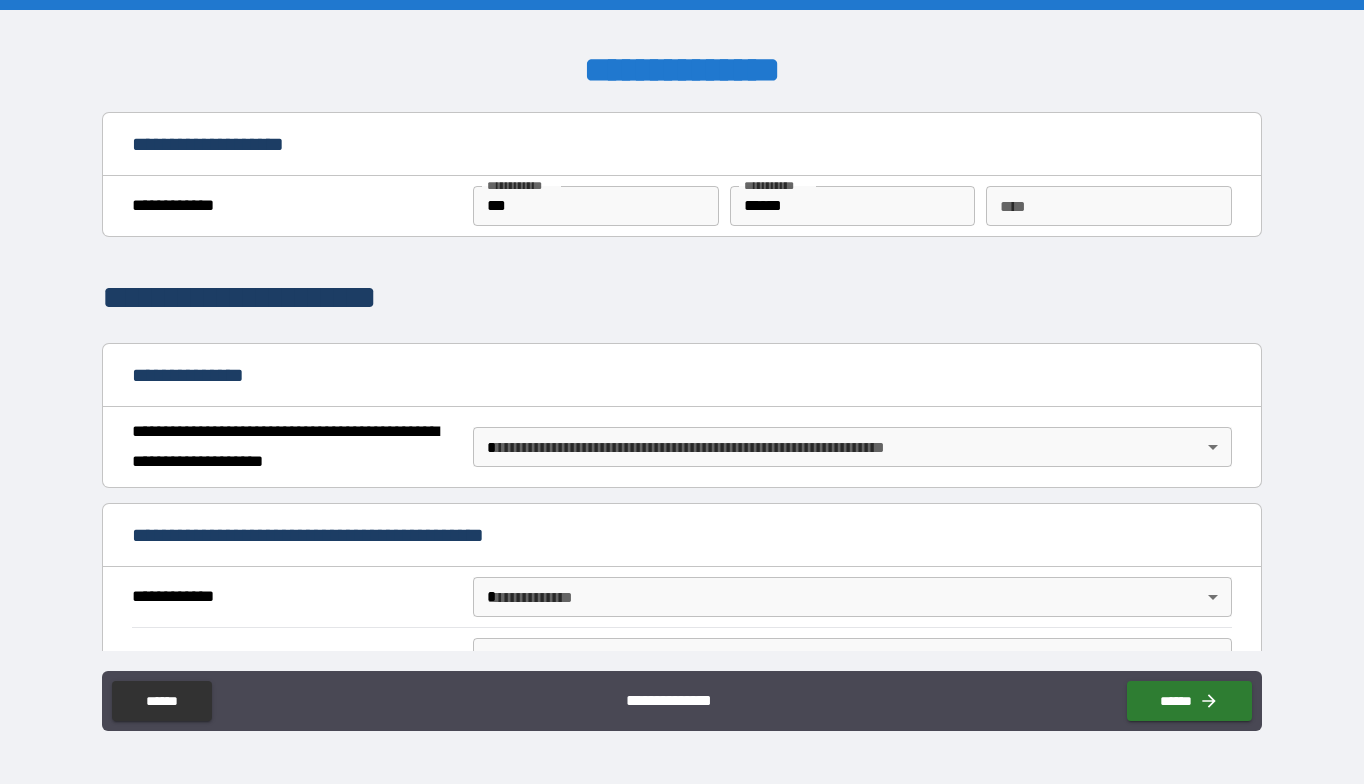 click on "**********" at bounding box center (682, 392) 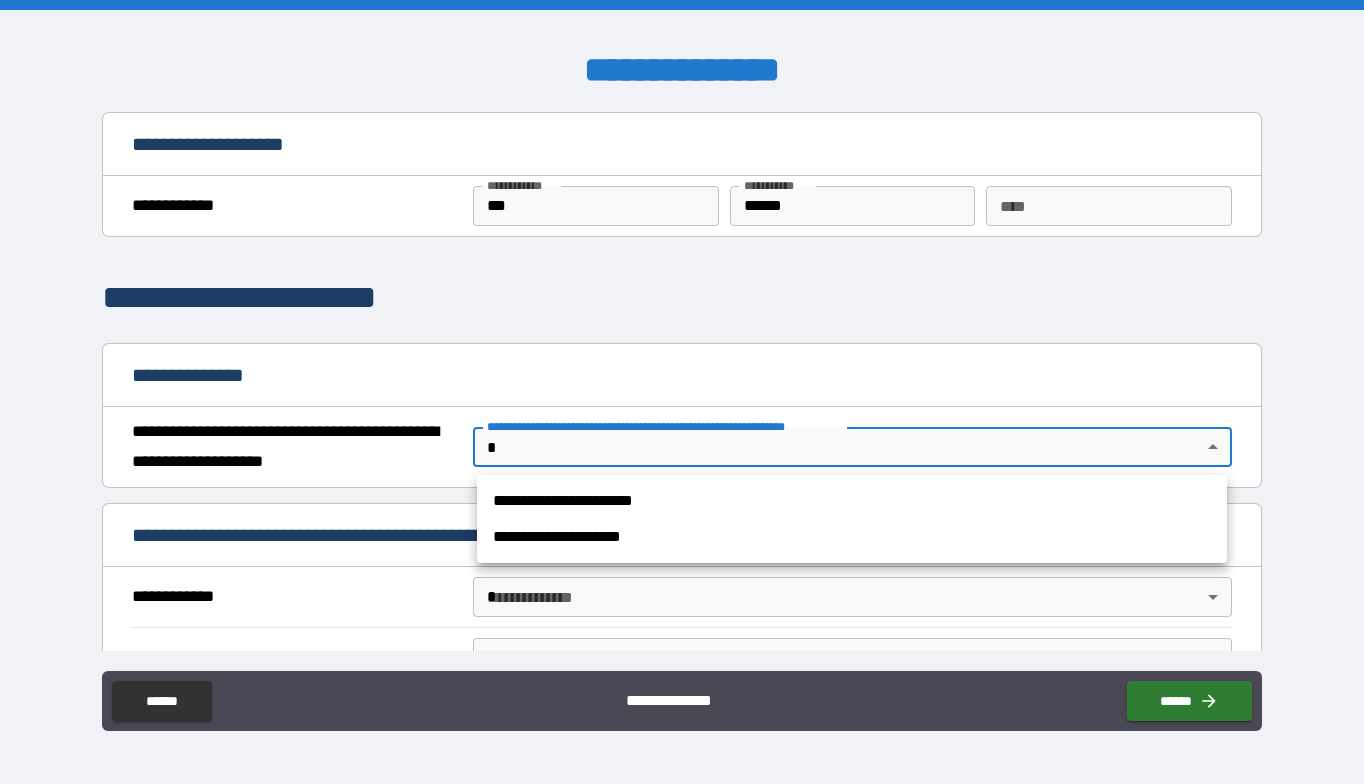 click on "**********" at bounding box center [852, 501] 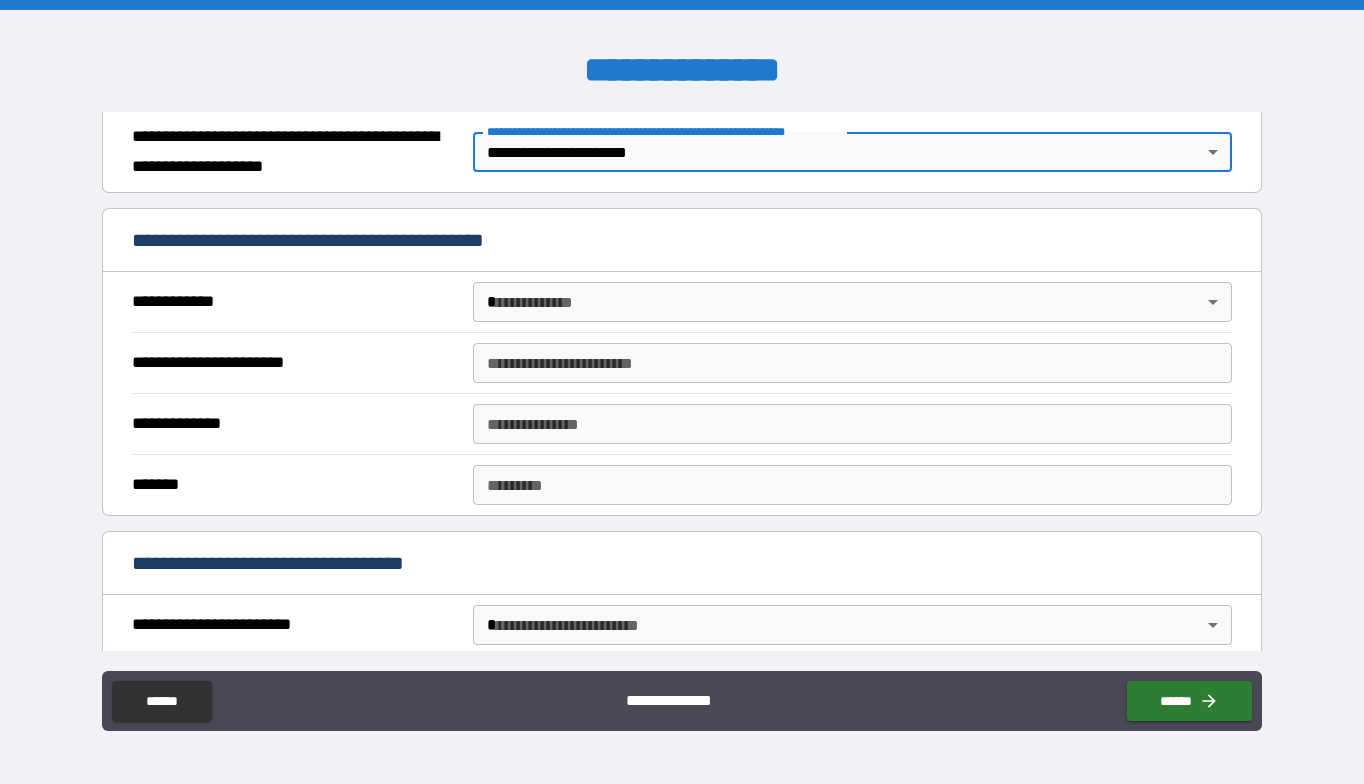 scroll, scrollTop: 320, scrollLeft: 0, axis: vertical 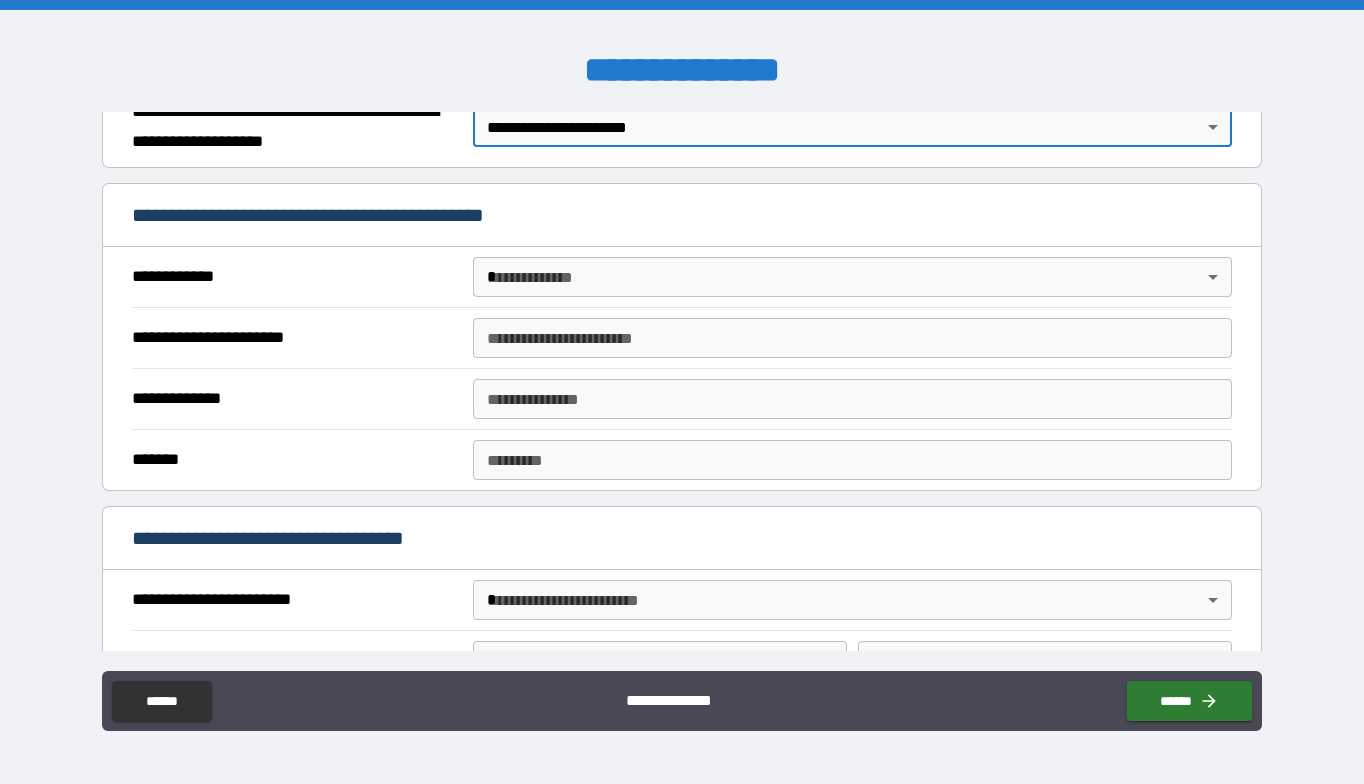 click on "**********" at bounding box center (682, 392) 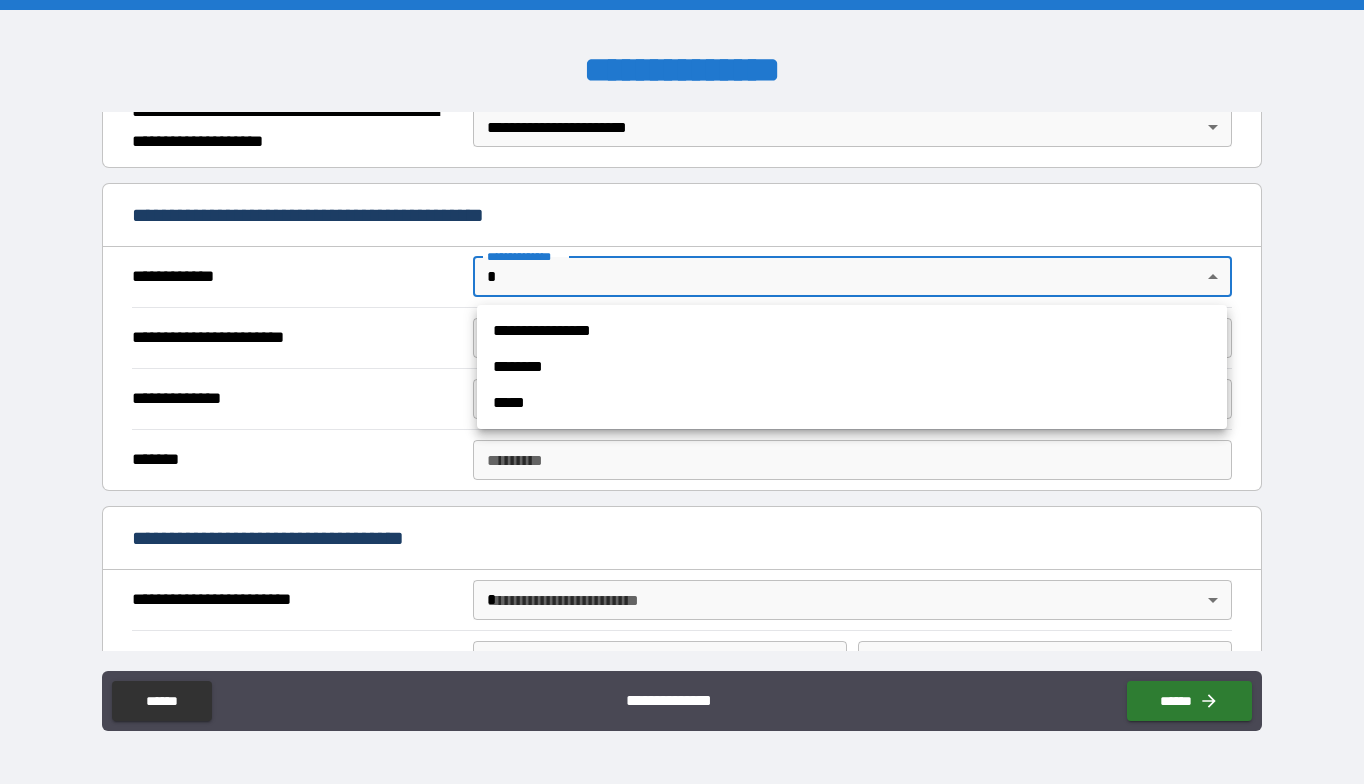 click on "**********" at bounding box center (852, 331) 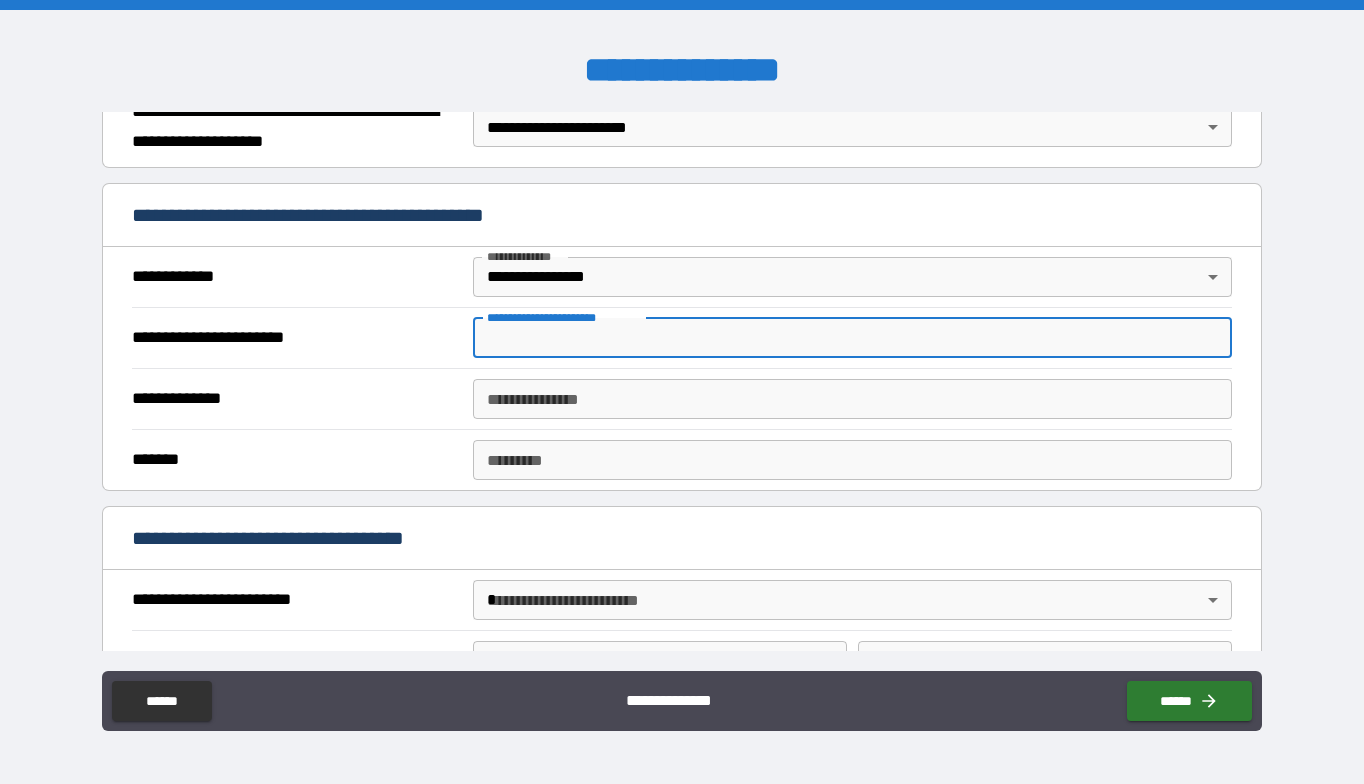 click on "**********" at bounding box center (852, 338) 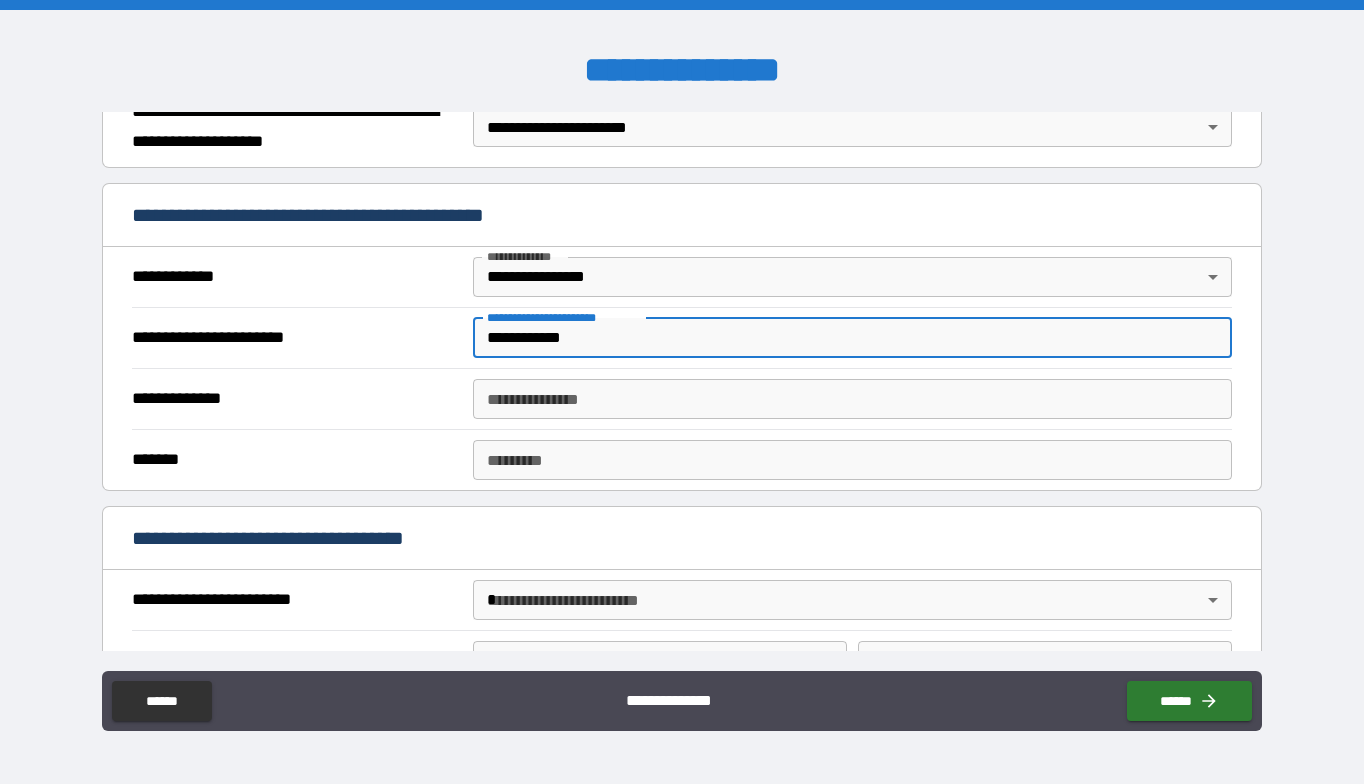 type on "**********" 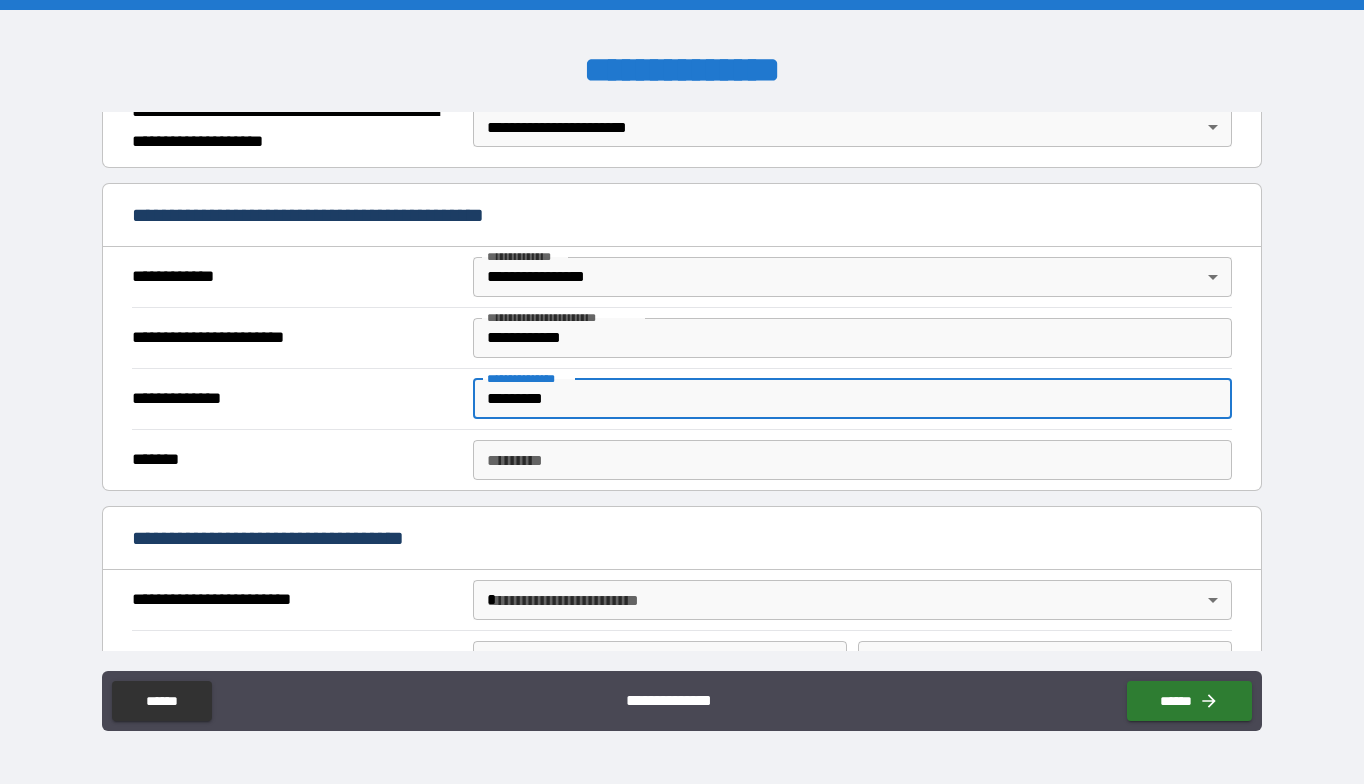 type on "*********" 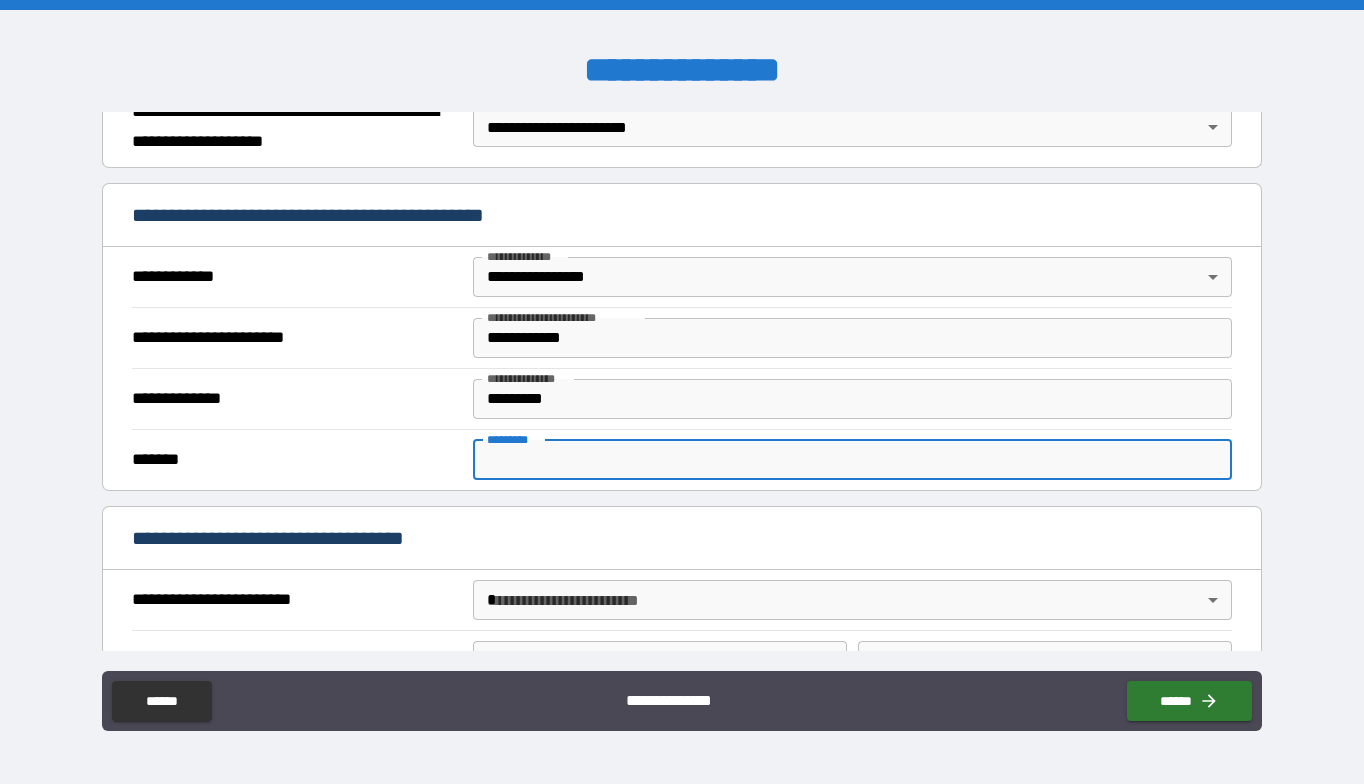 click on "*******   *" at bounding box center (852, 460) 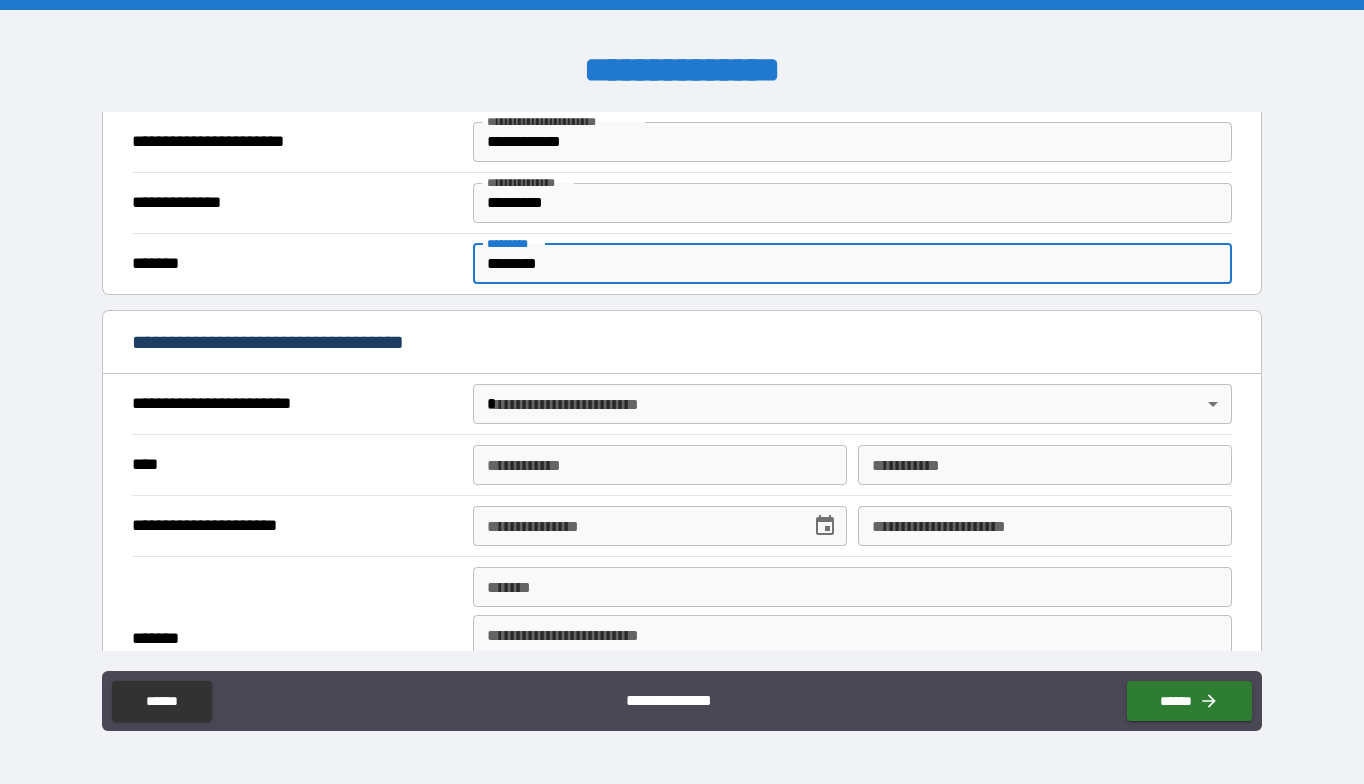 scroll, scrollTop: 518, scrollLeft: 0, axis: vertical 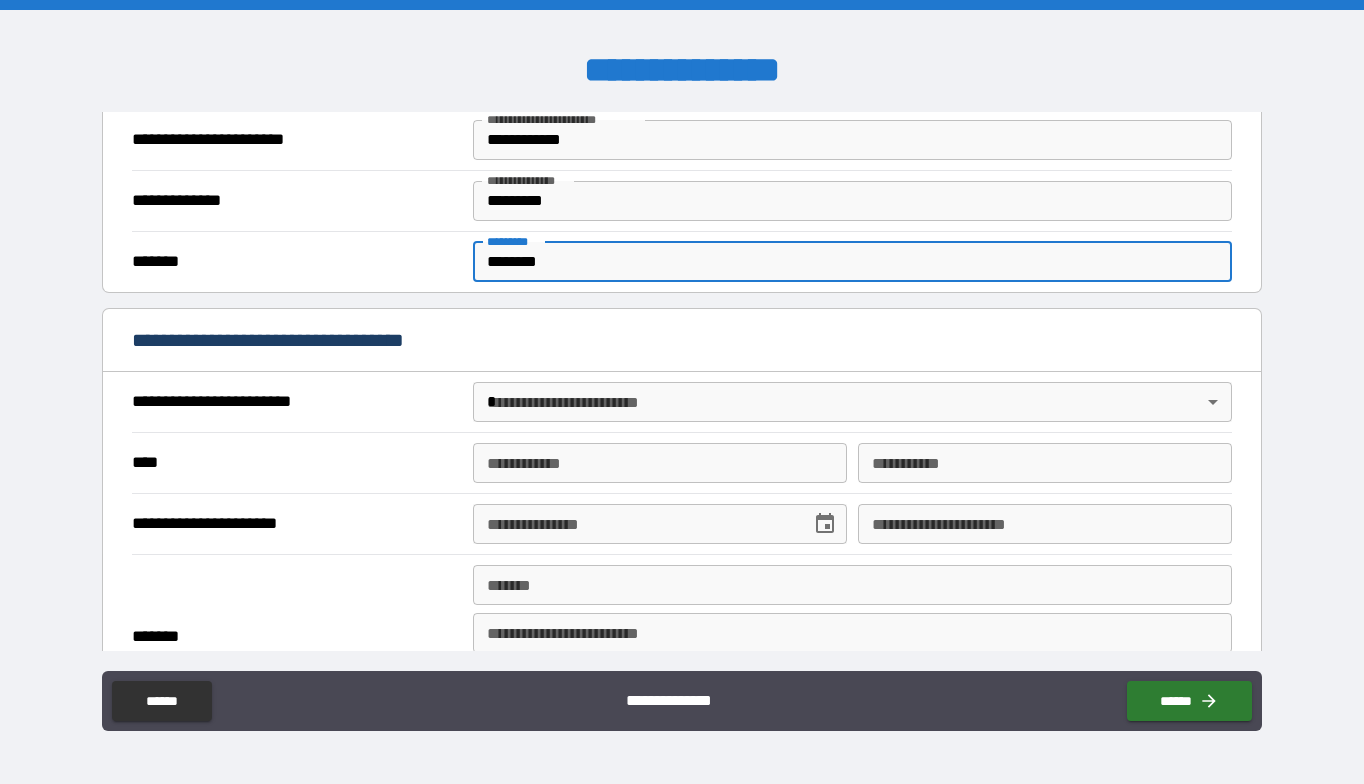type on "********" 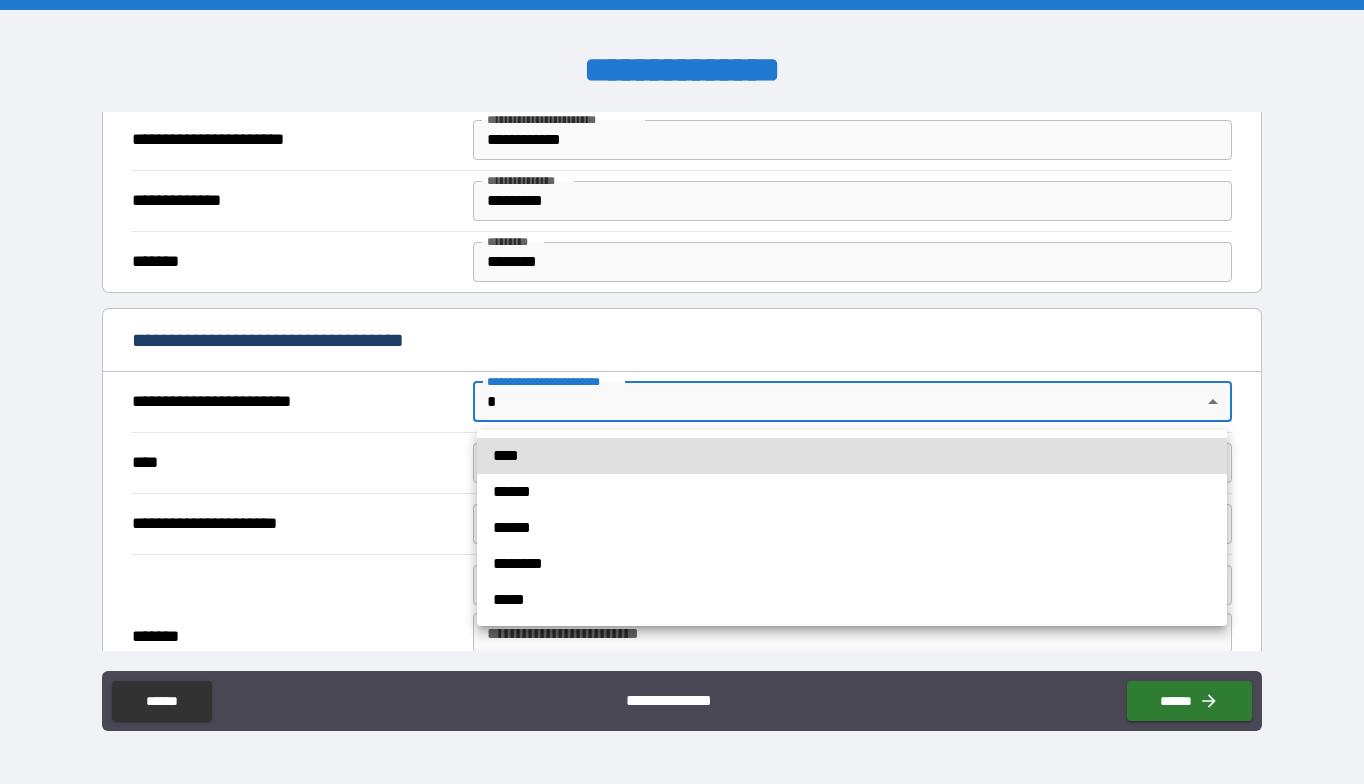 click on "**********" at bounding box center [682, 392] 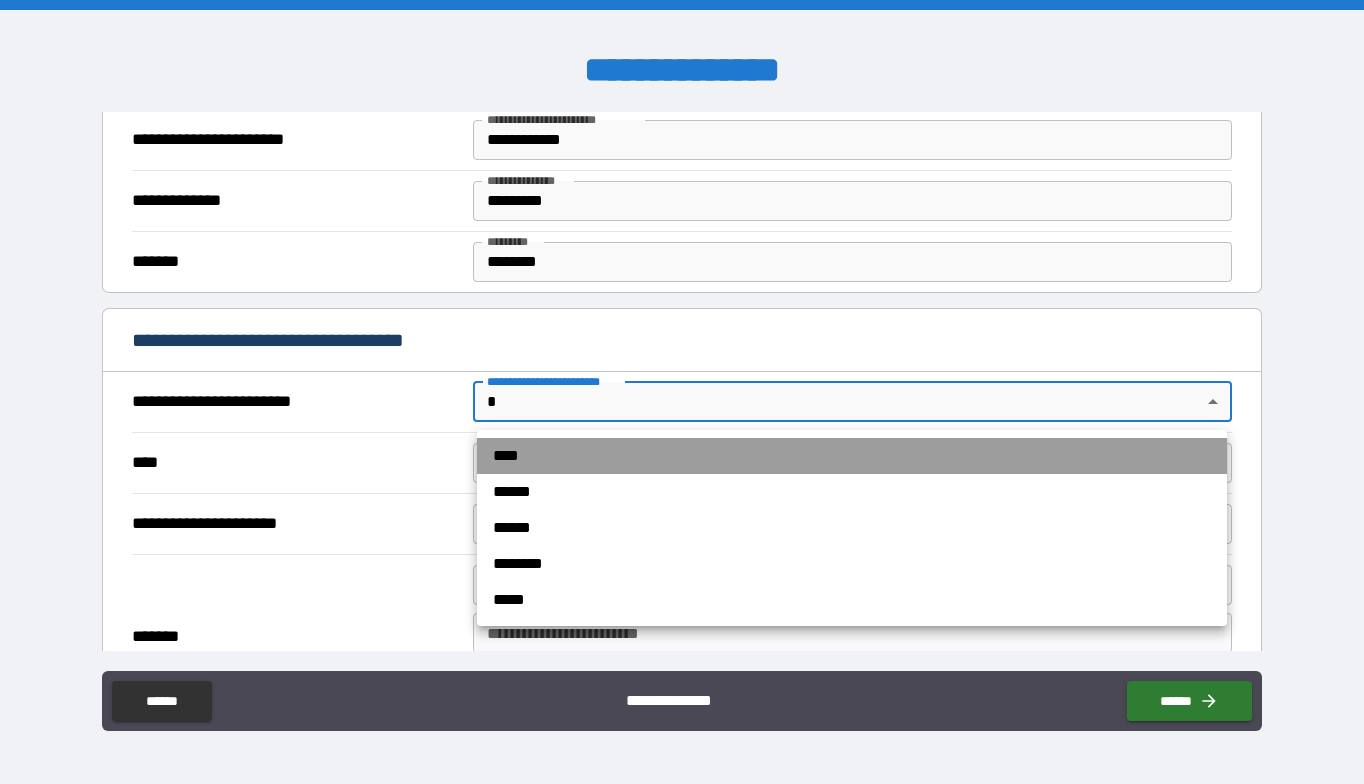 click on "****" at bounding box center [852, 456] 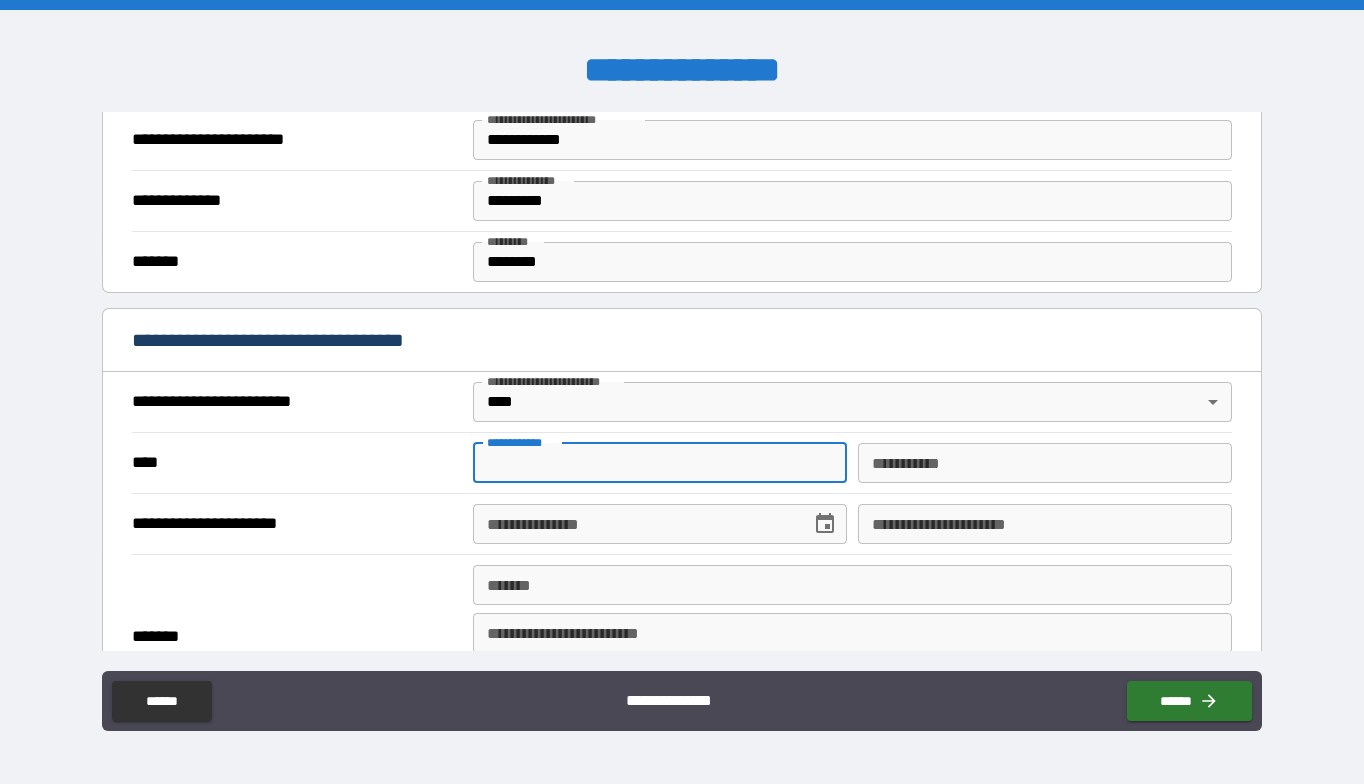 click on "**********" at bounding box center (660, 463) 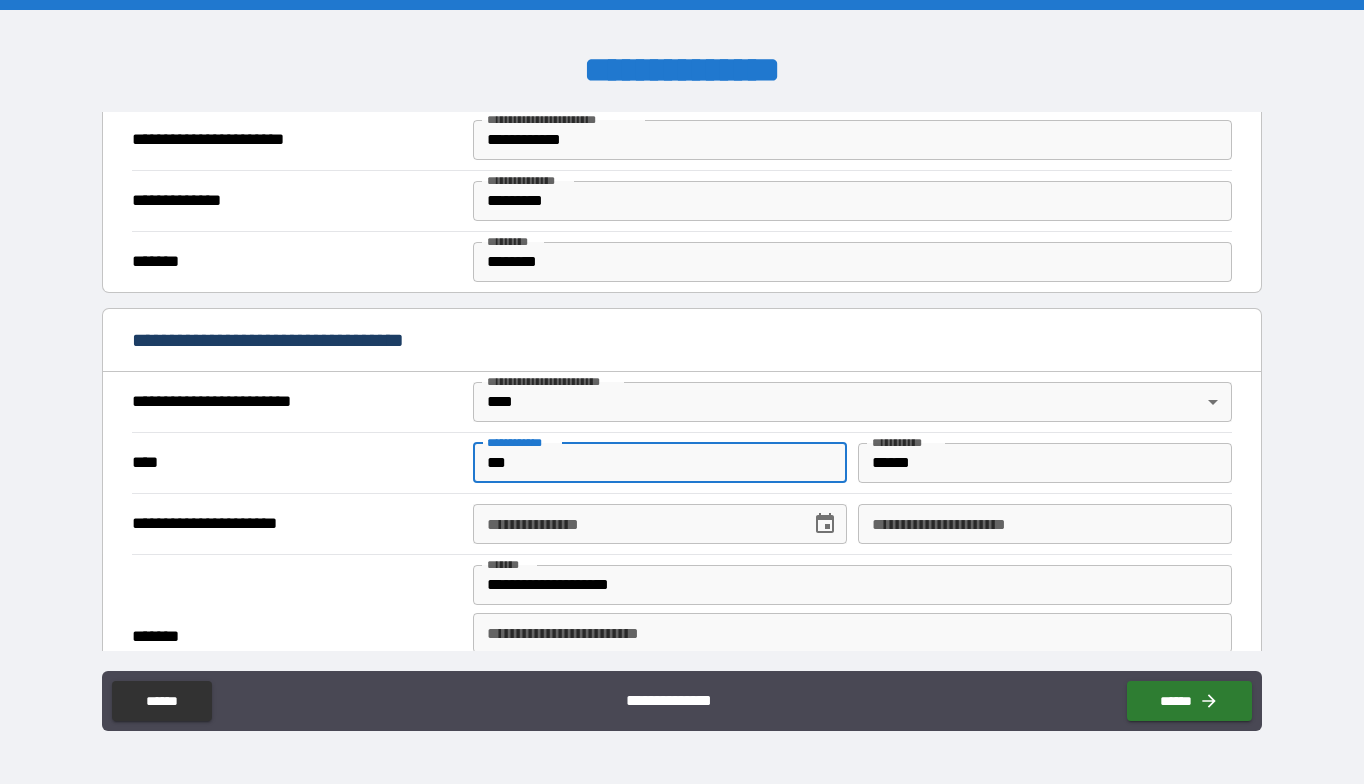 click on "**********" at bounding box center (635, 524) 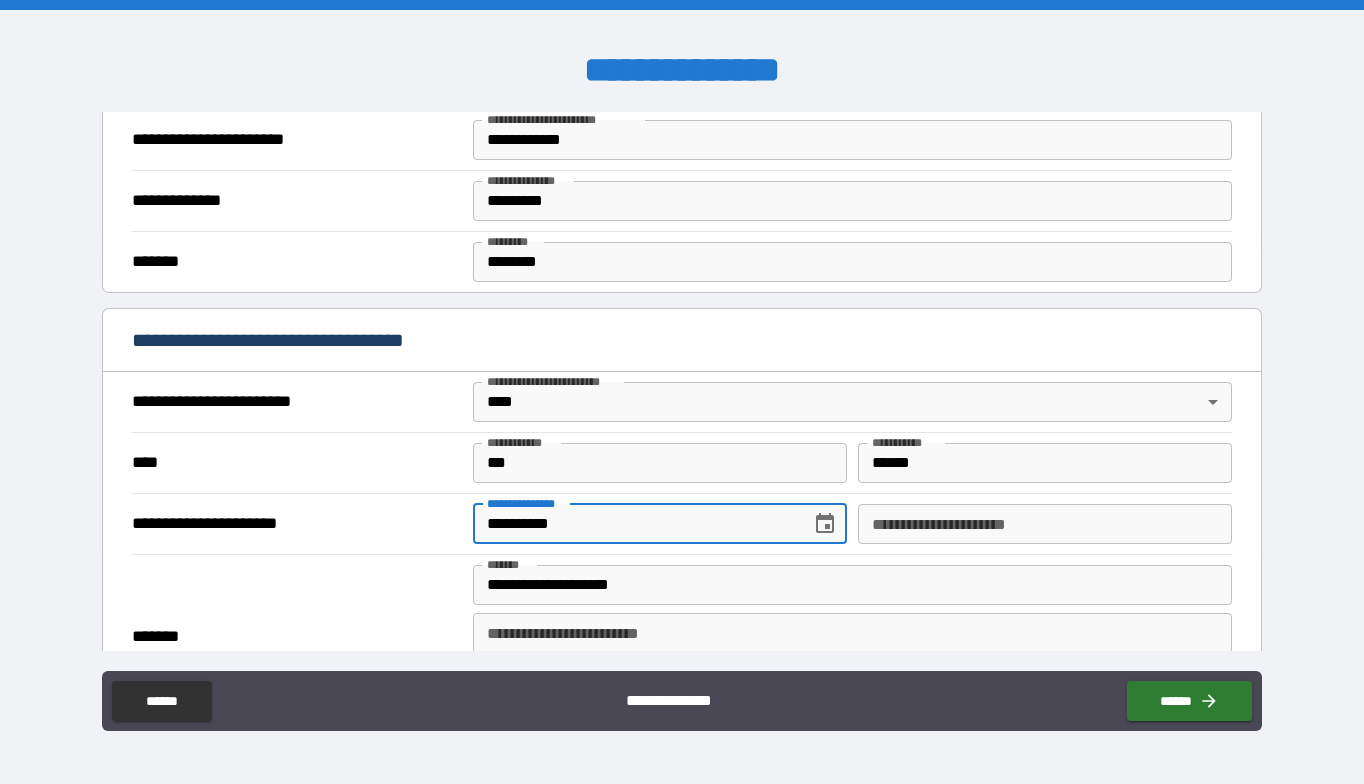 click on "**********" at bounding box center [1045, 524] 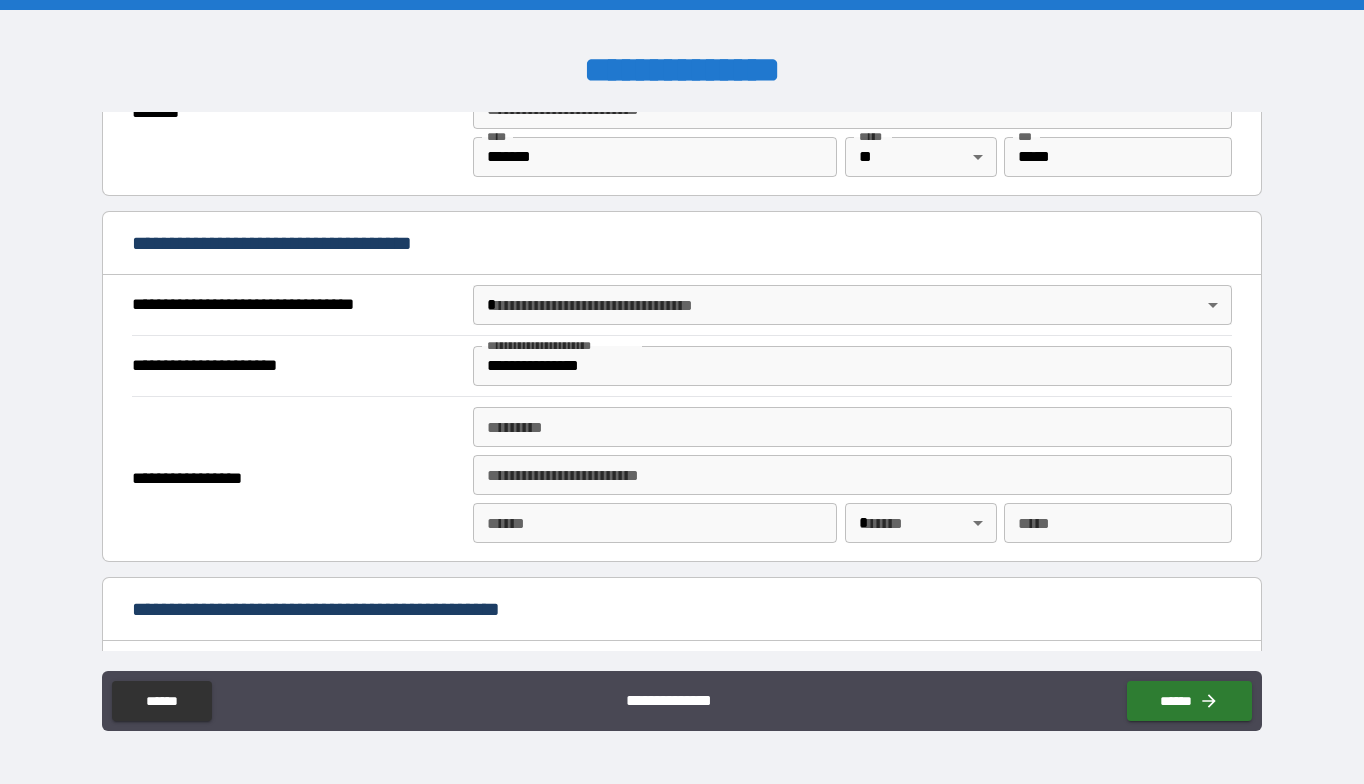 scroll, scrollTop: 1053, scrollLeft: 0, axis: vertical 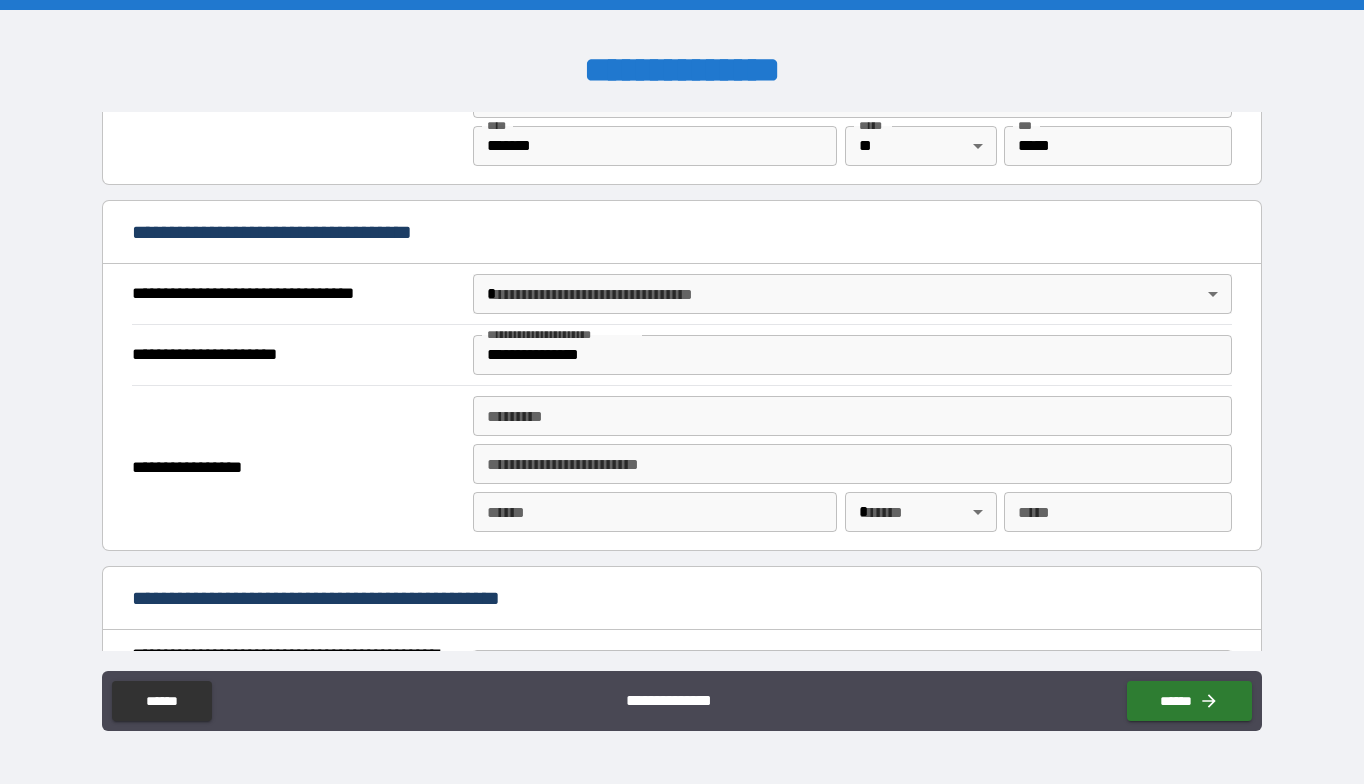 click on "**********" at bounding box center (682, 392) 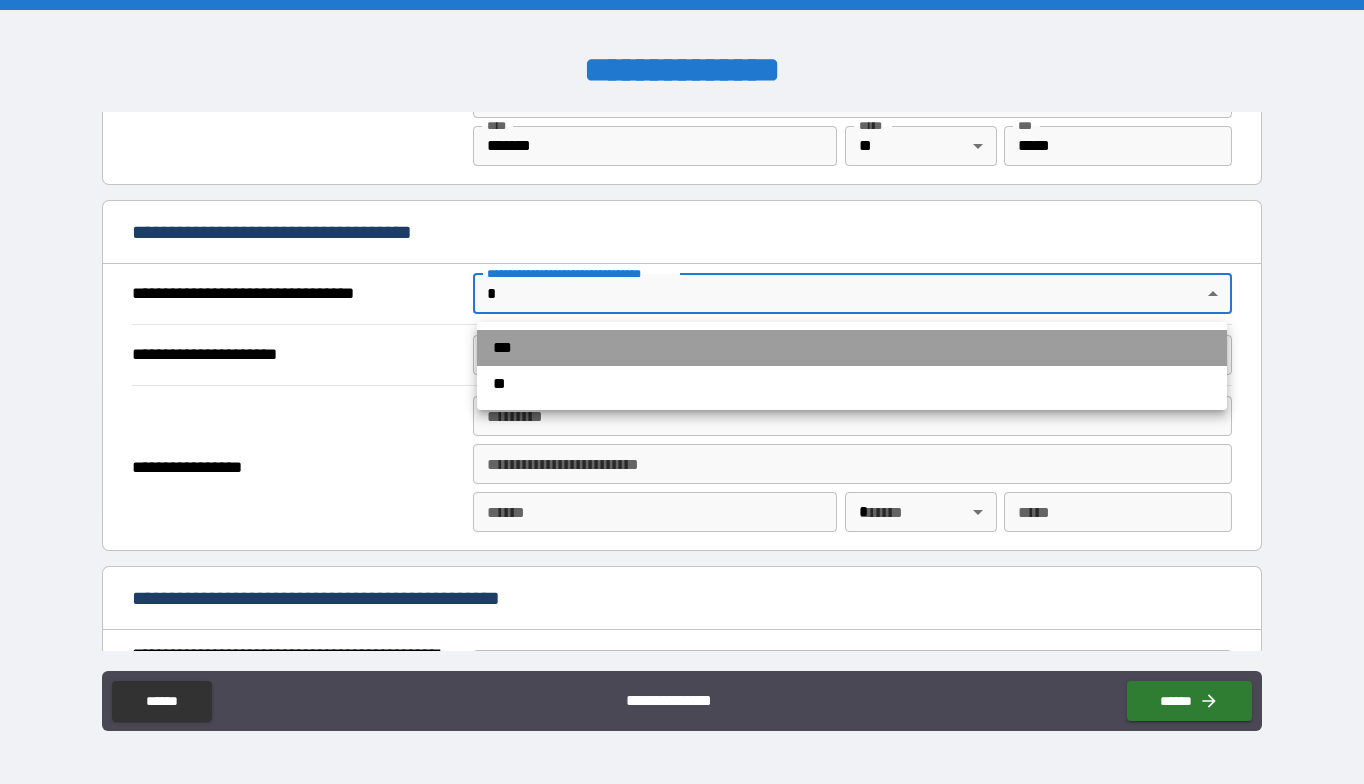 click on "***" at bounding box center (852, 348) 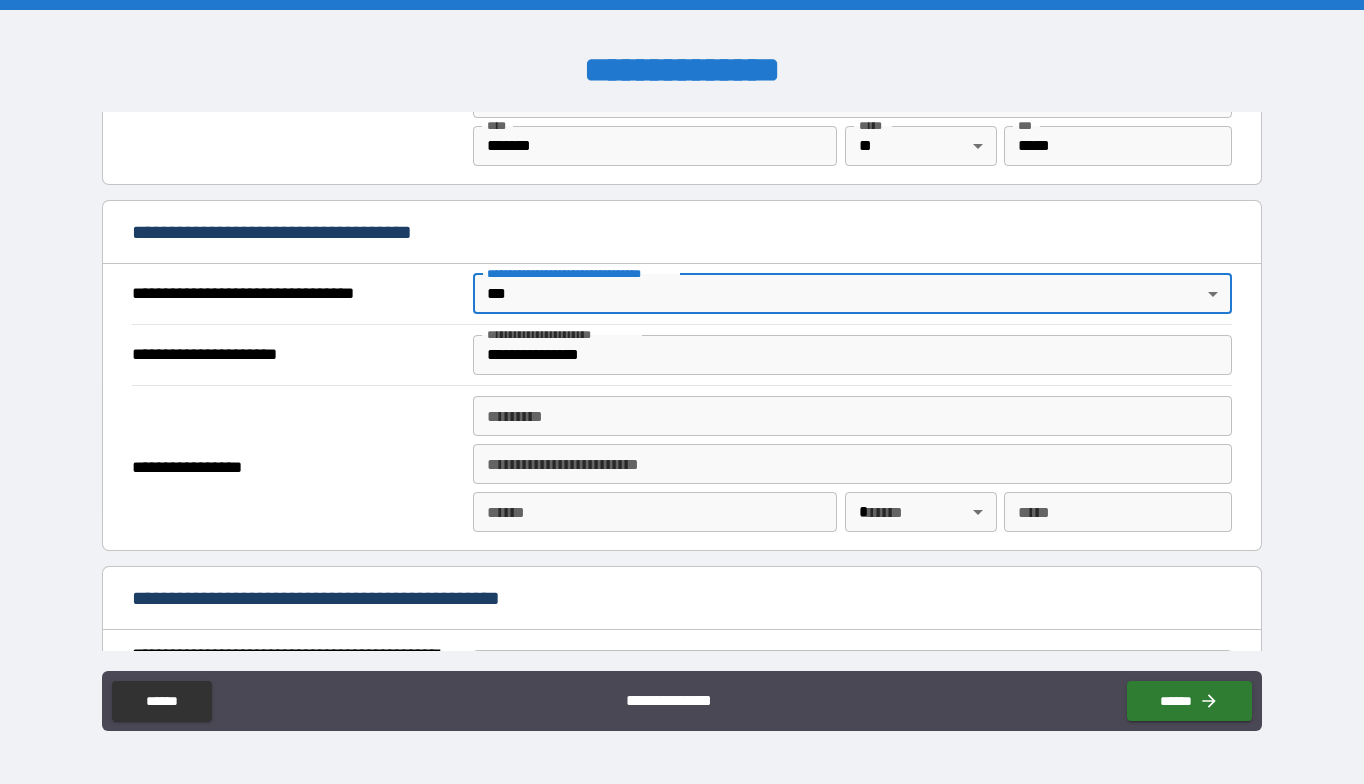 click on "**********" at bounding box center [852, 355] 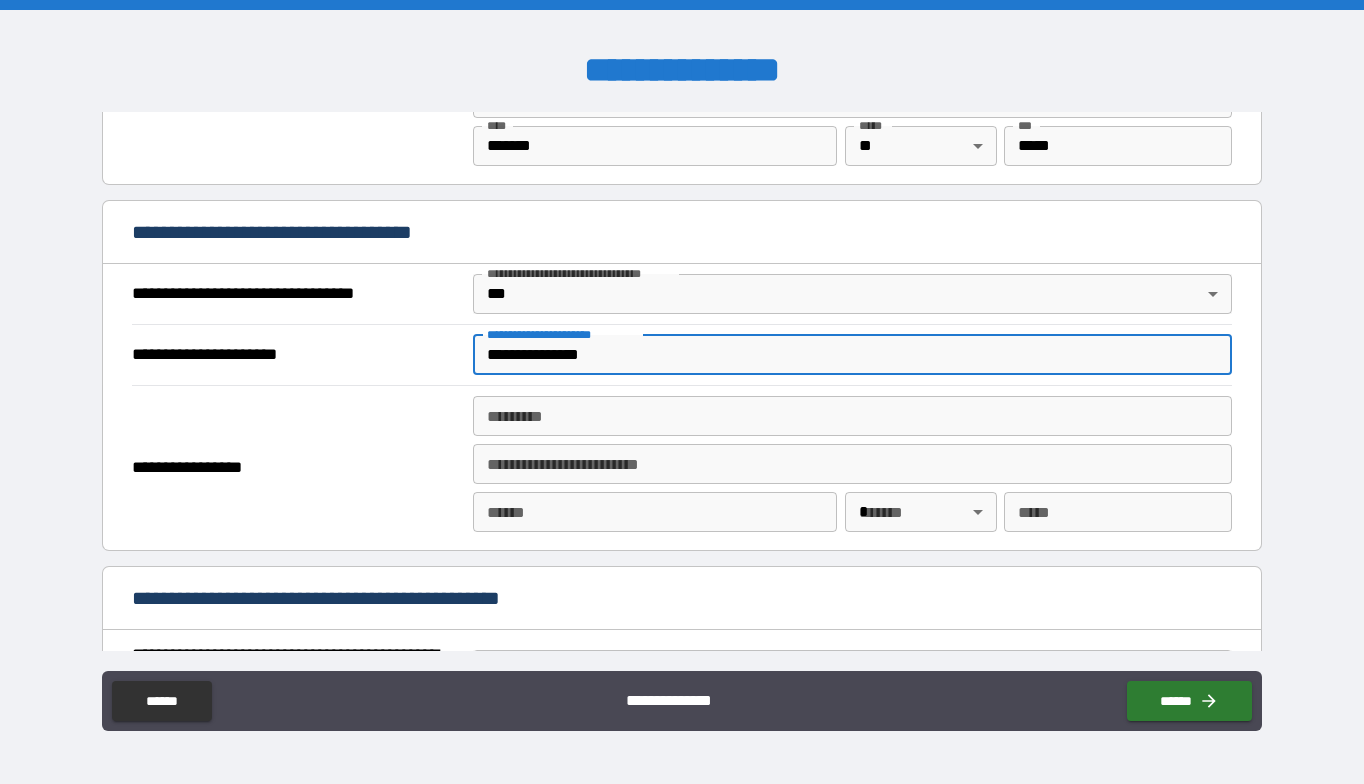 click on "**********" at bounding box center (852, 355) 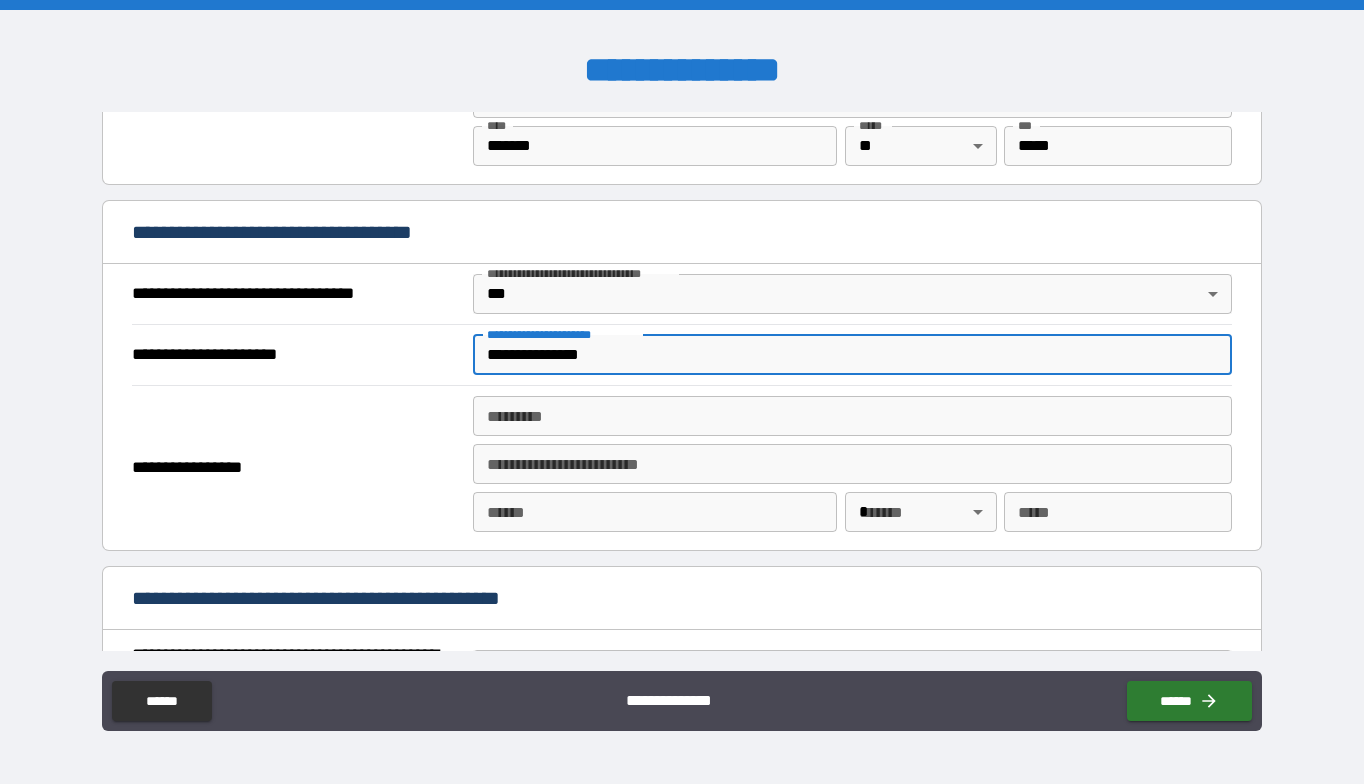 click on "**********" at bounding box center [682, 392] 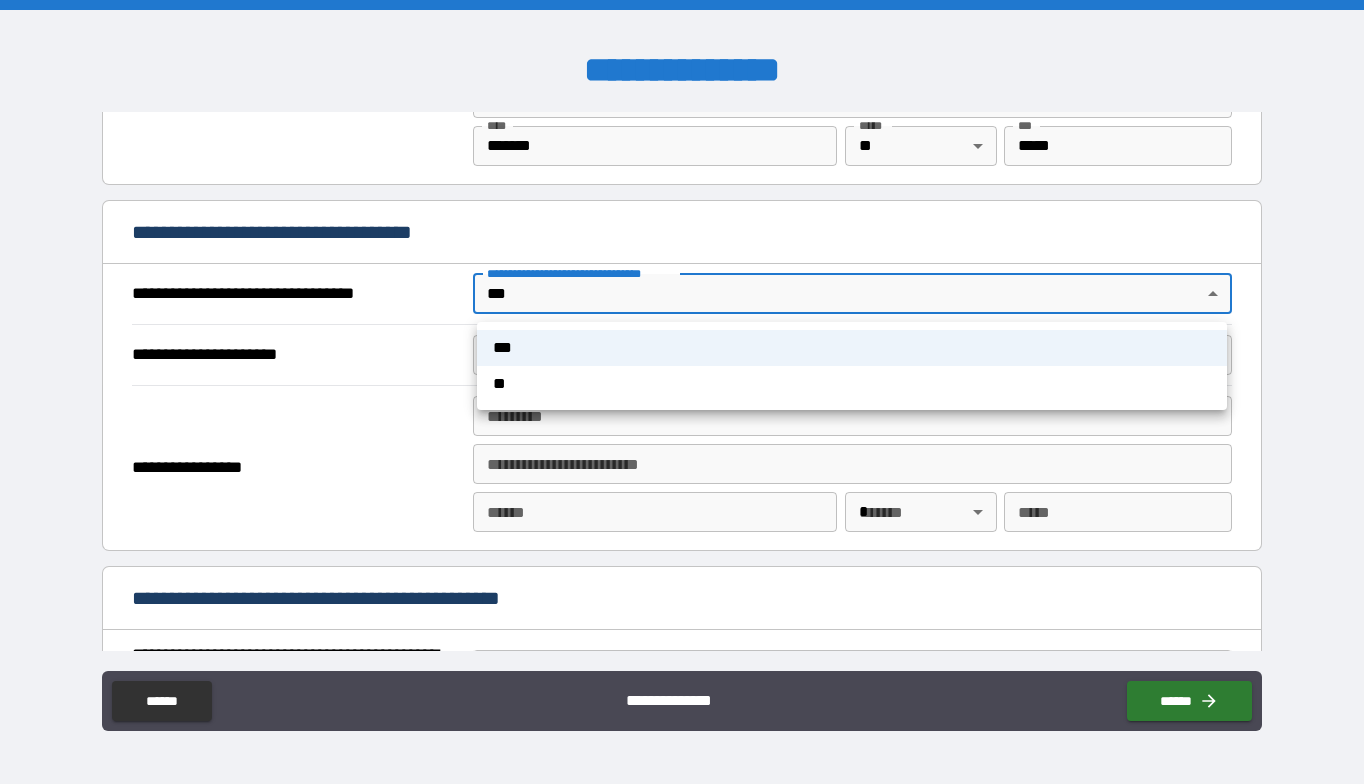 click at bounding box center (682, 392) 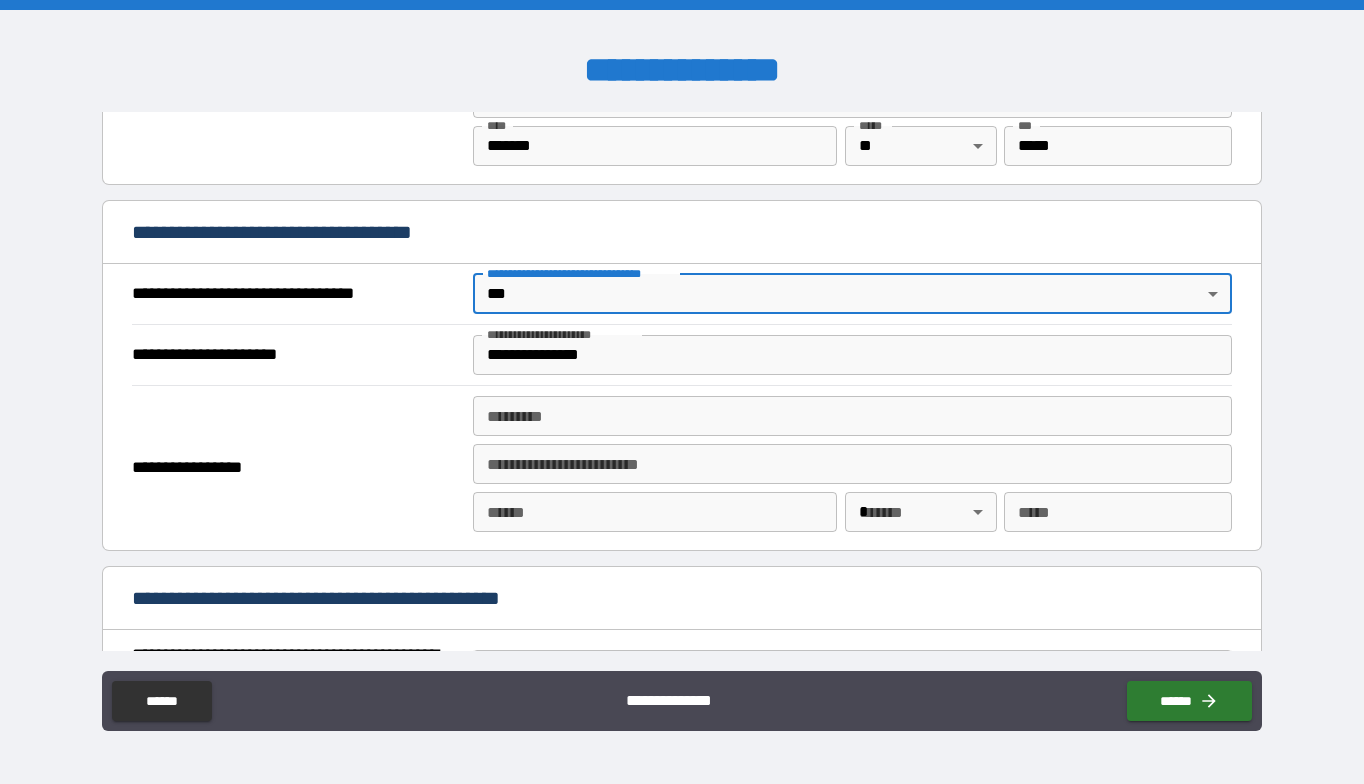 click on "**********" at bounding box center [852, 355] 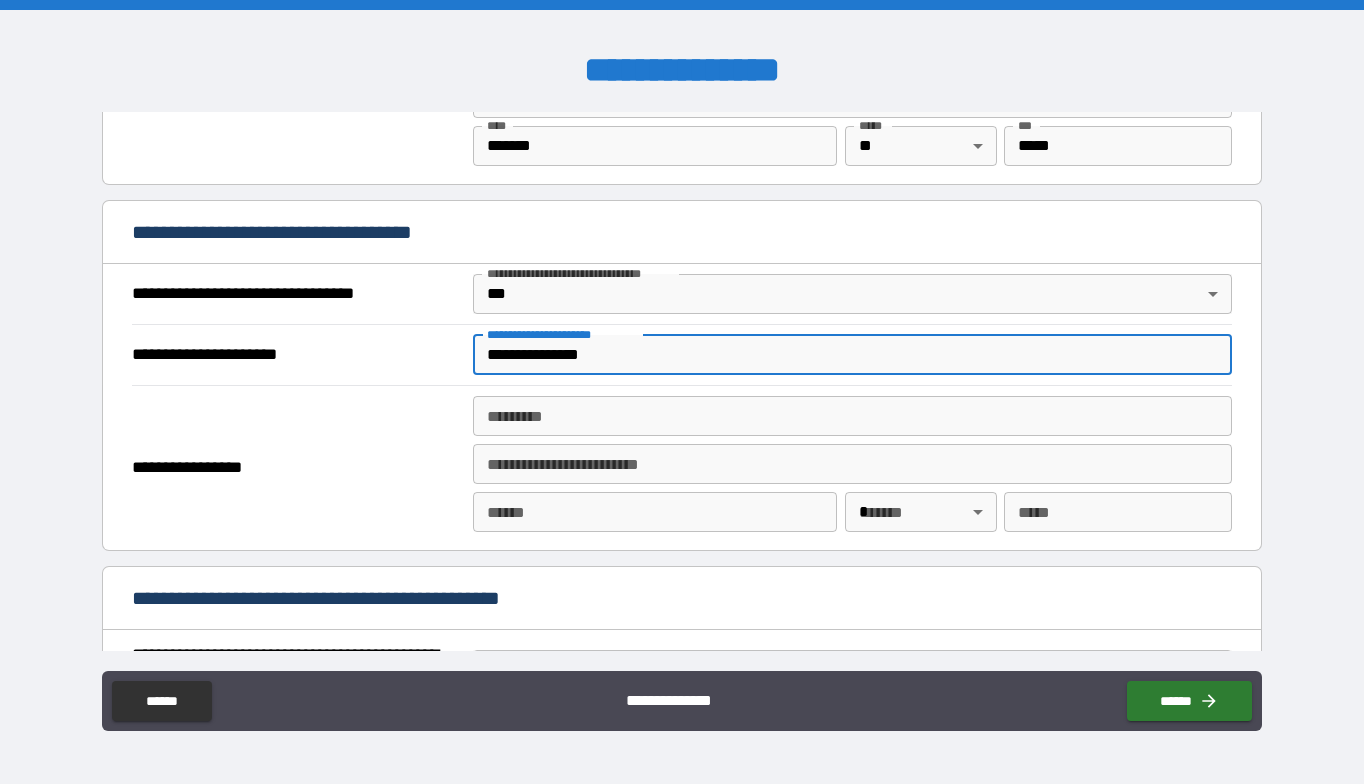 click on "**********" at bounding box center (852, 355) 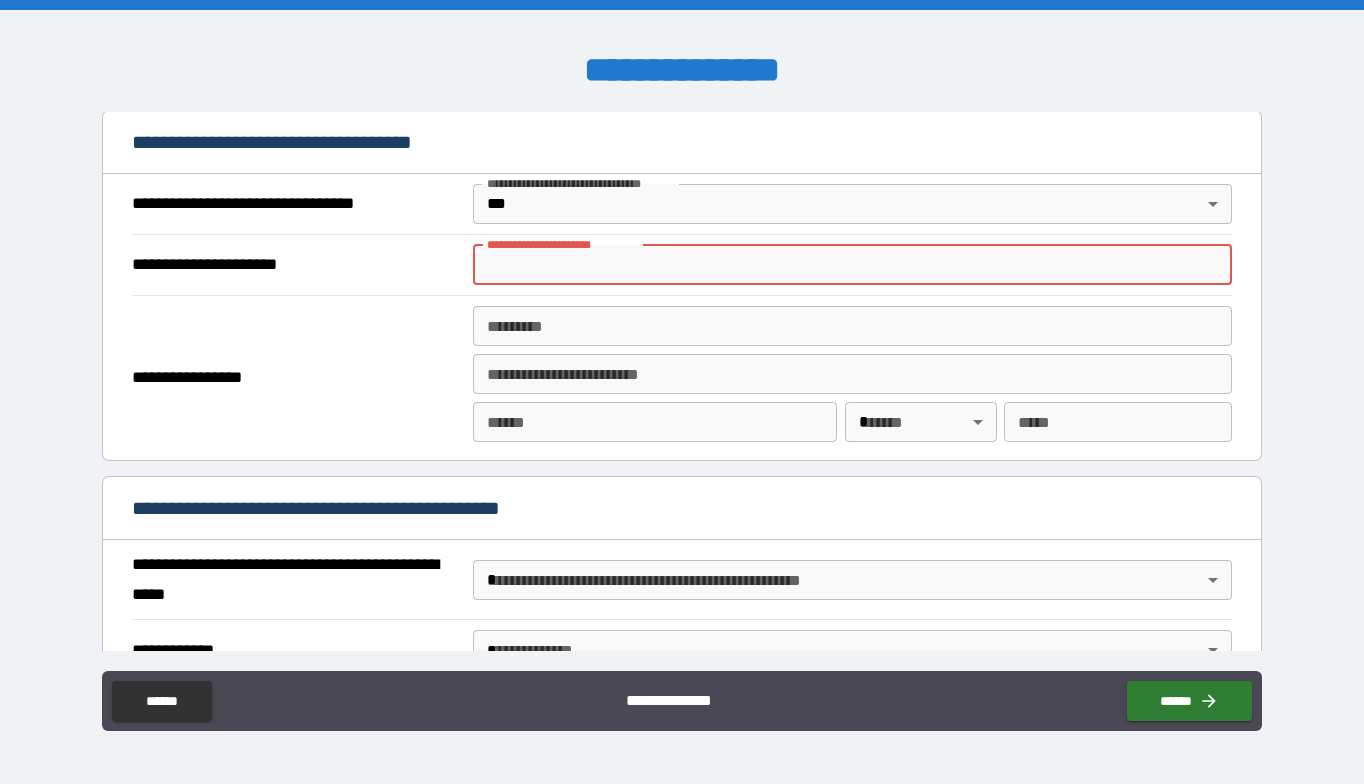 scroll, scrollTop: 1139, scrollLeft: 0, axis: vertical 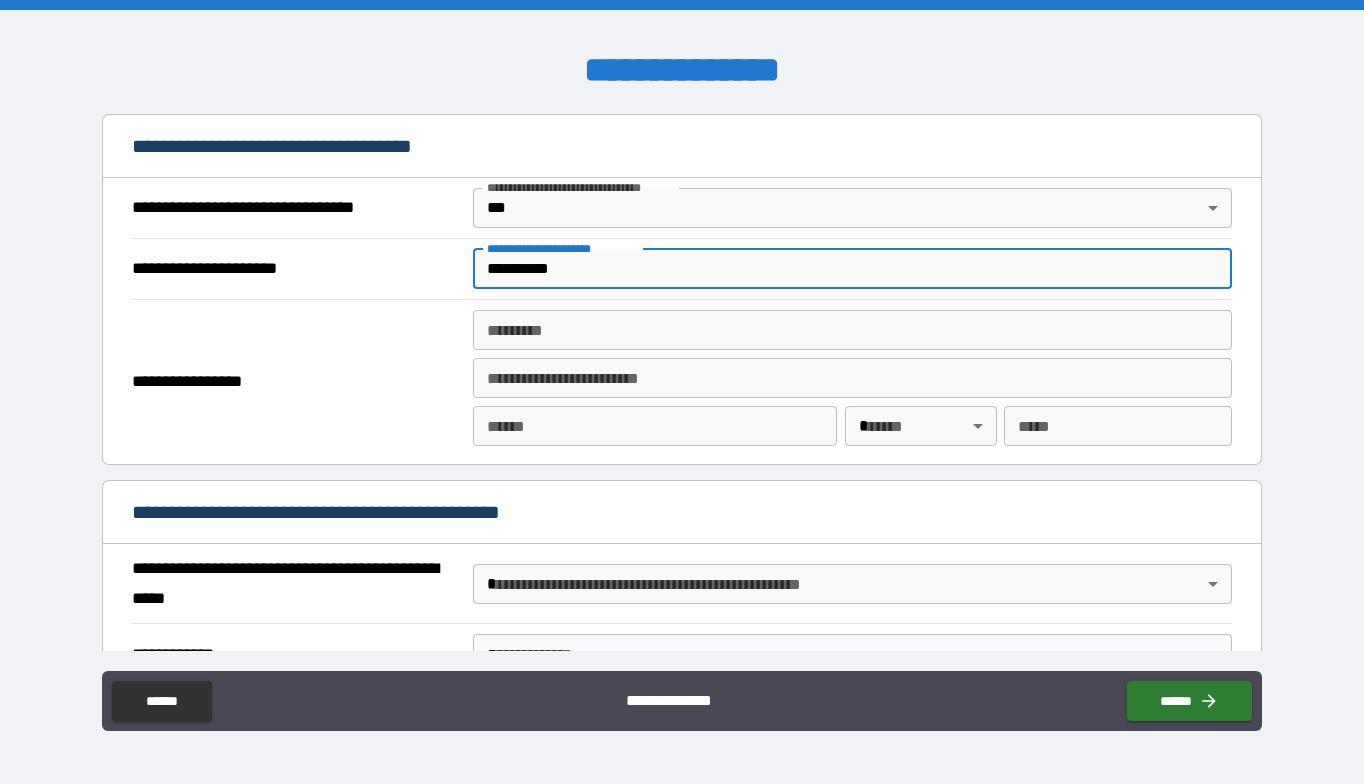 click on "*********" at bounding box center [852, 269] 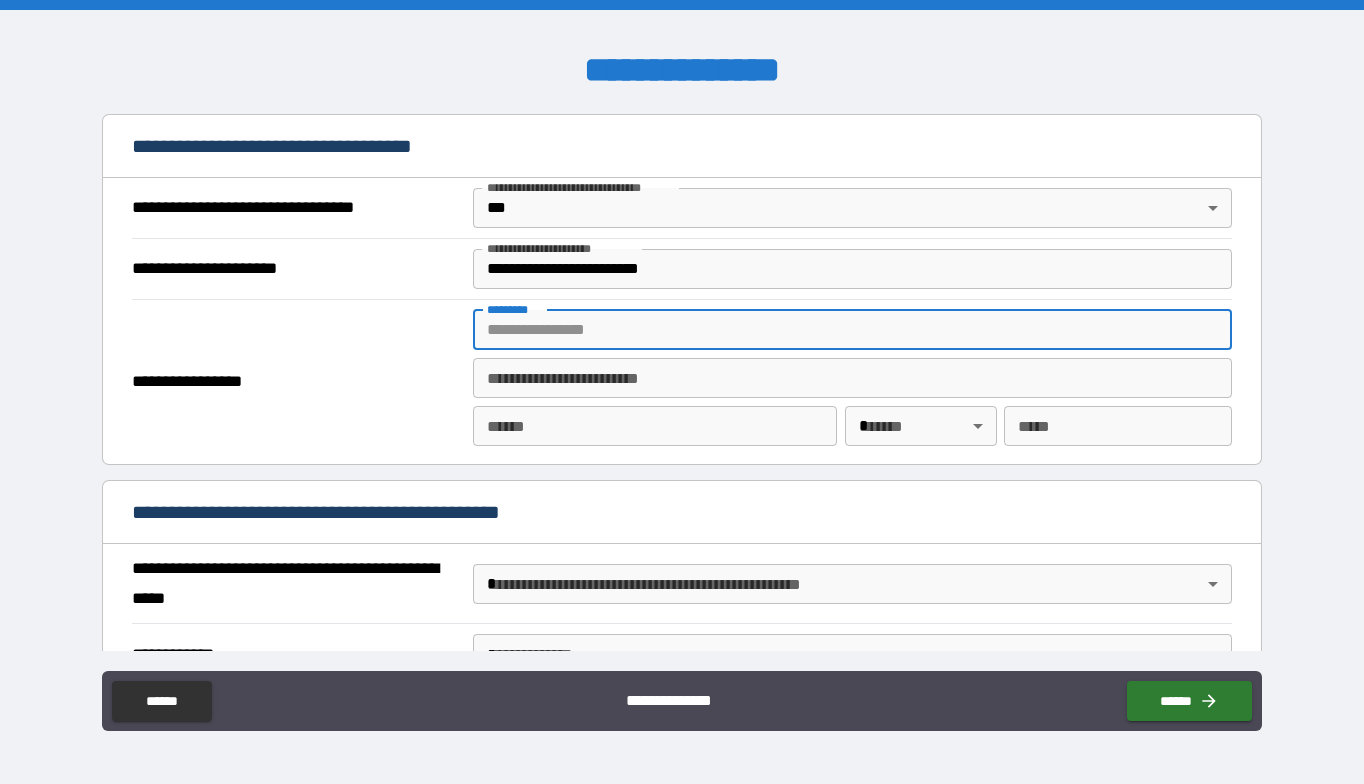 click on "*******   *" at bounding box center [852, 330] 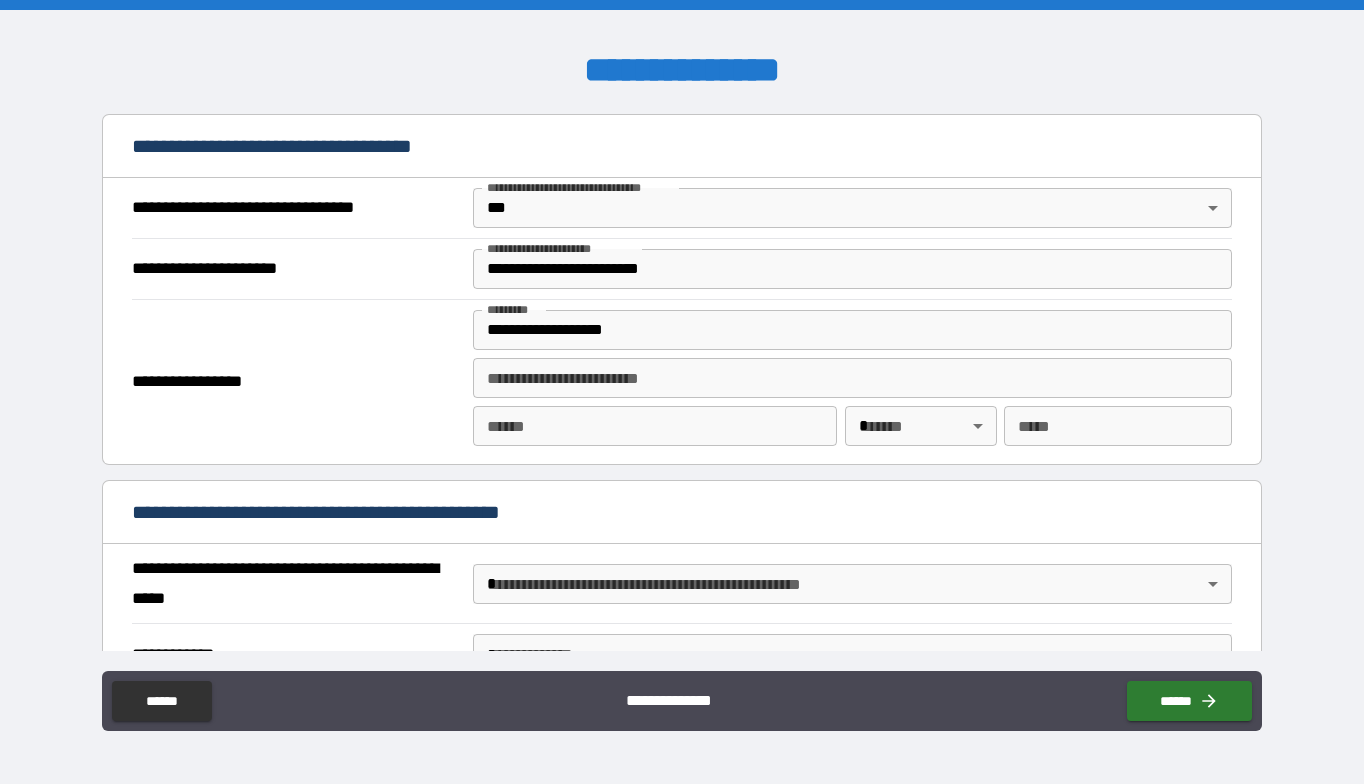click on "**********" at bounding box center (297, 382) 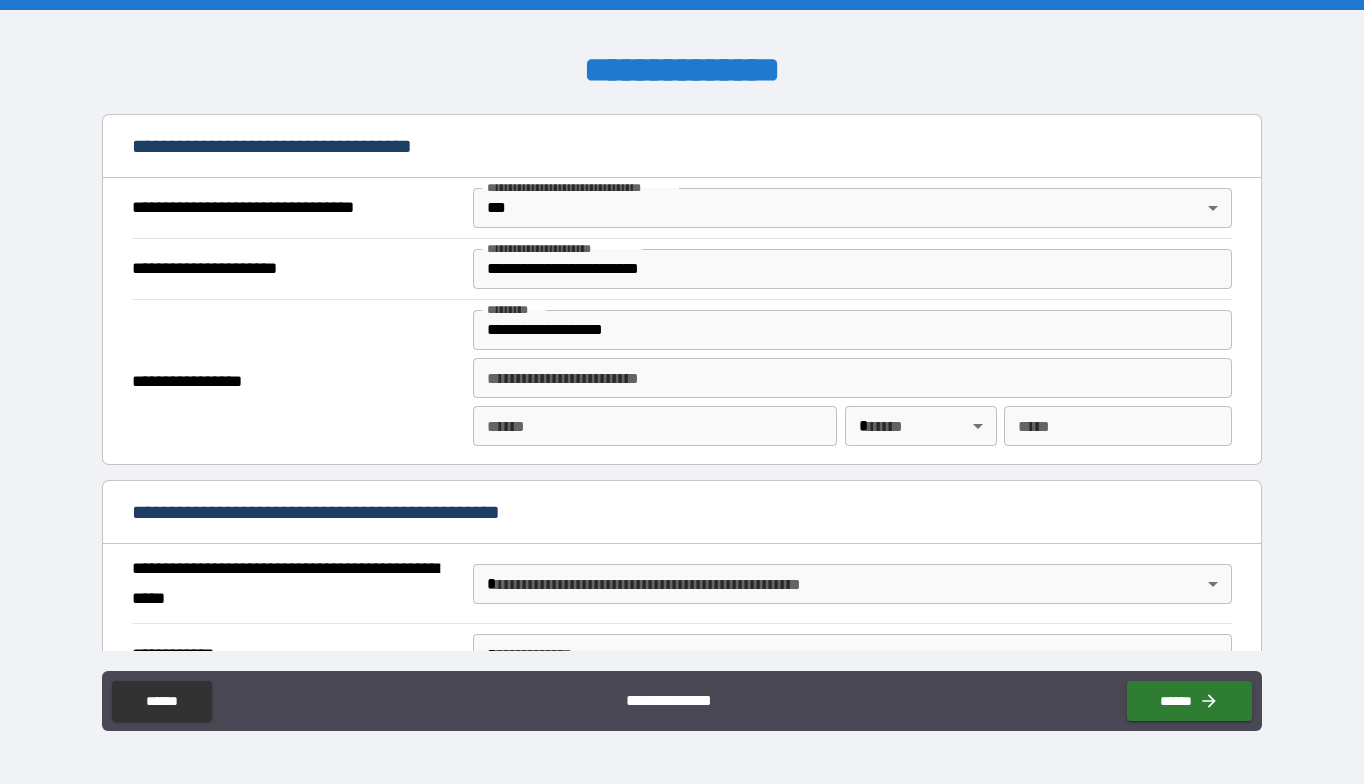 click on "***   *" at bounding box center [1118, 426] 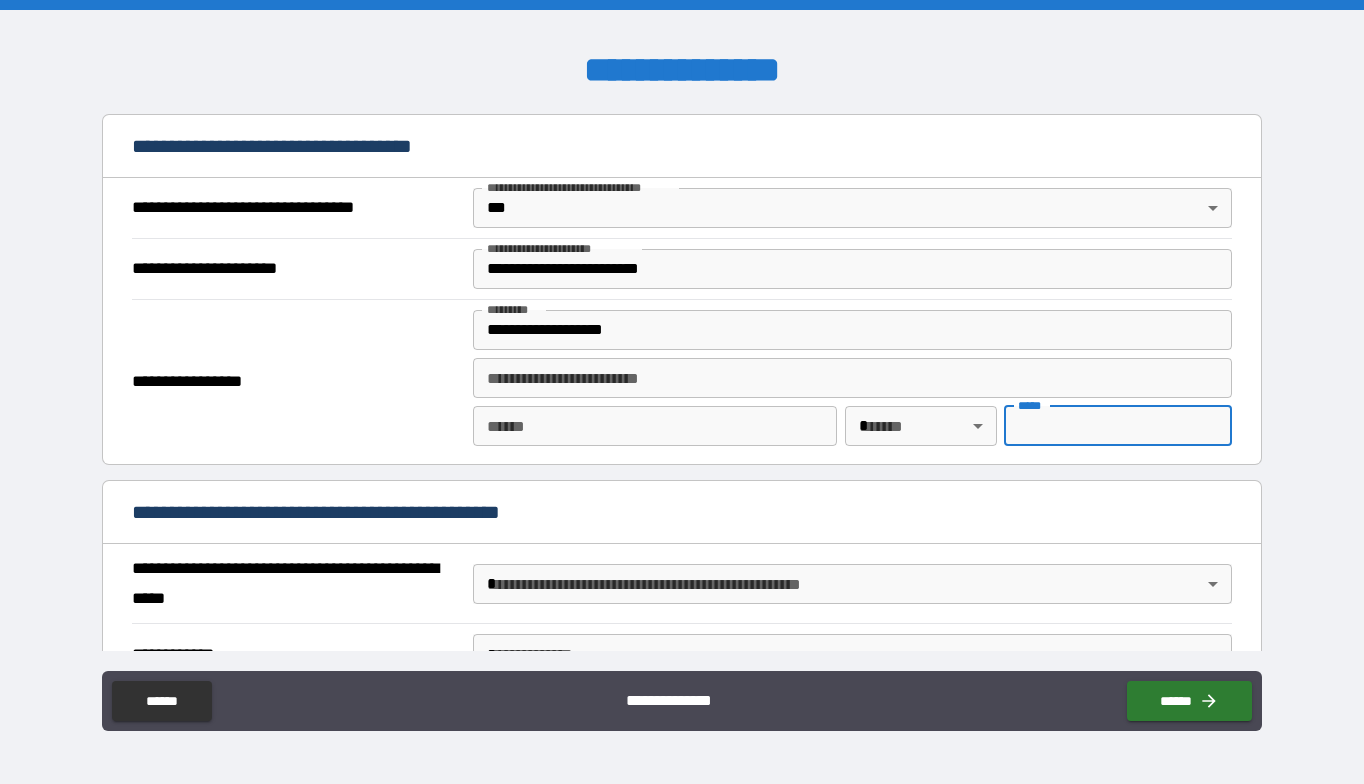 paste on "*****" 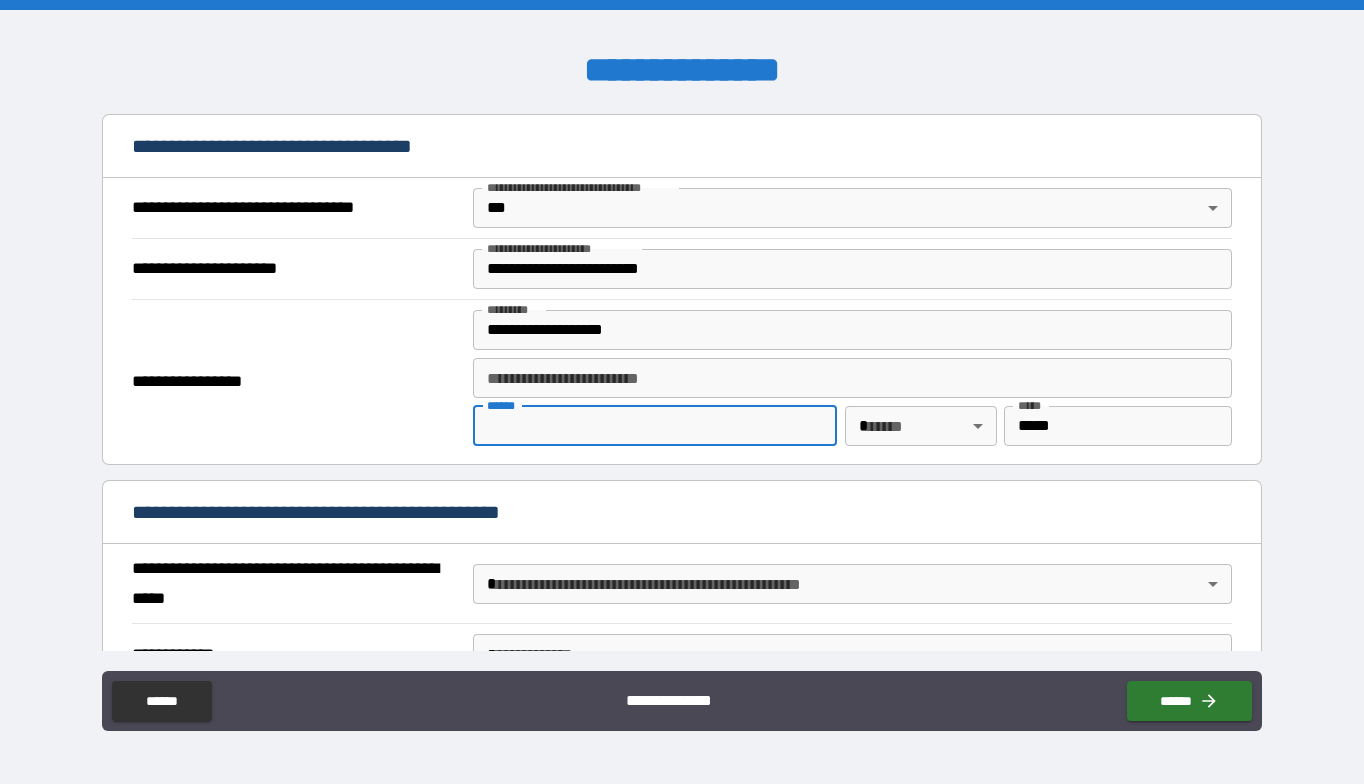 click on "****   *" at bounding box center (655, 426) 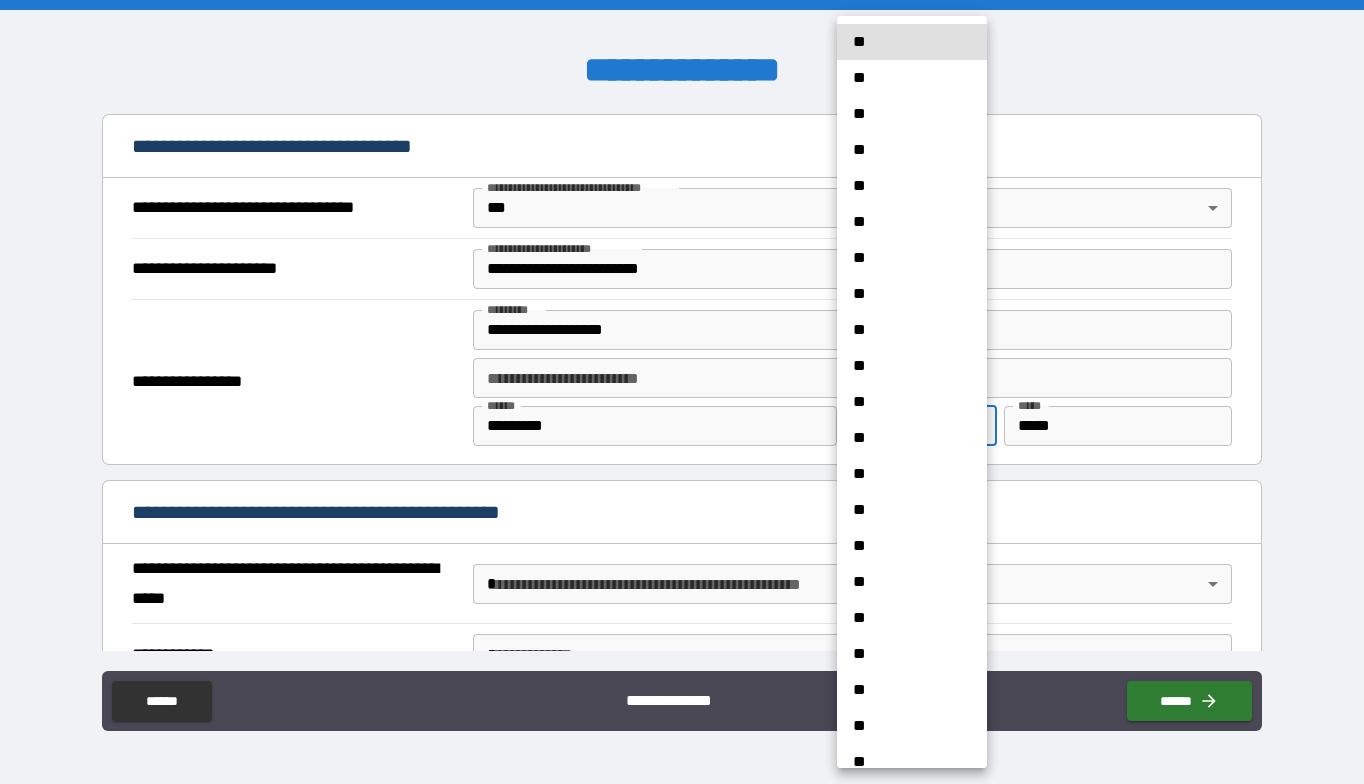 click on "**********" at bounding box center [682, 392] 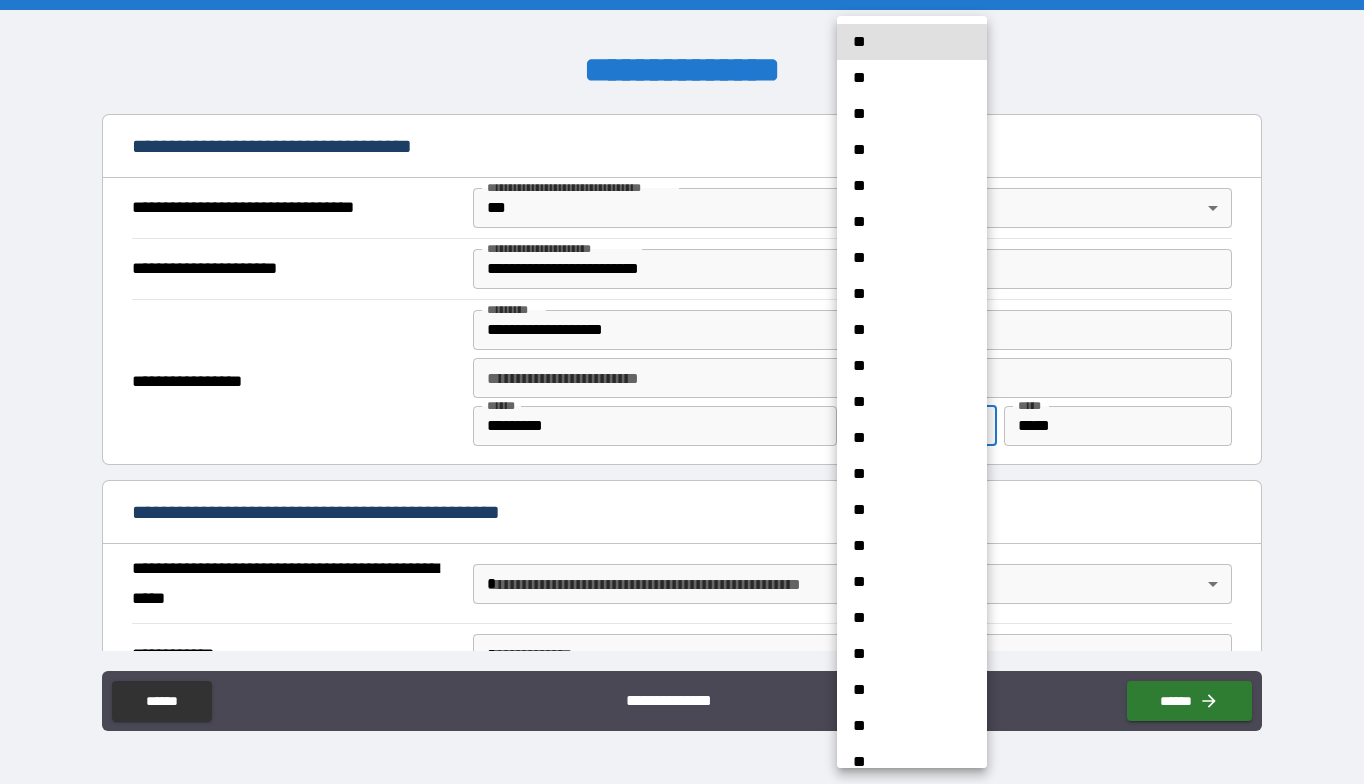 scroll, scrollTop: 1090, scrollLeft: 0, axis: vertical 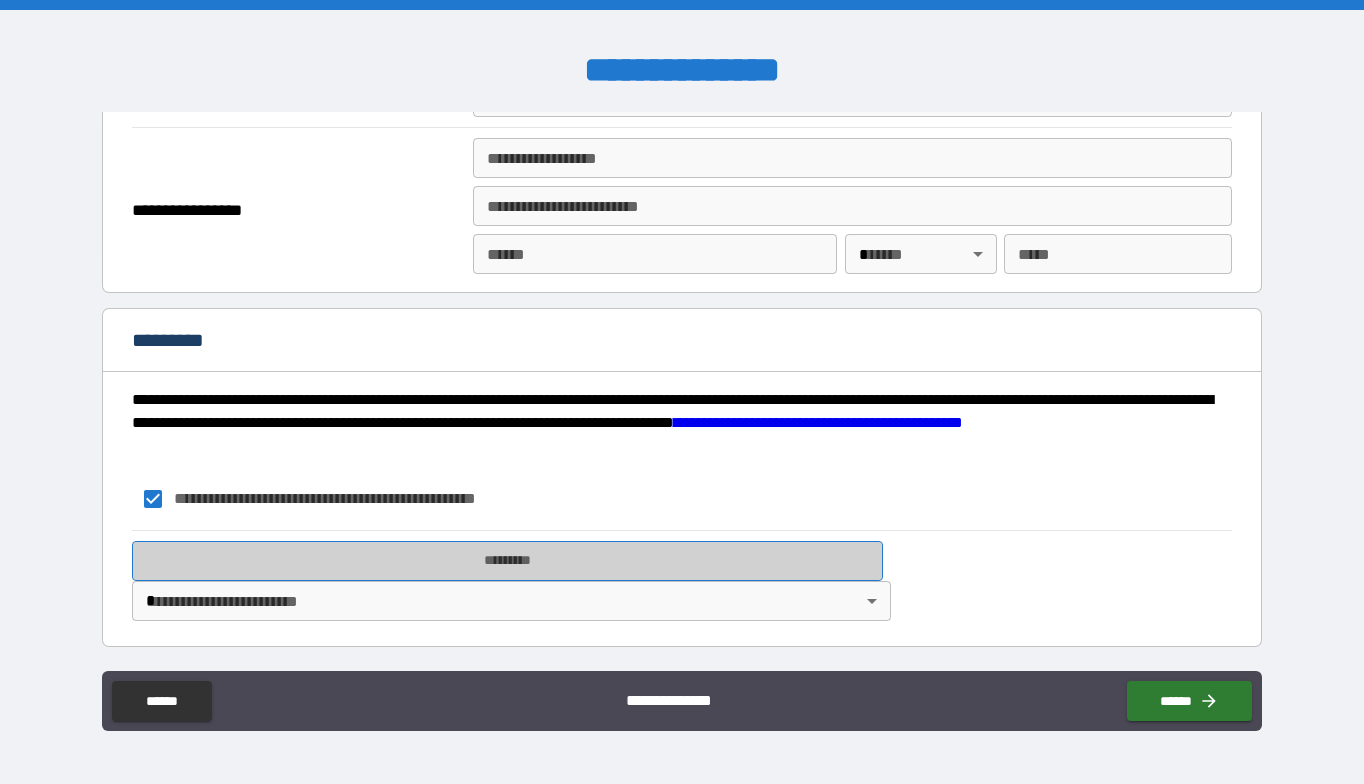 click on "*********" at bounding box center [507, 561] 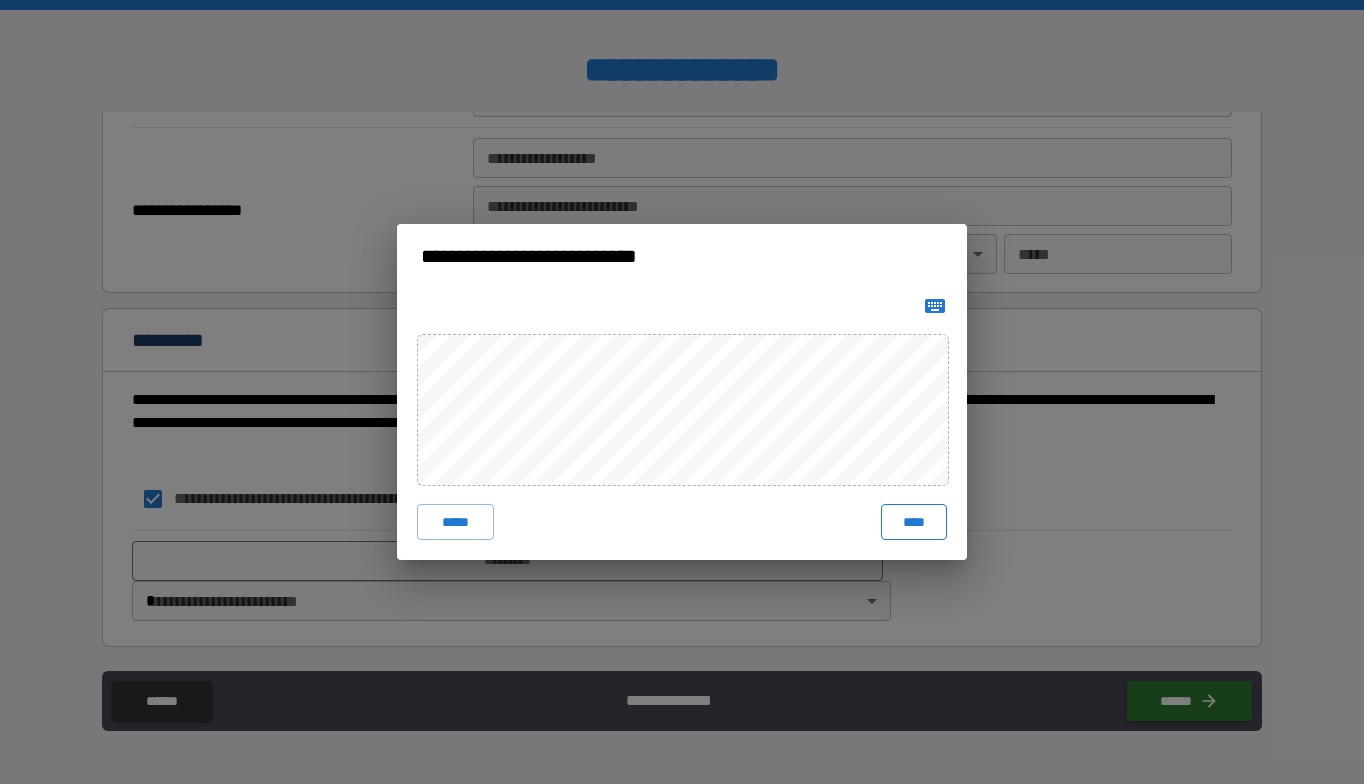 click on "****" at bounding box center [914, 522] 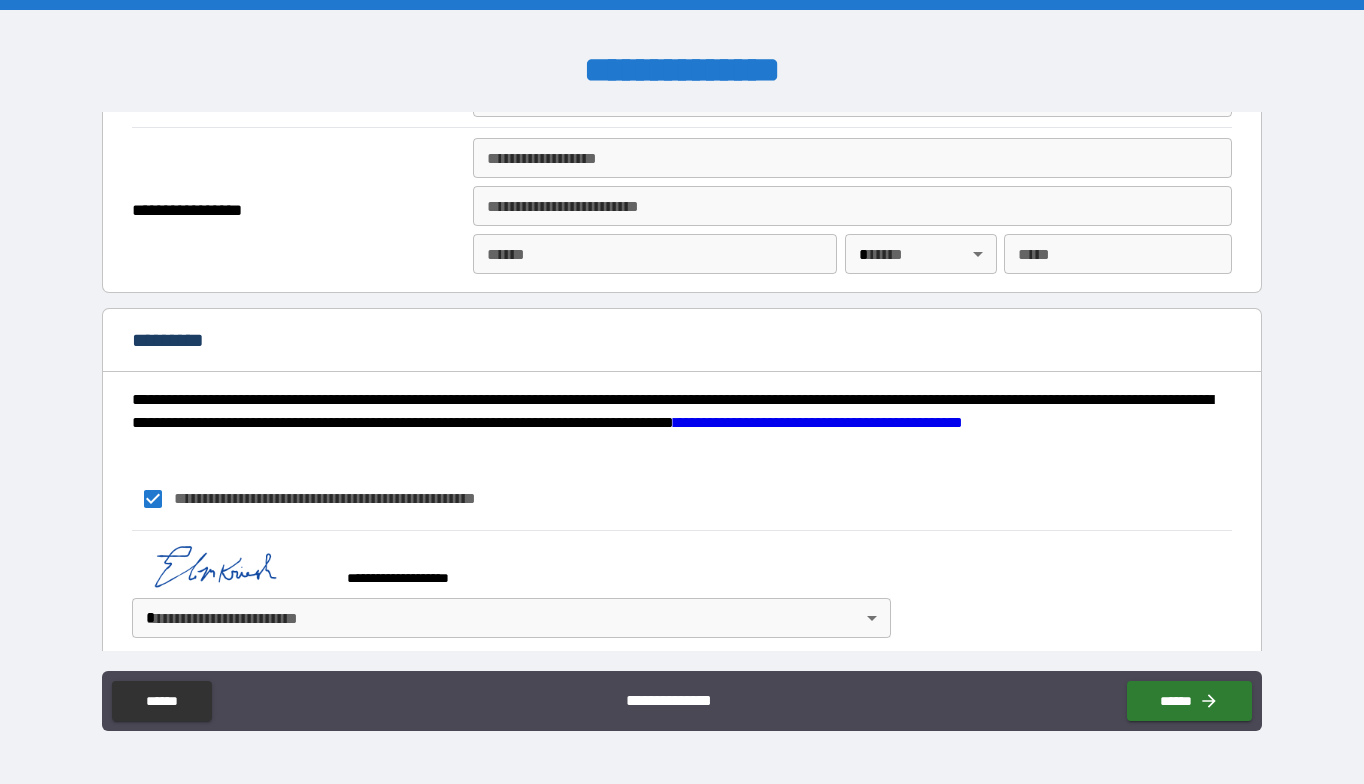 click on "**********" at bounding box center [682, 392] 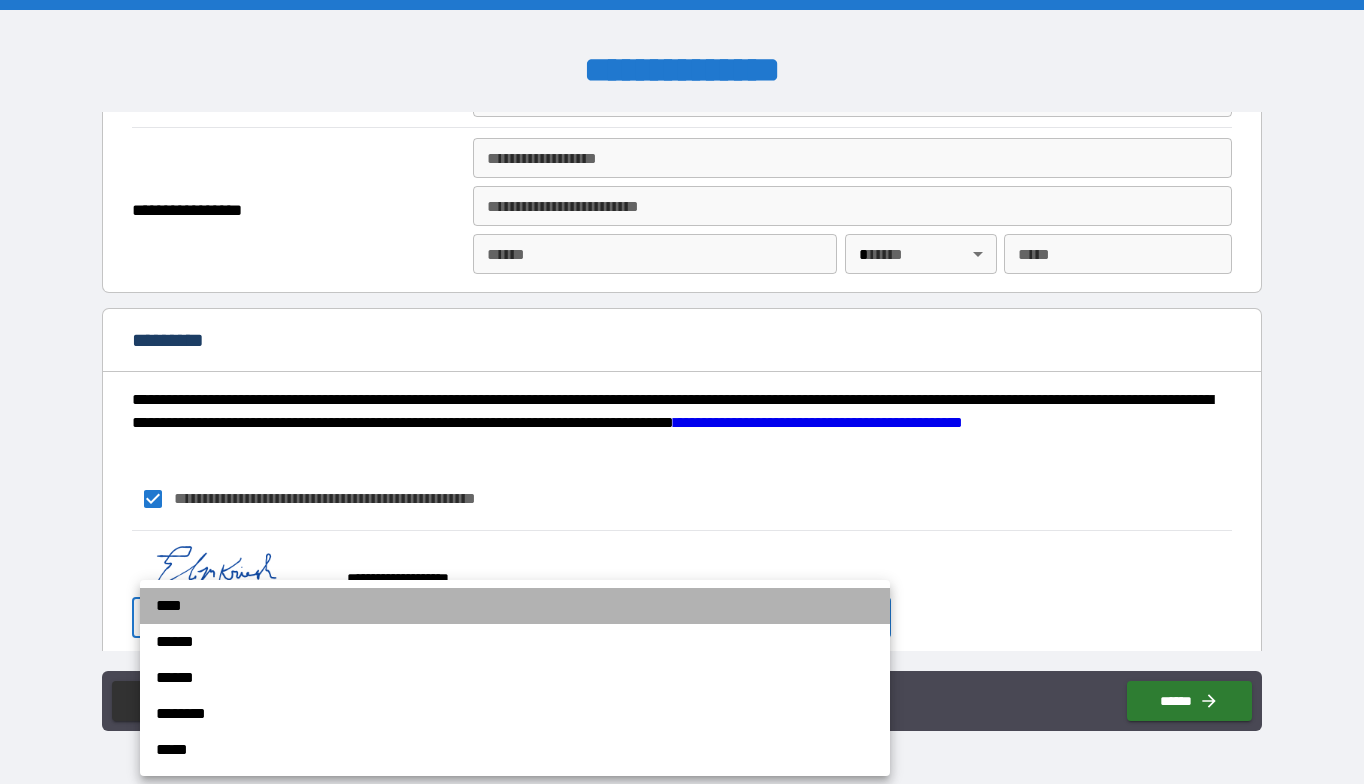 click on "****" at bounding box center [515, 606] 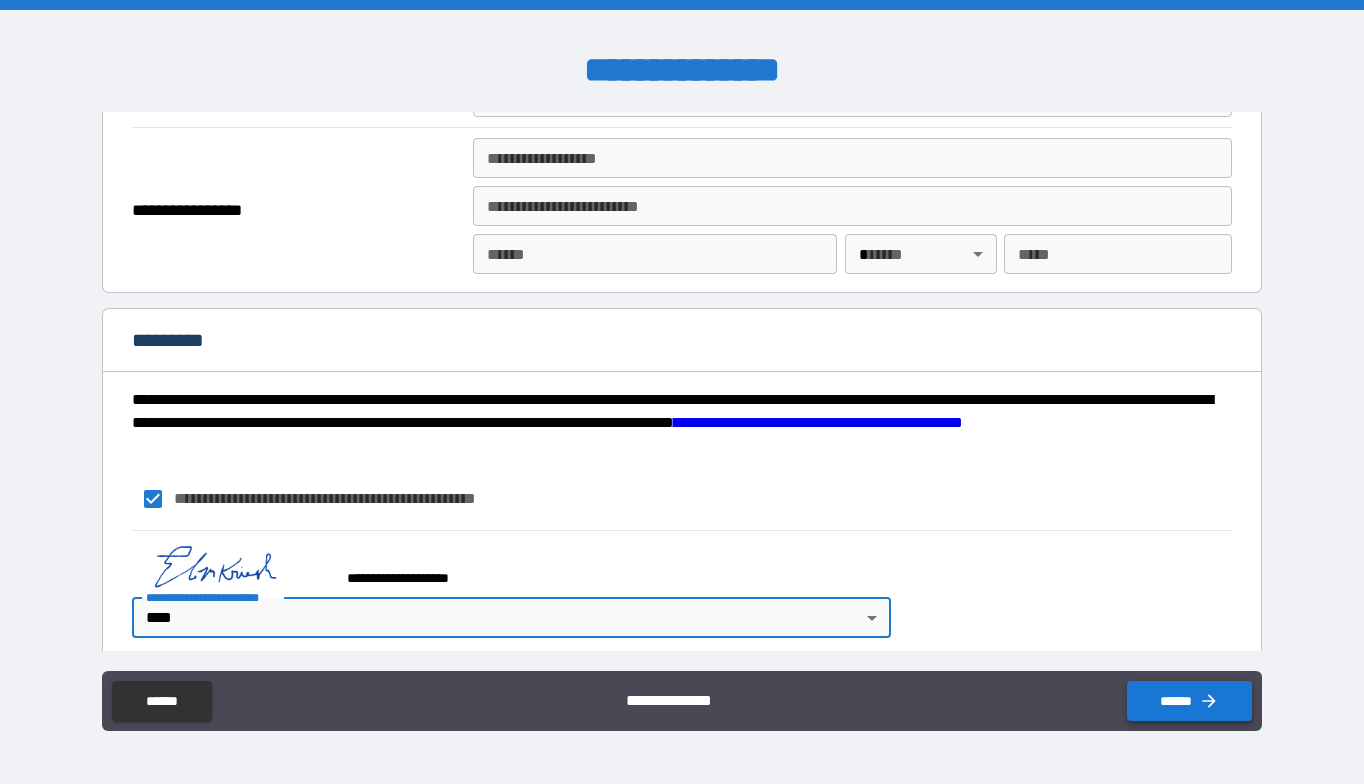click on "******" at bounding box center [1189, 701] 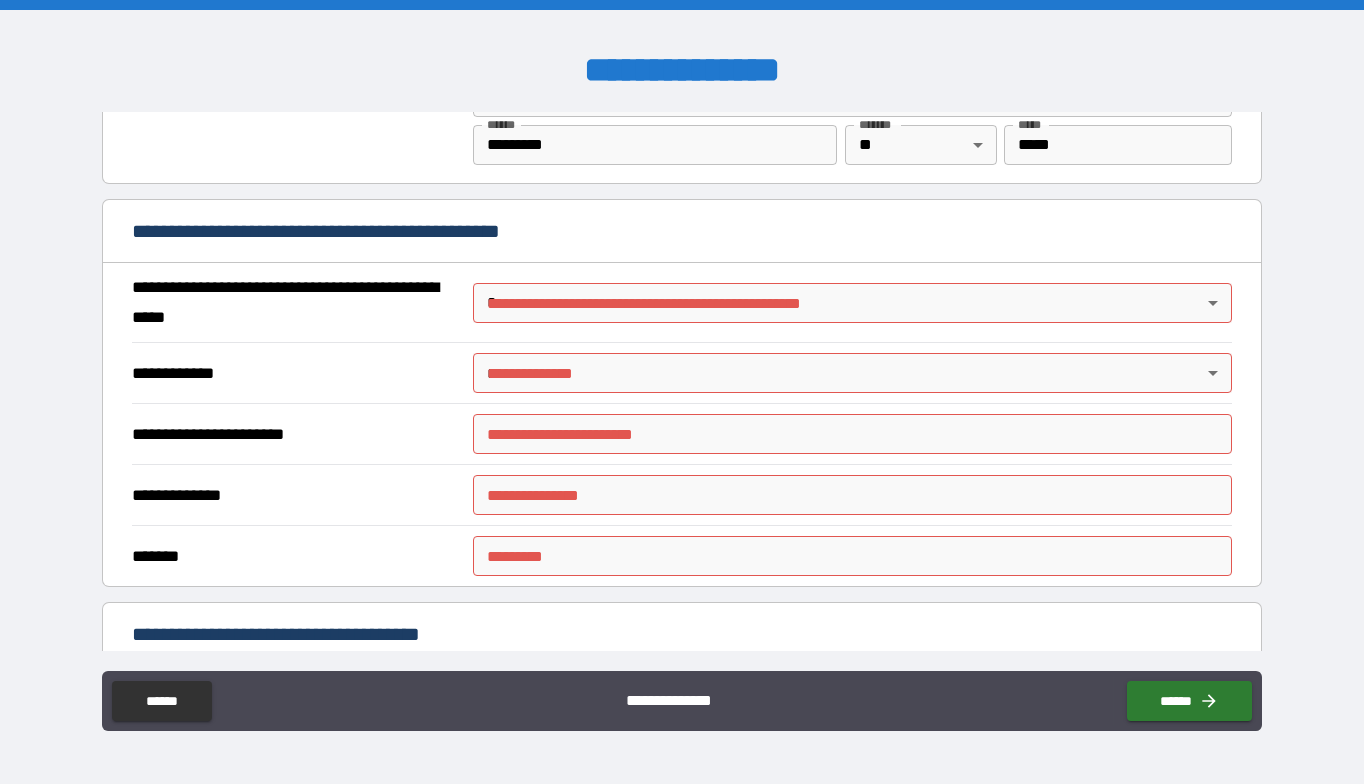 scroll, scrollTop: 1430, scrollLeft: 0, axis: vertical 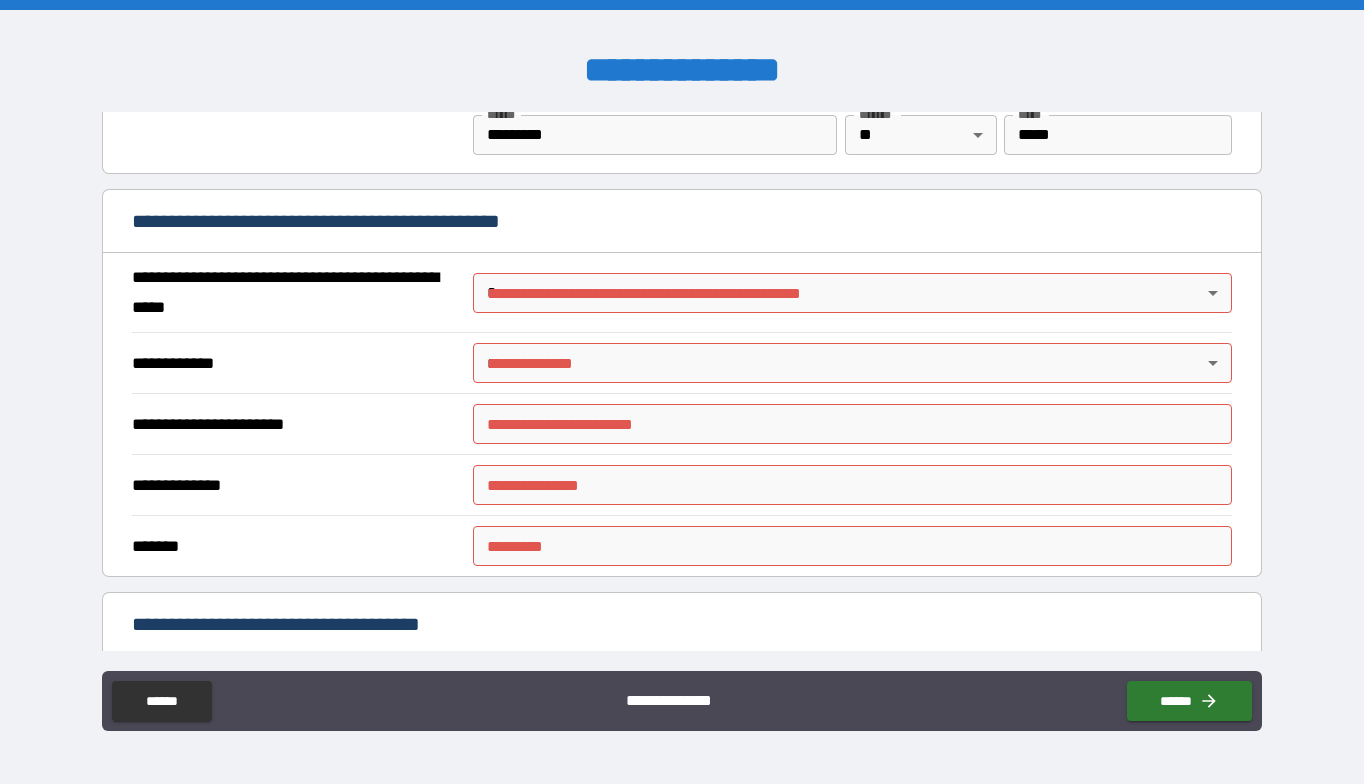 click on "**********" at bounding box center (682, 392) 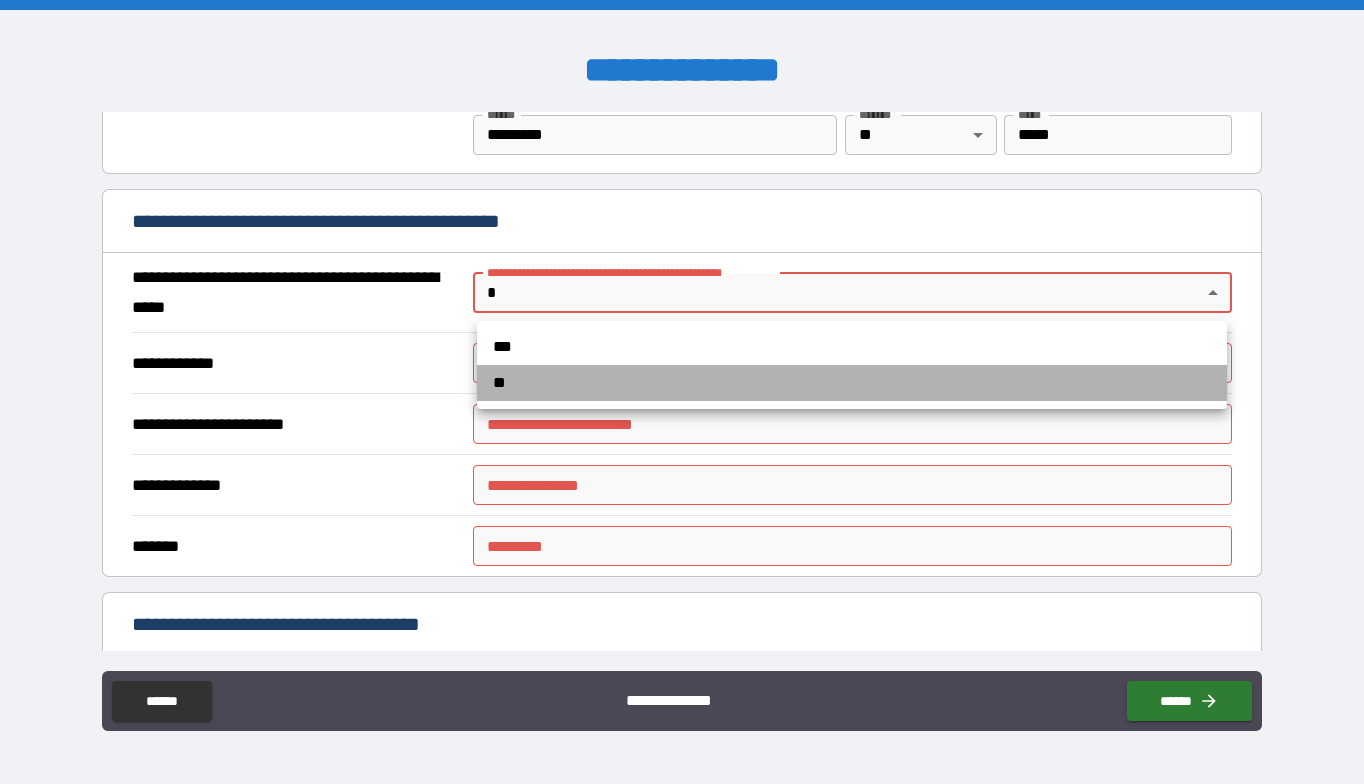 click on "**" at bounding box center [852, 383] 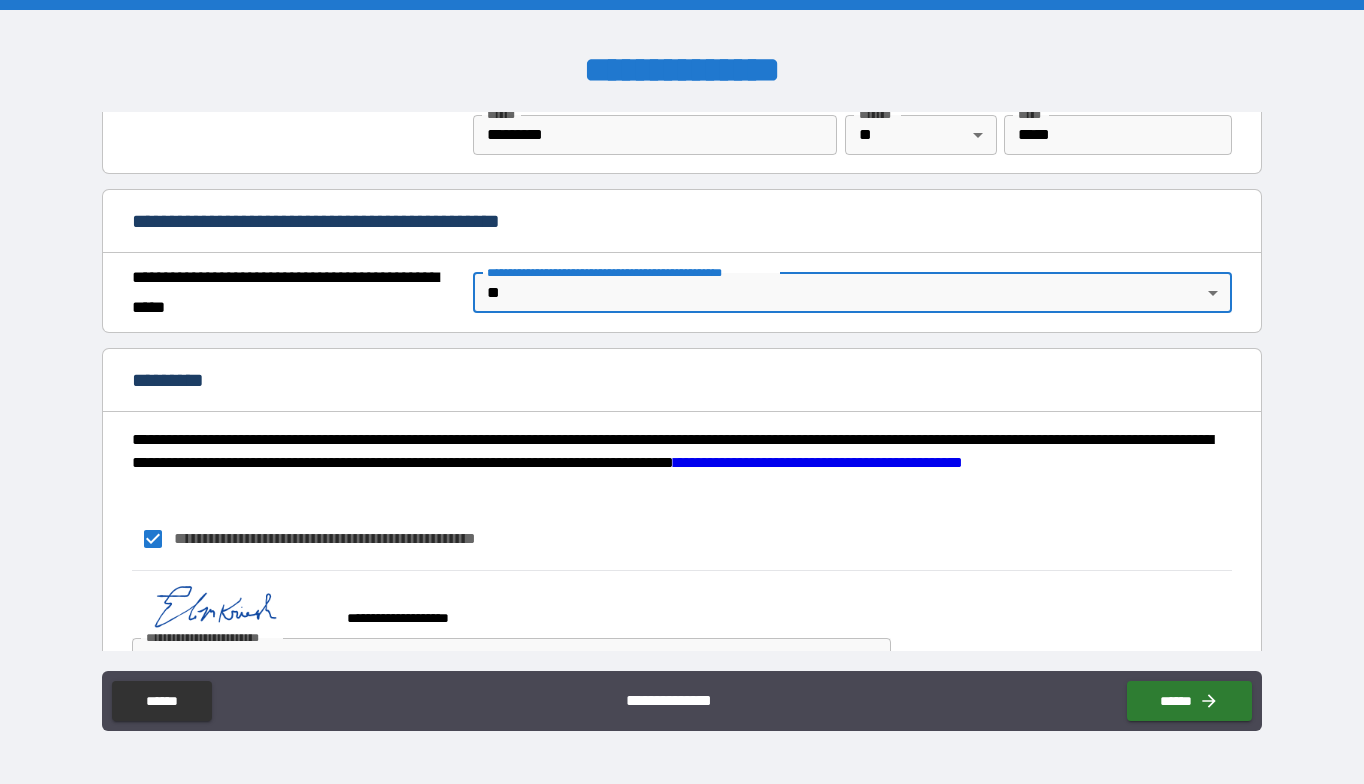 scroll, scrollTop: 1488, scrollLeft: 0, axis: vertical 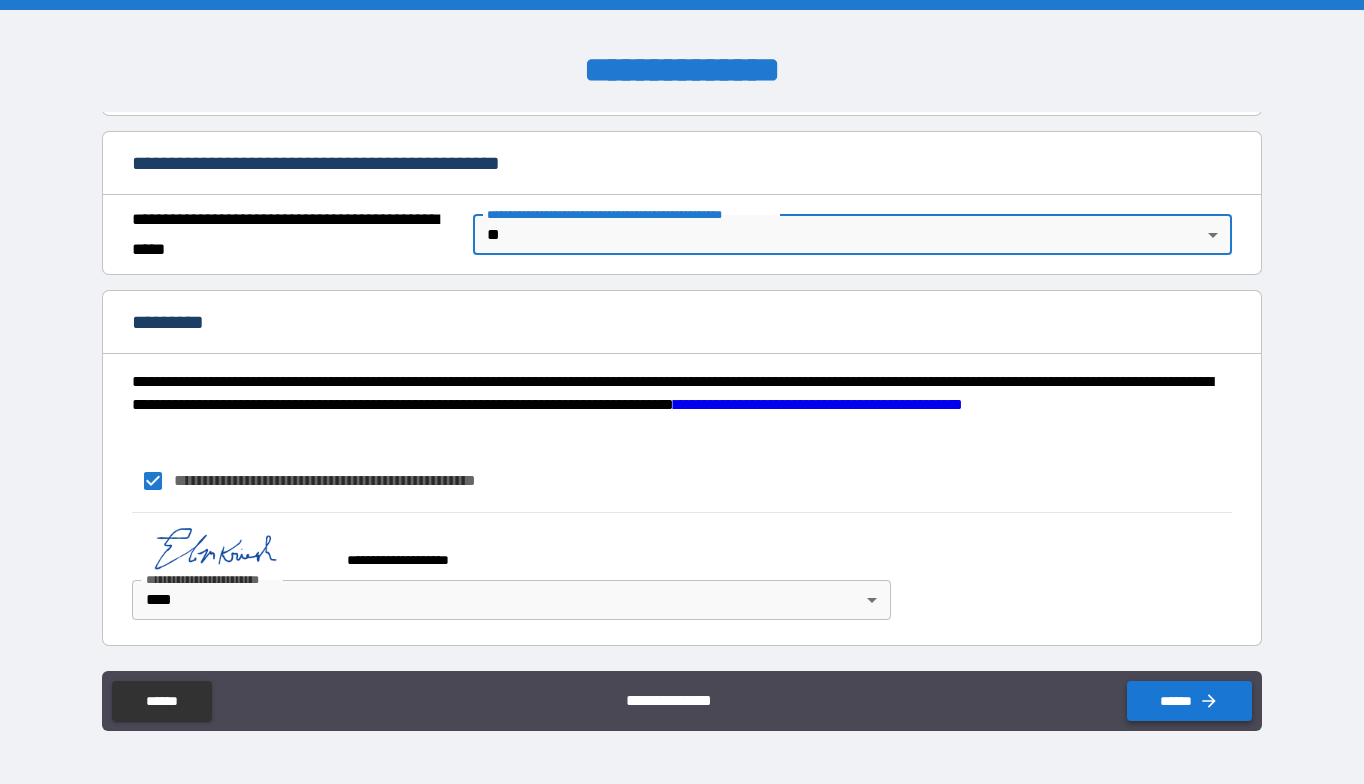 click on "******" at bounding box center [1189, 701] 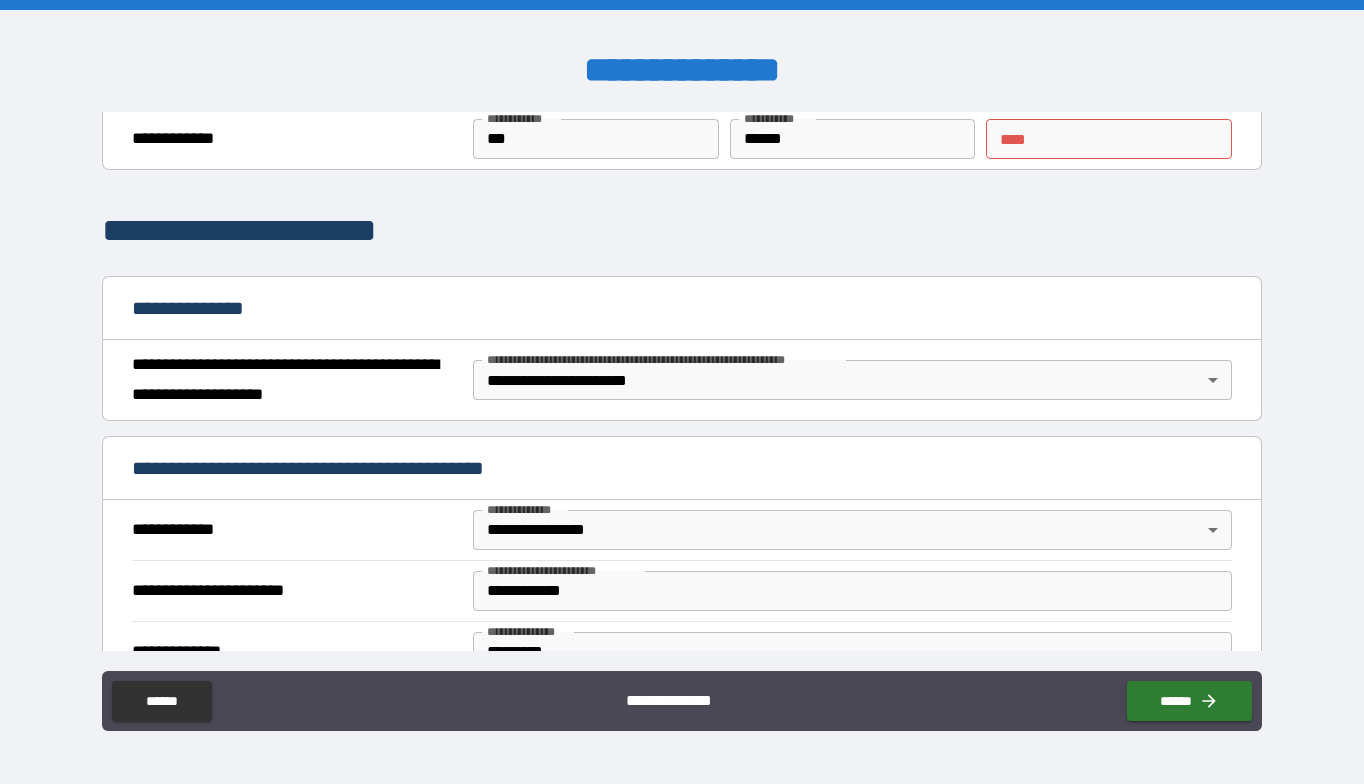 scroll, scrollTop: 0, scrollLeft: 0, axis: both 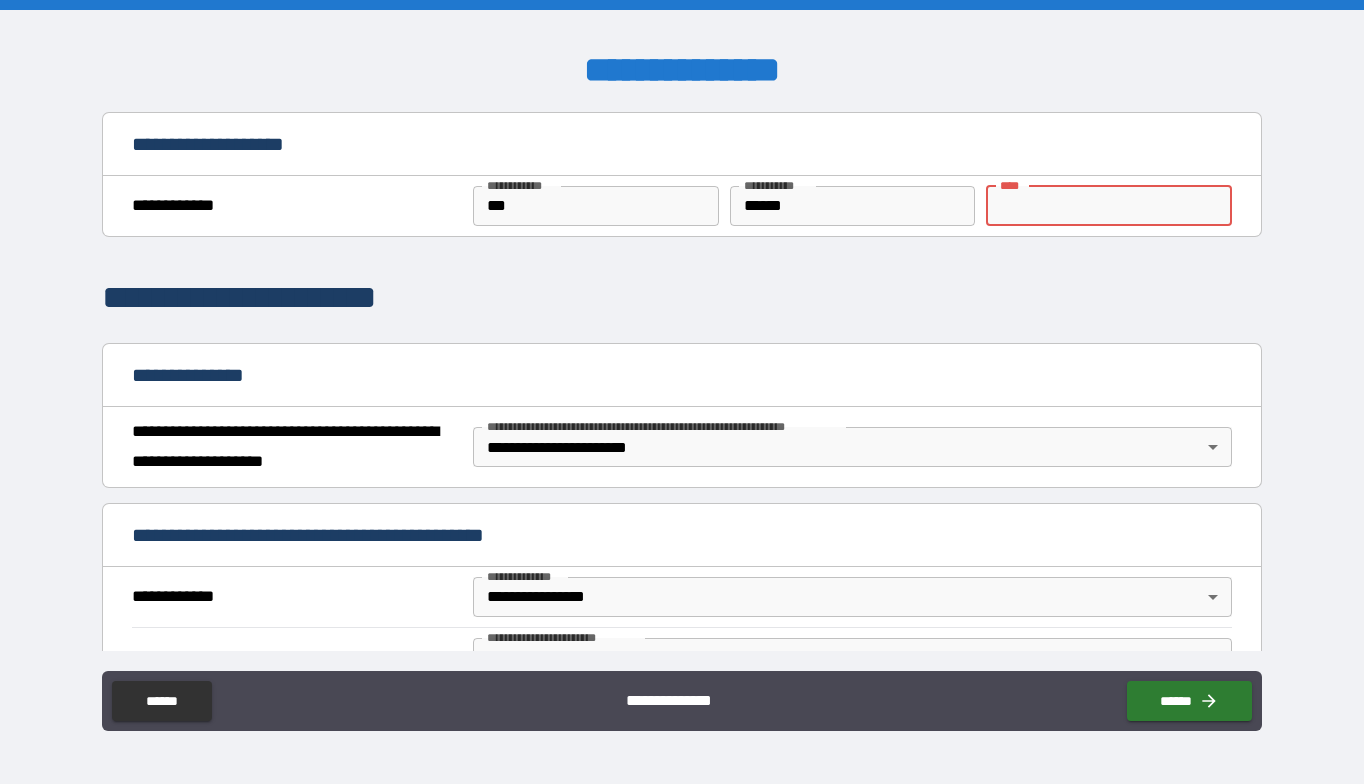 click on "**   *" at bounding box center [1109, 206] 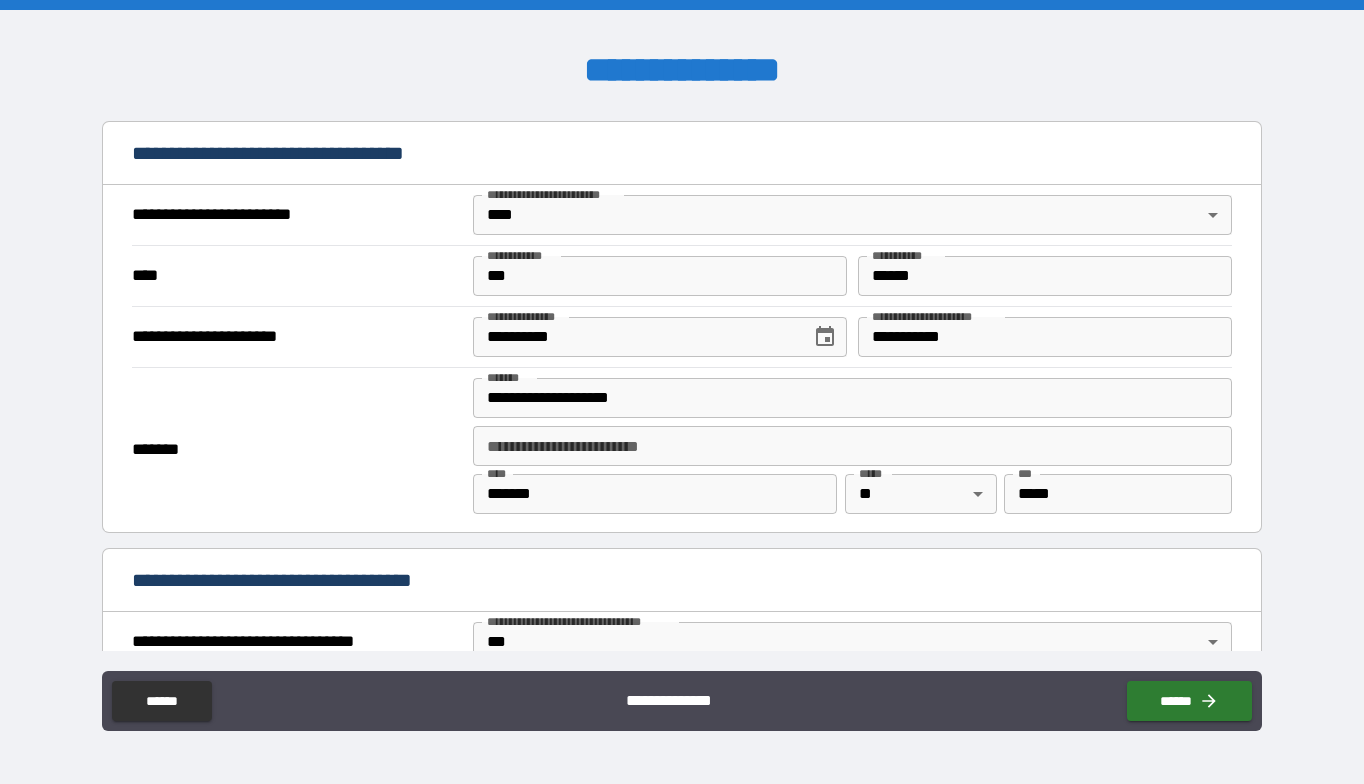scroll, scrollTop: 1488, scrollLeft: 0, axis: vertical 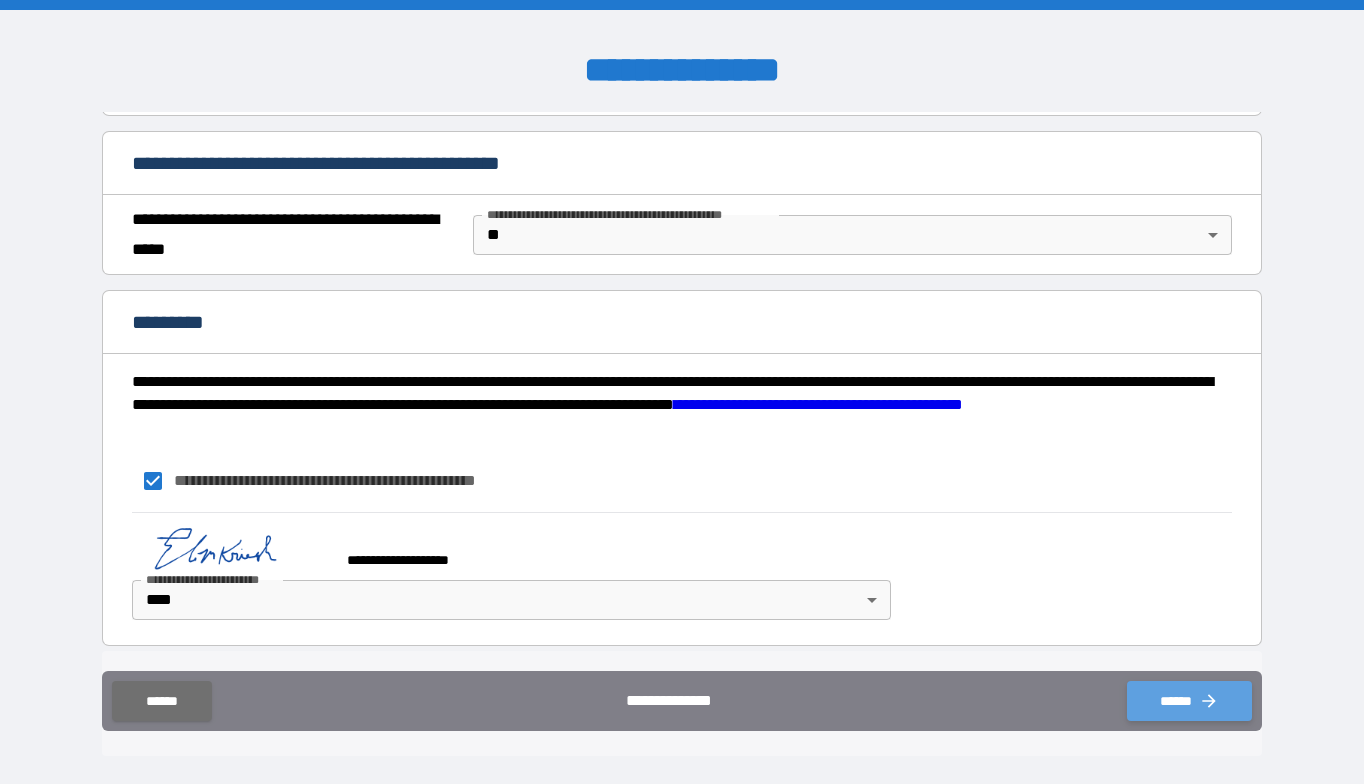click 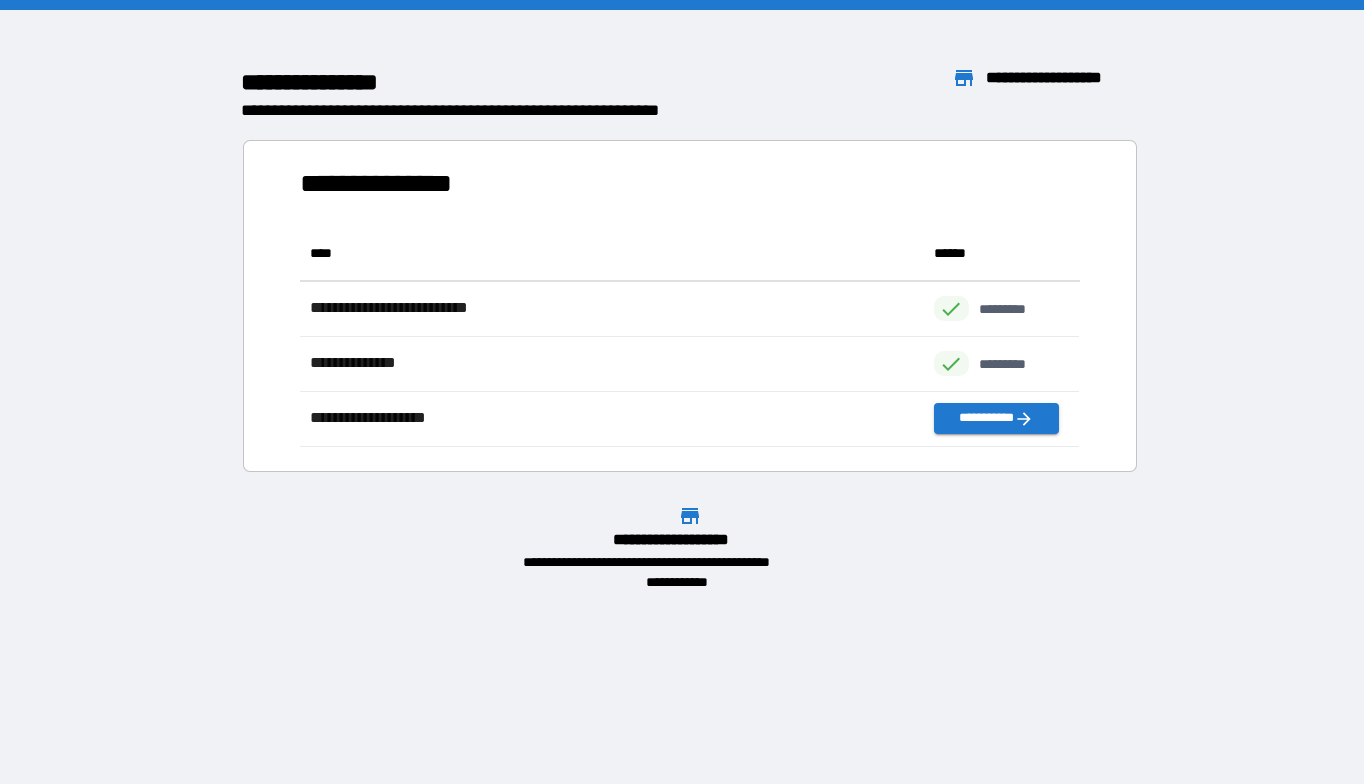 scroll, scrollTop: 1, scrollLeft: 0, axis: vertical 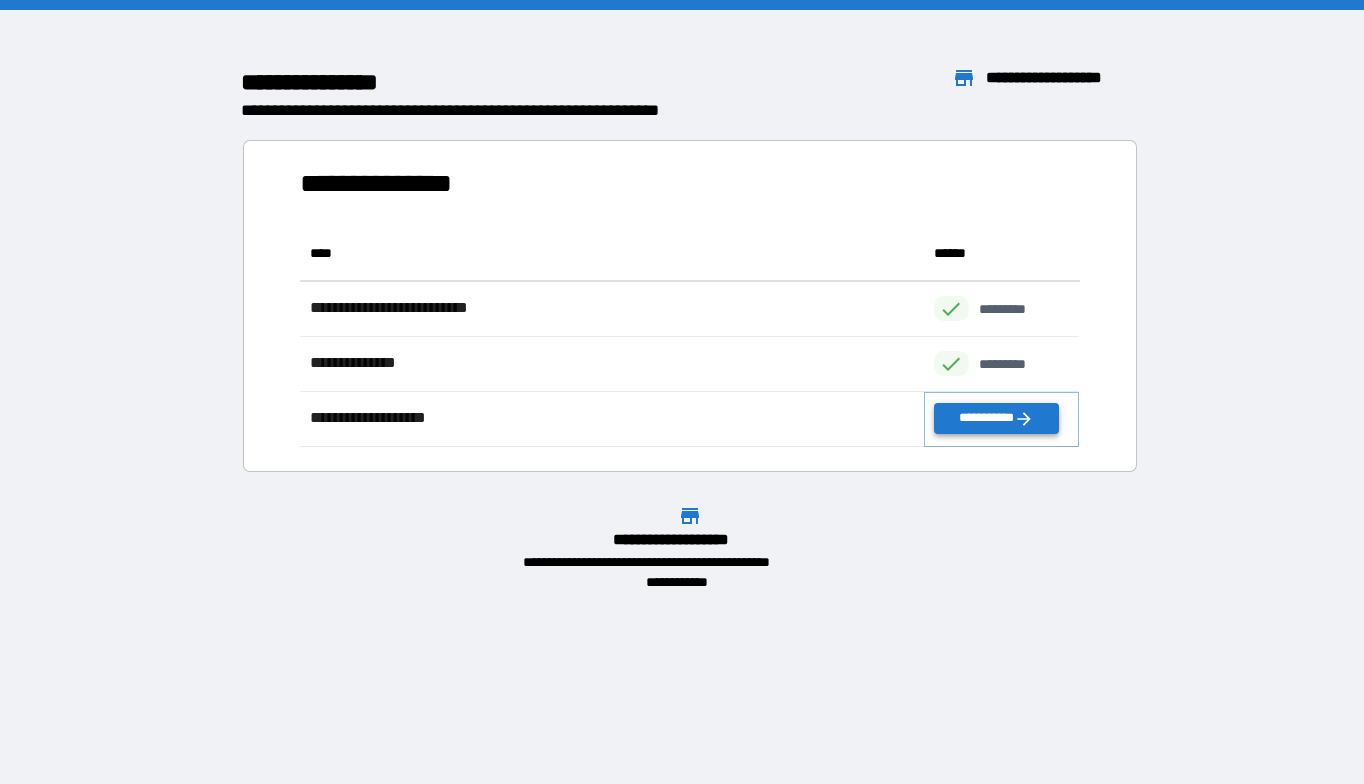 click on "**********" at bounding box center (996, 418) 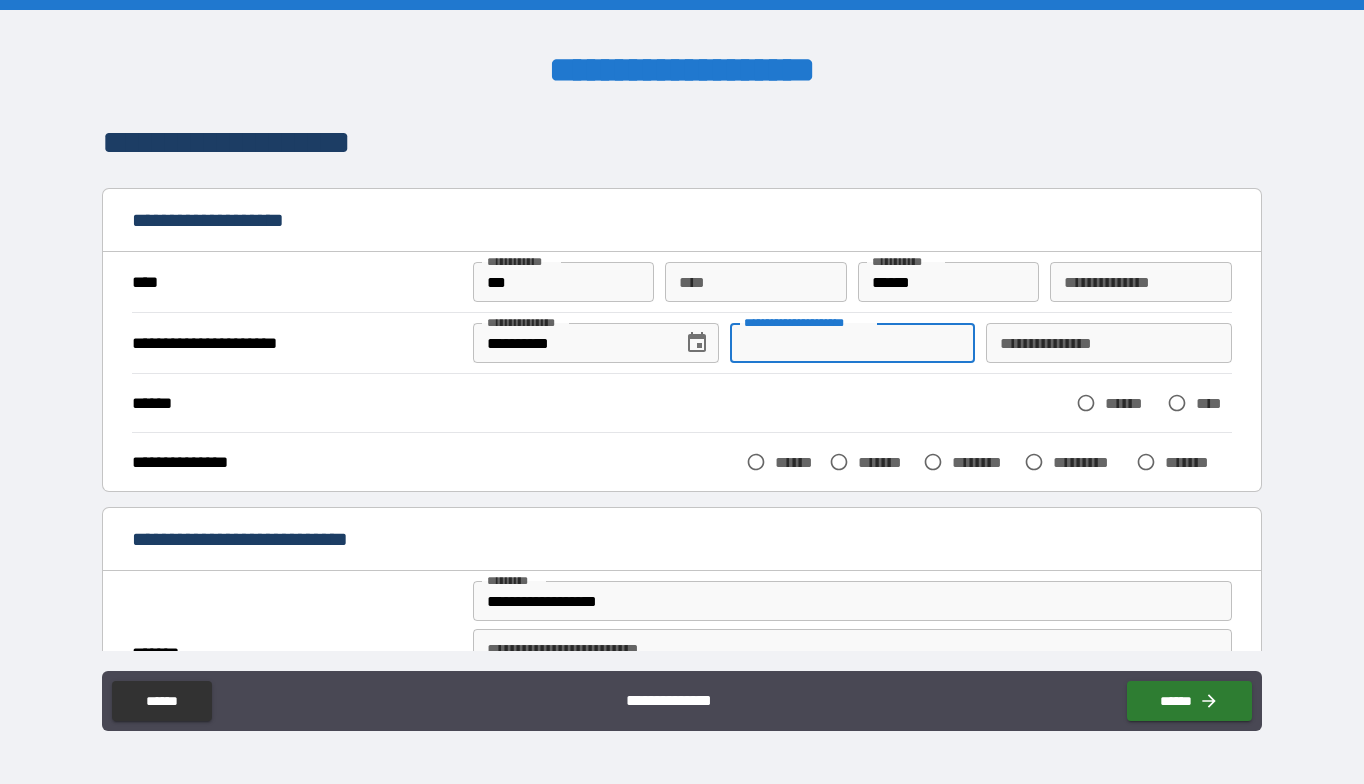 click on "**********" at bounding box center (853, 343) 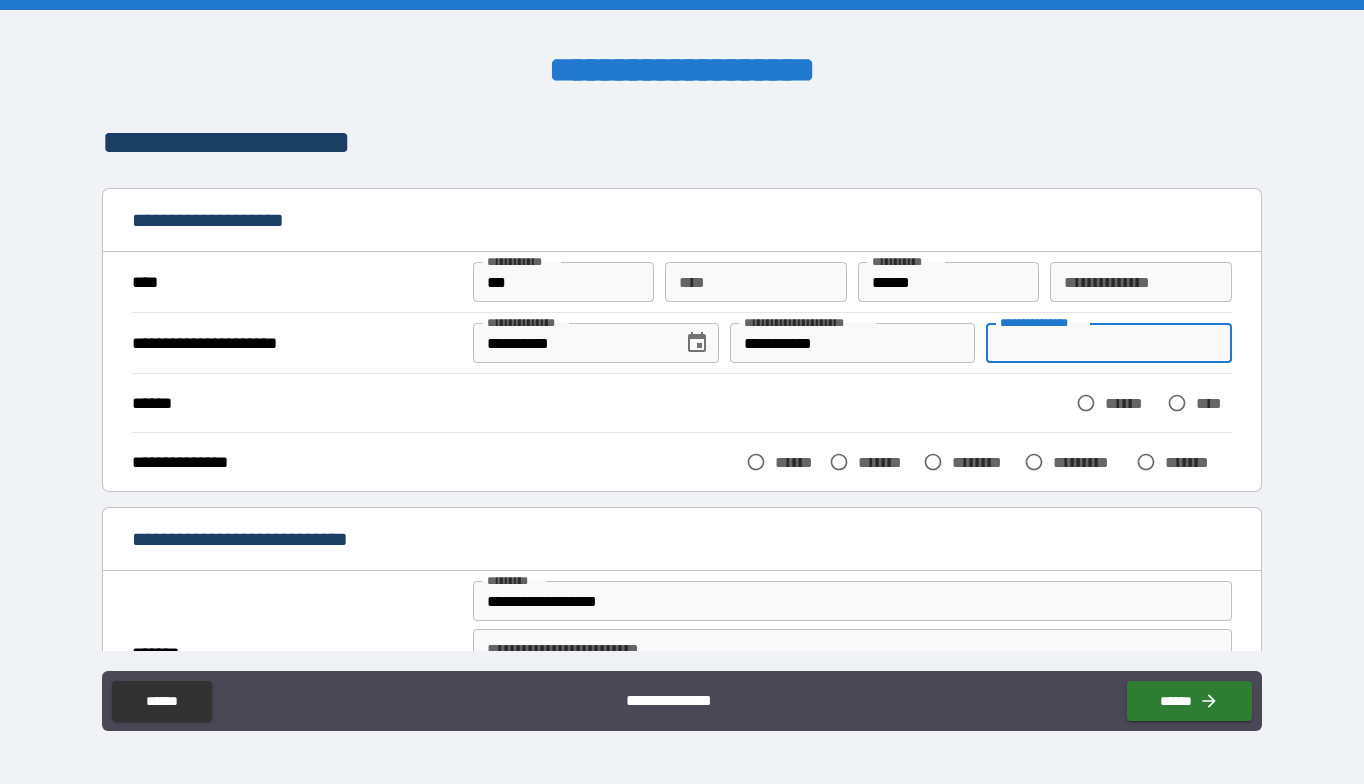 click on "**********" at bounding box center [1109, 343] 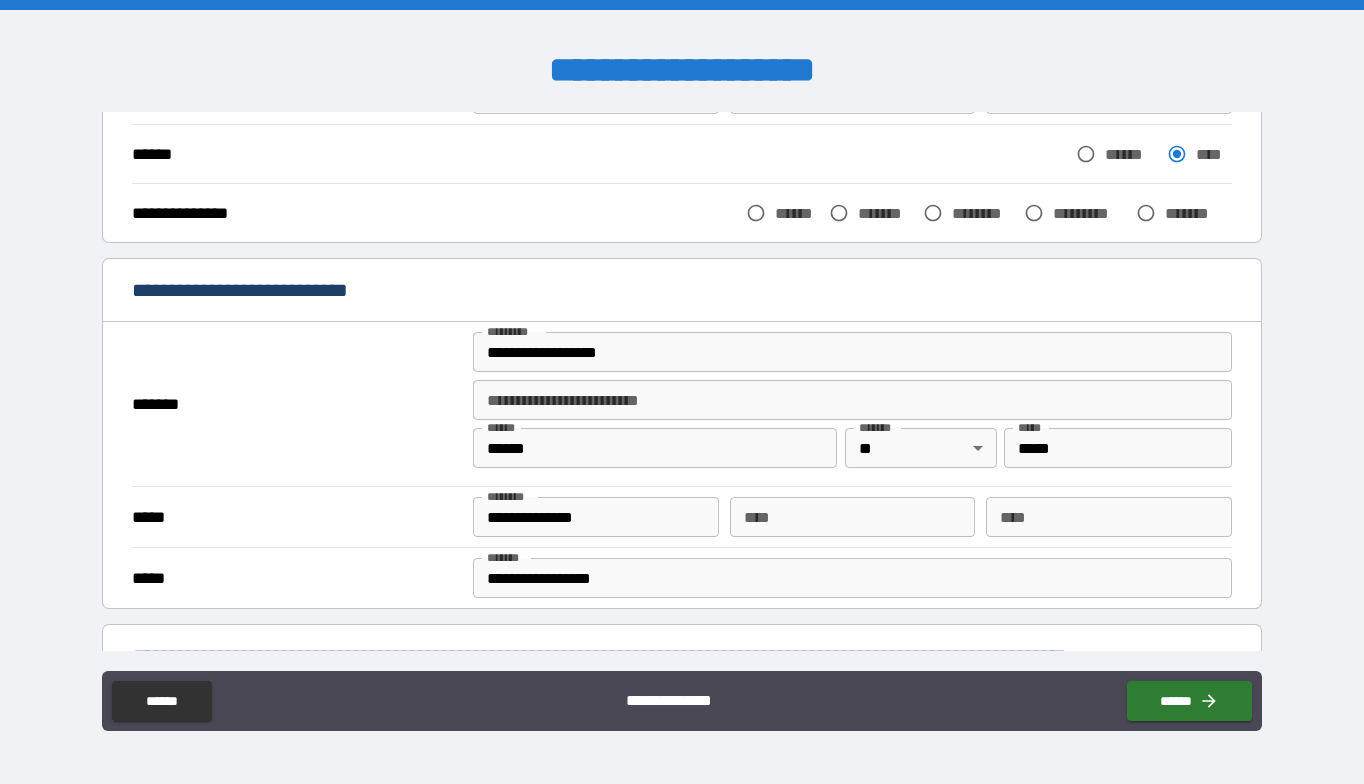 scroll, scrollTop: 223, scrollLeft: 0, axis: vertical 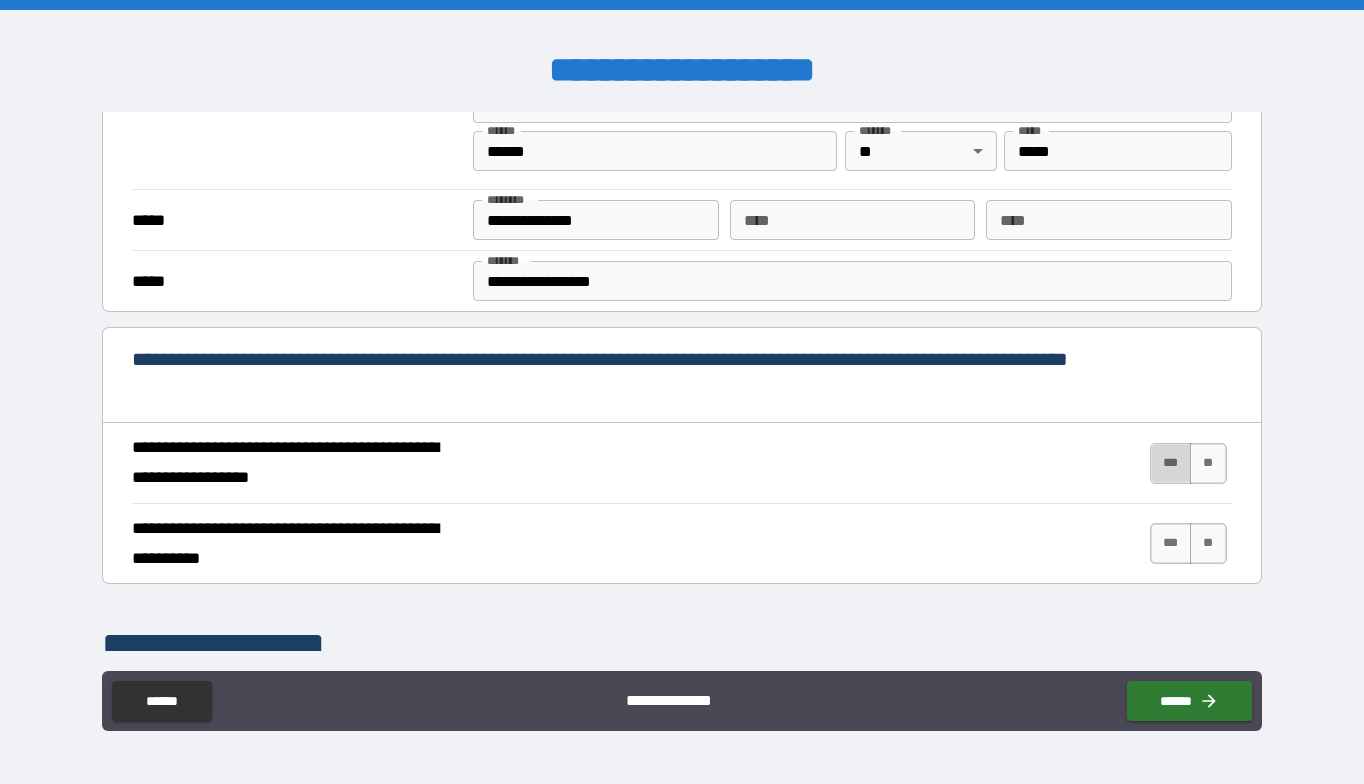click on "***" at bounding box center (1171, 463) 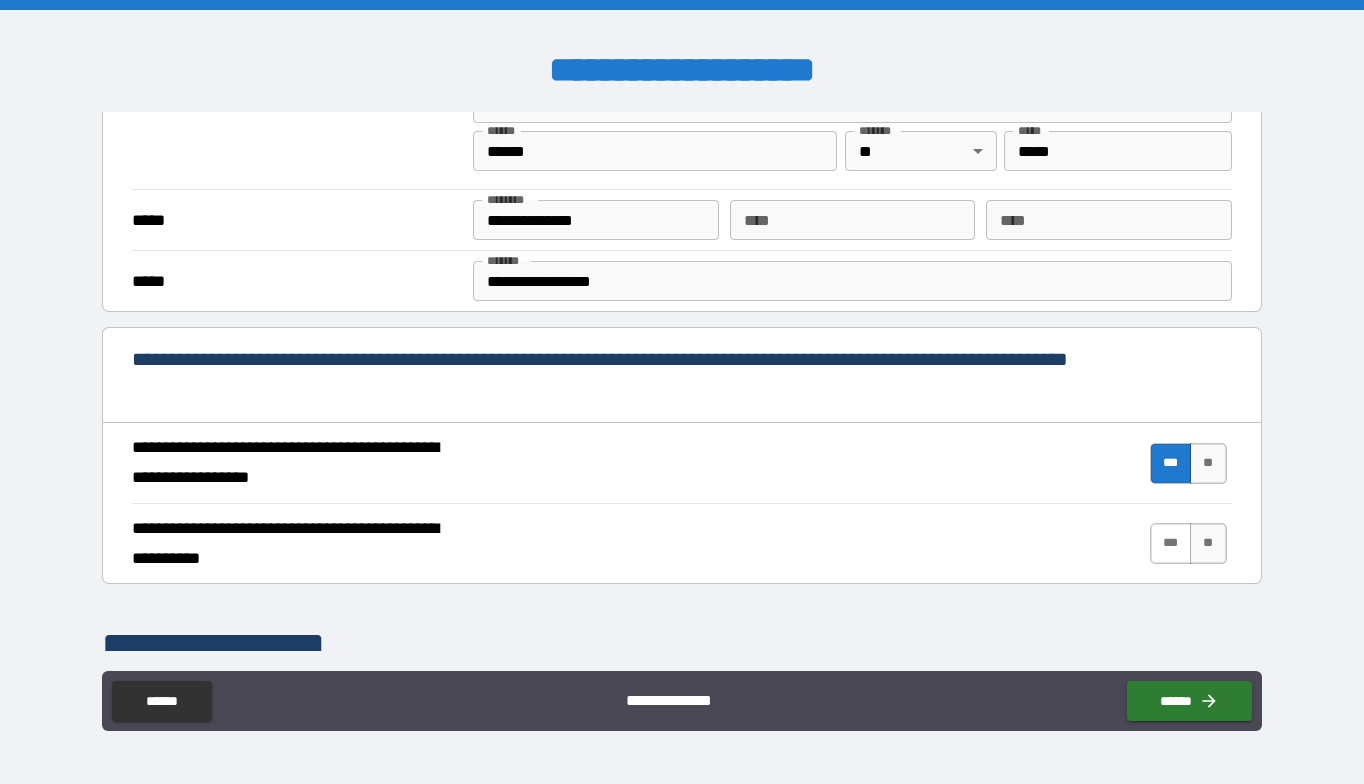 click on "***" at bounding box center (1171, 543) 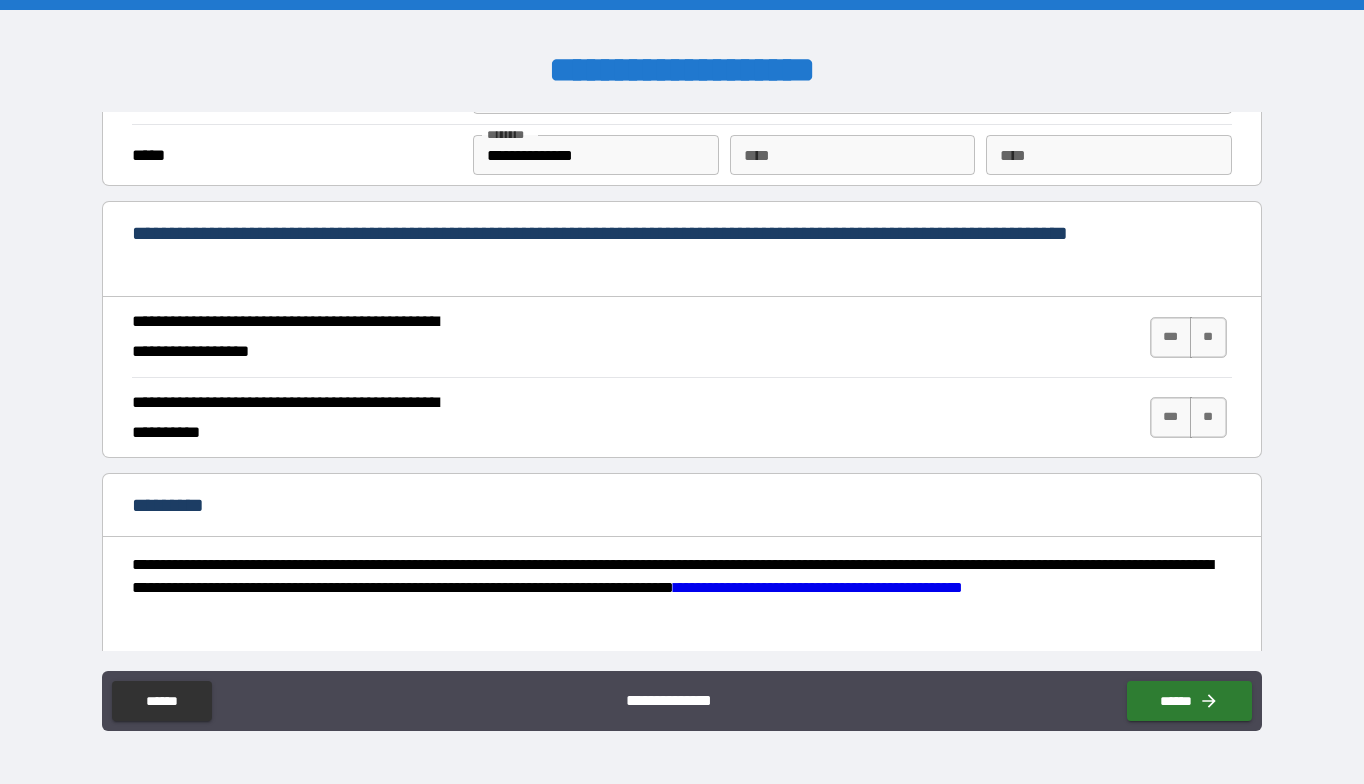 scroll, scrollTop: 1740, scrollLeft: 0, axis: vertical 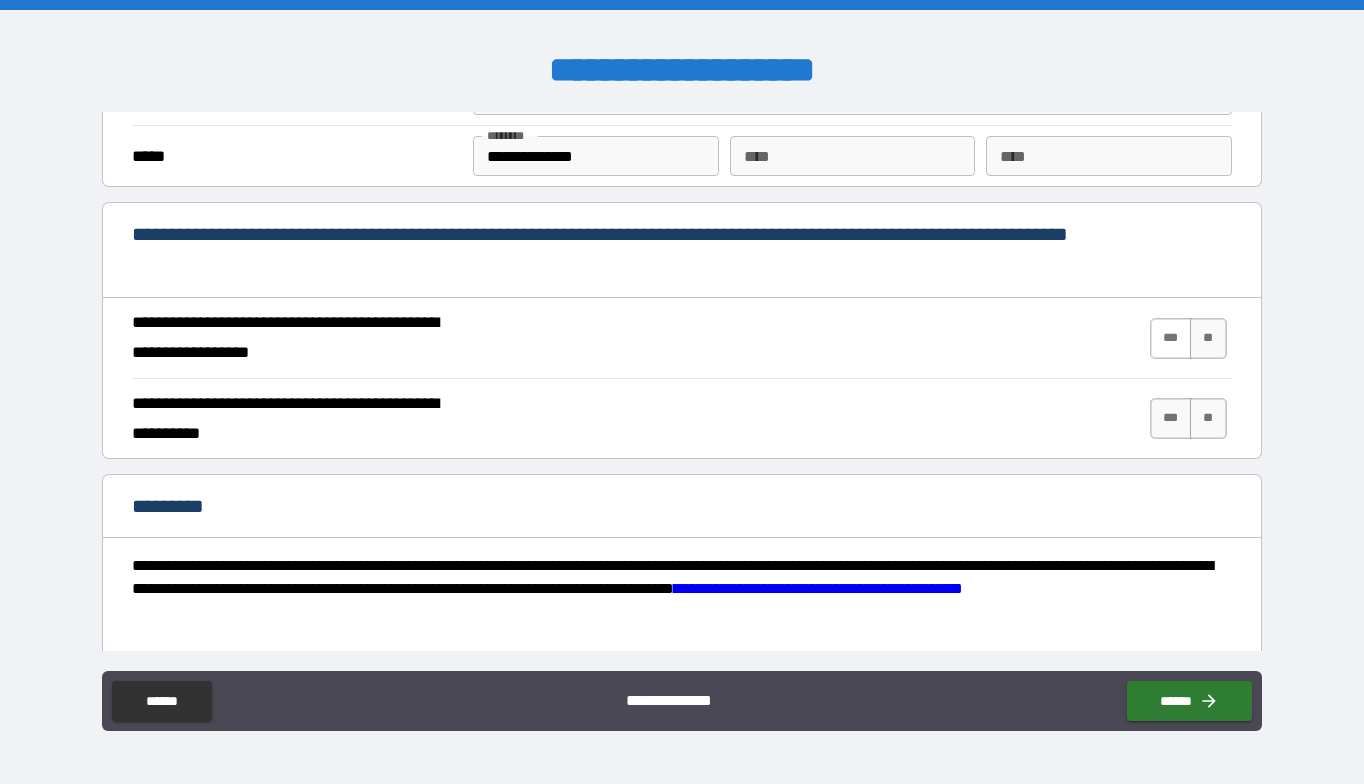click on "***" at bounding box center [1171, 338] 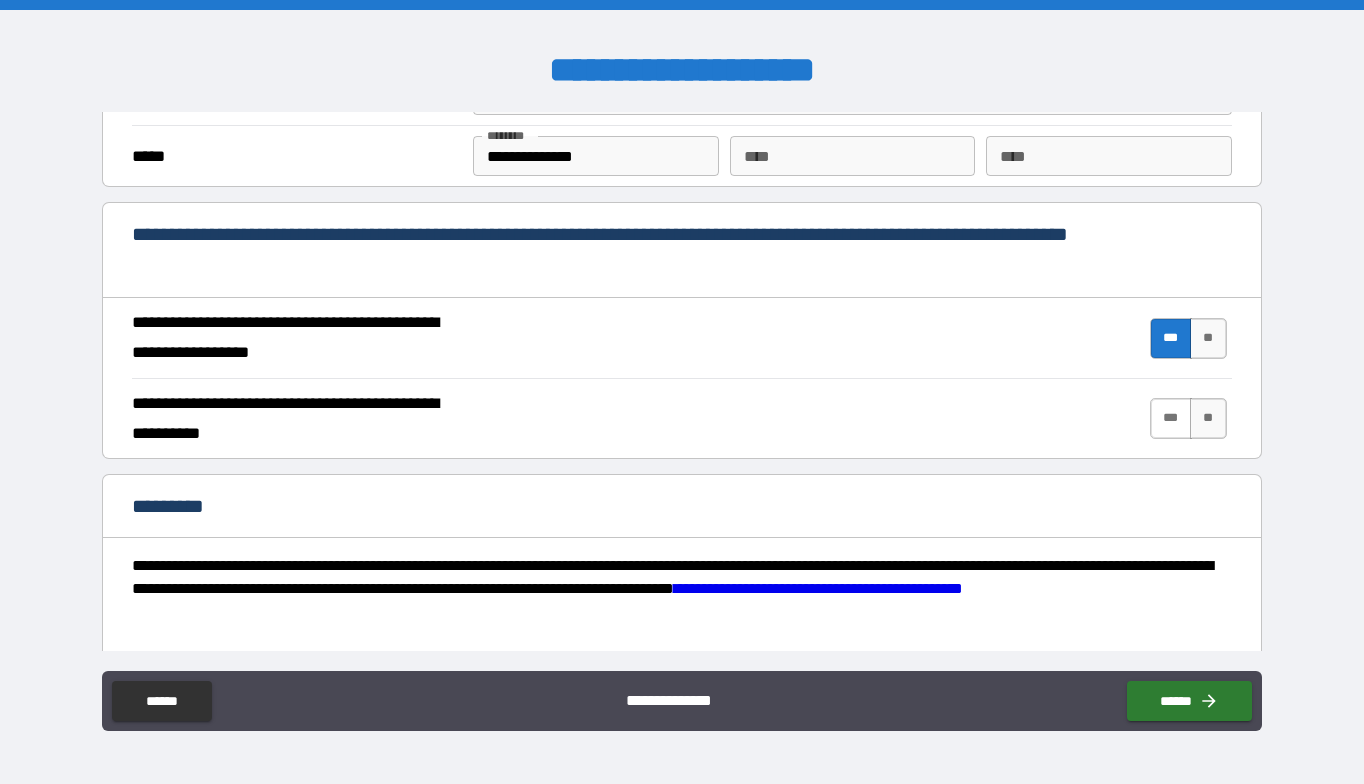 click on "***" at bounding box center [1171, 418] 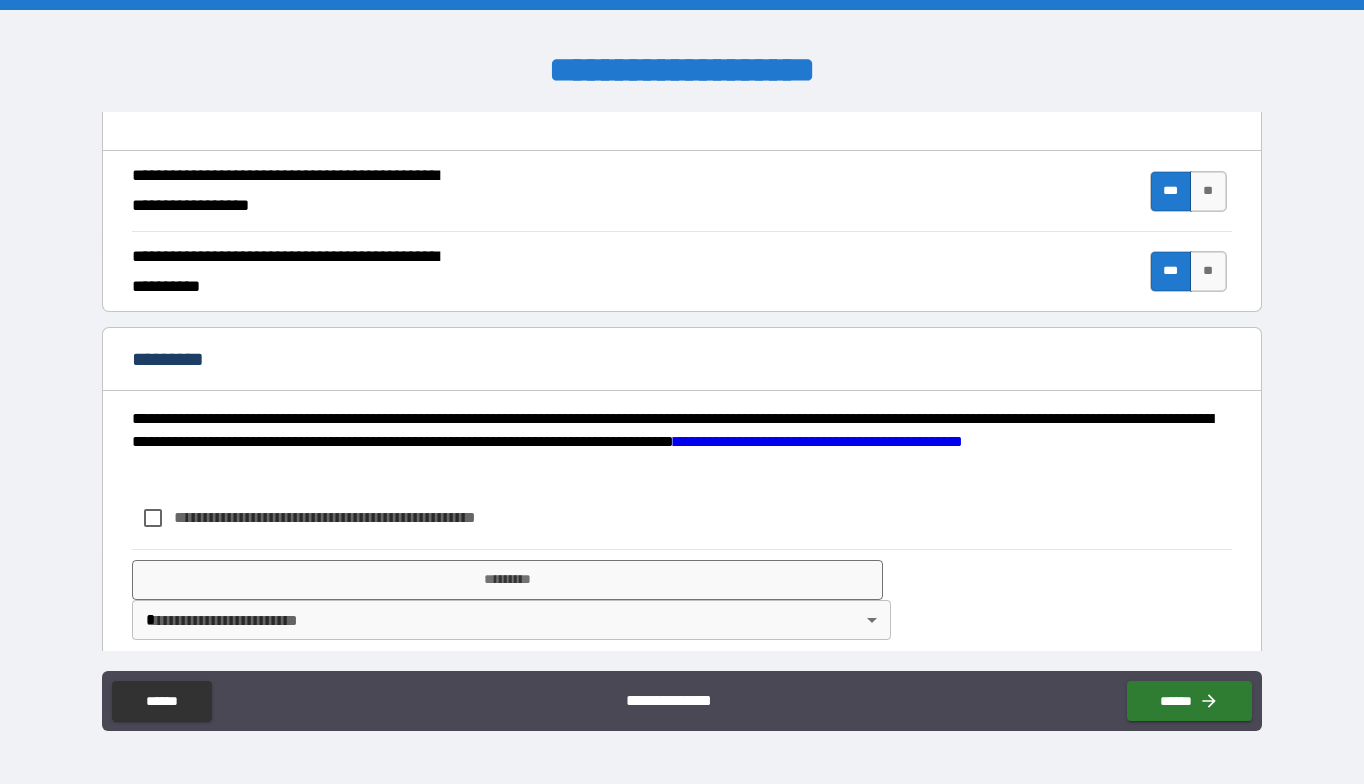 scroll, scrollTop: 1906, scrollLeft: 0, axis: vertical 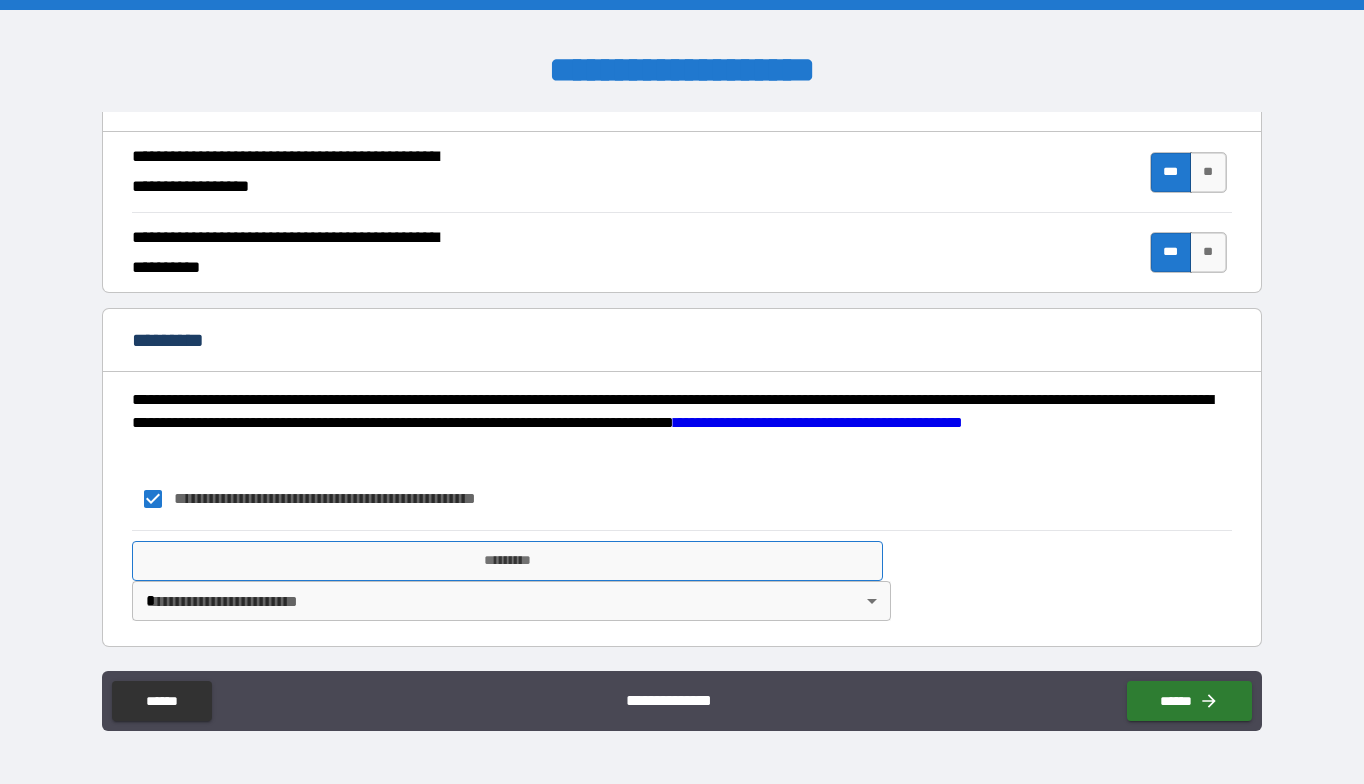 click on "*********" at bounding box center [507, 561] 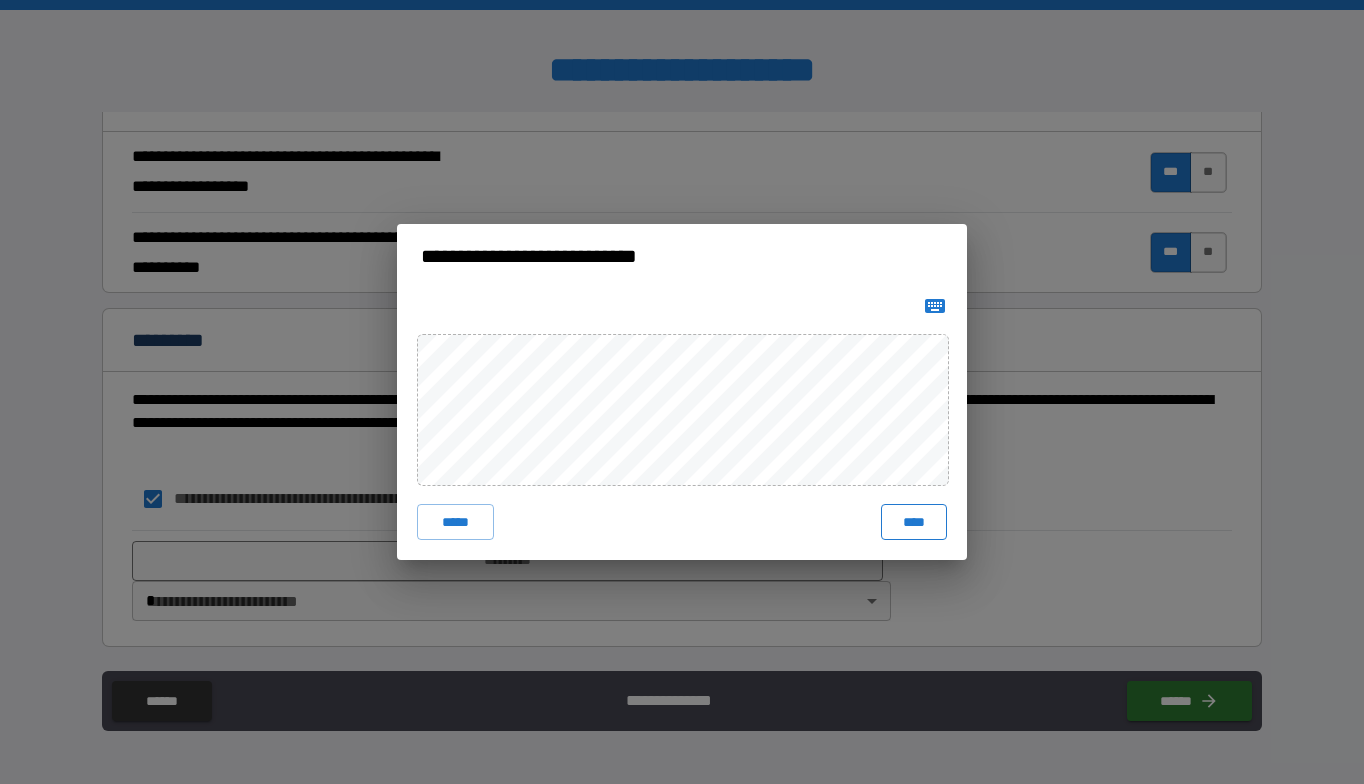 click on "****" at bounding box center (914, 522) 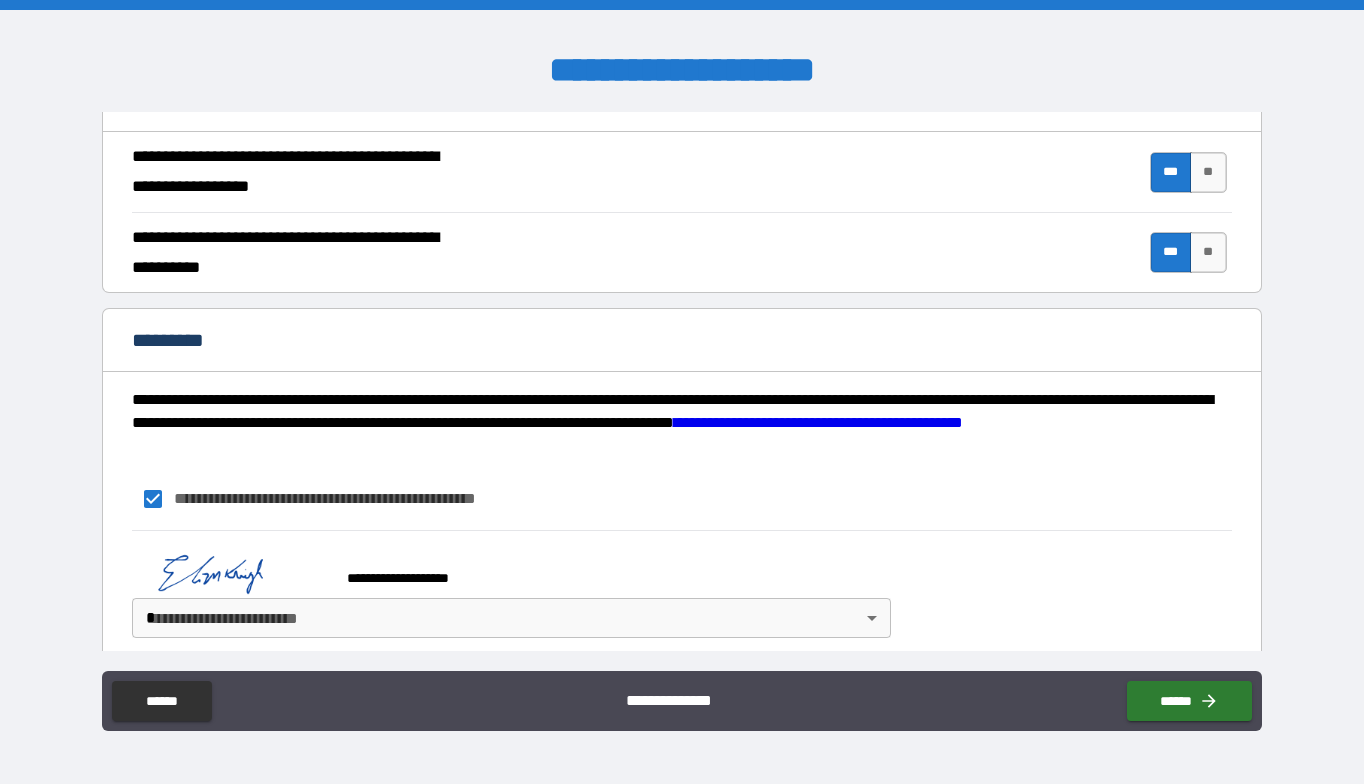 click on "**********" at bounding box center (682, 392) 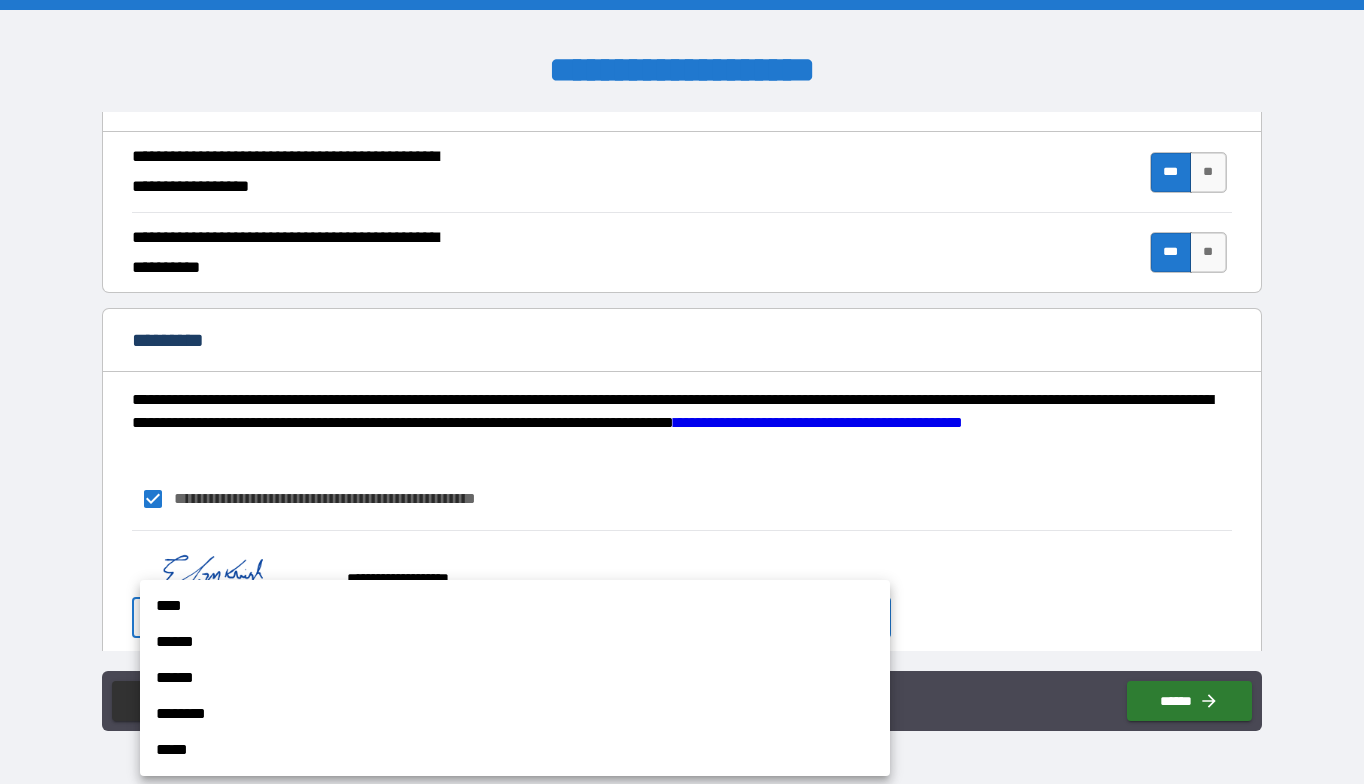 click on "****" at bounding box center [515, 606] 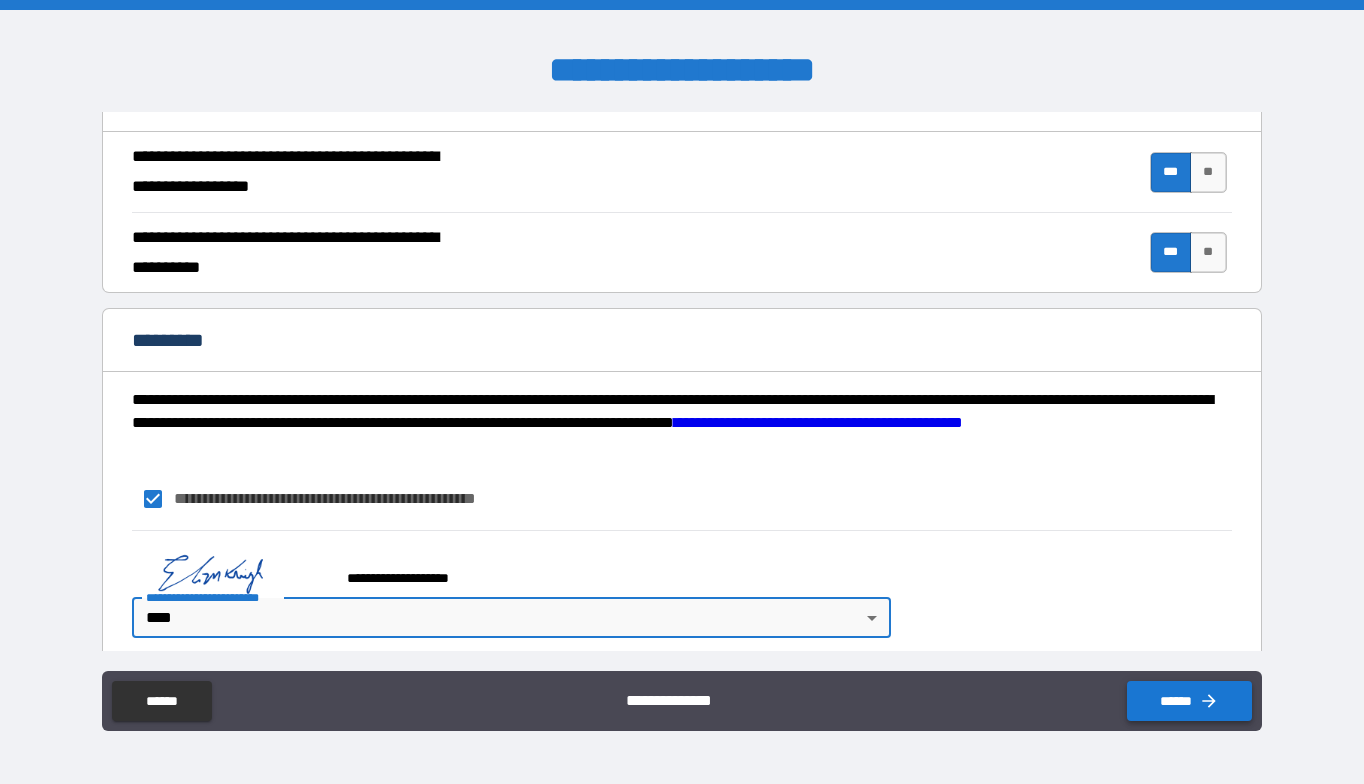 click on "******" at bounding box center [1189, 701] 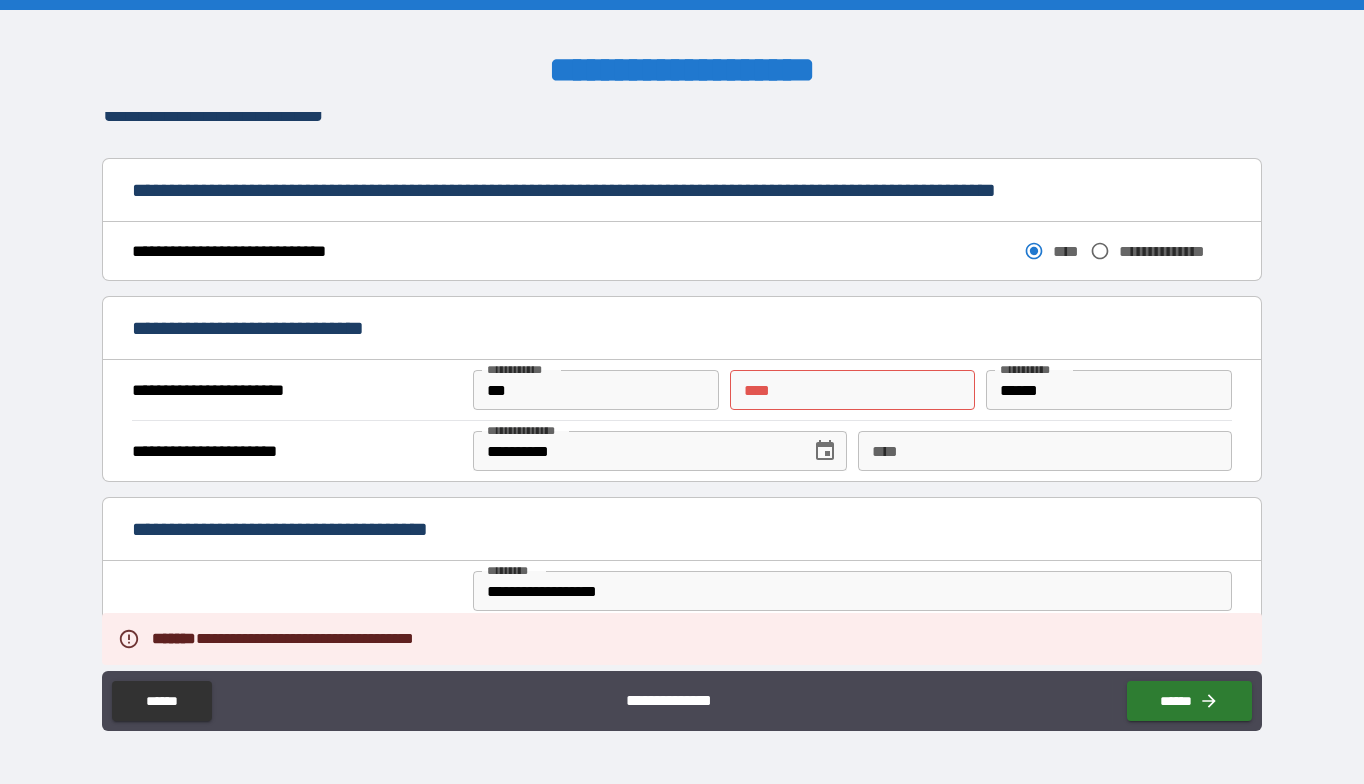 scroll, scrollTop: 1063, scrollLeft: 0, axis: vertical 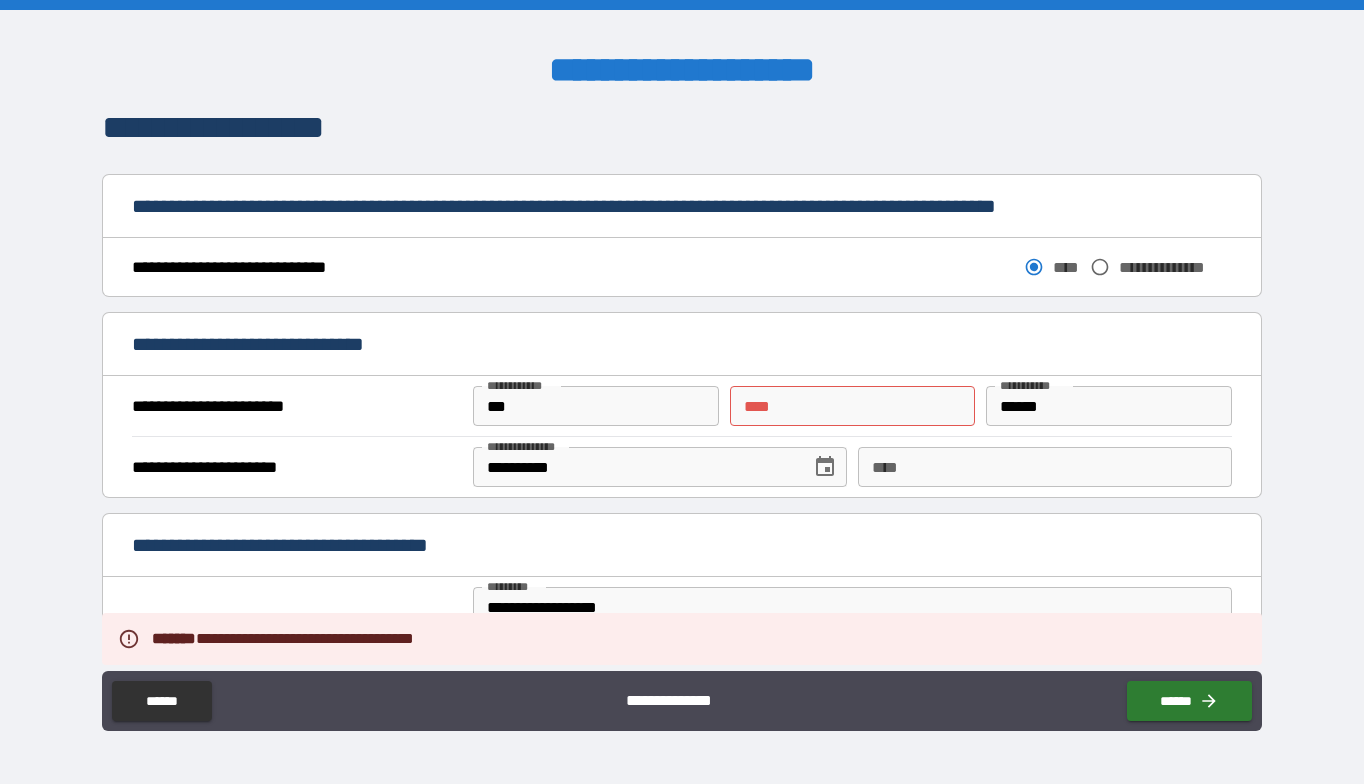 click on "**   *" at bounding box center (853, 406) 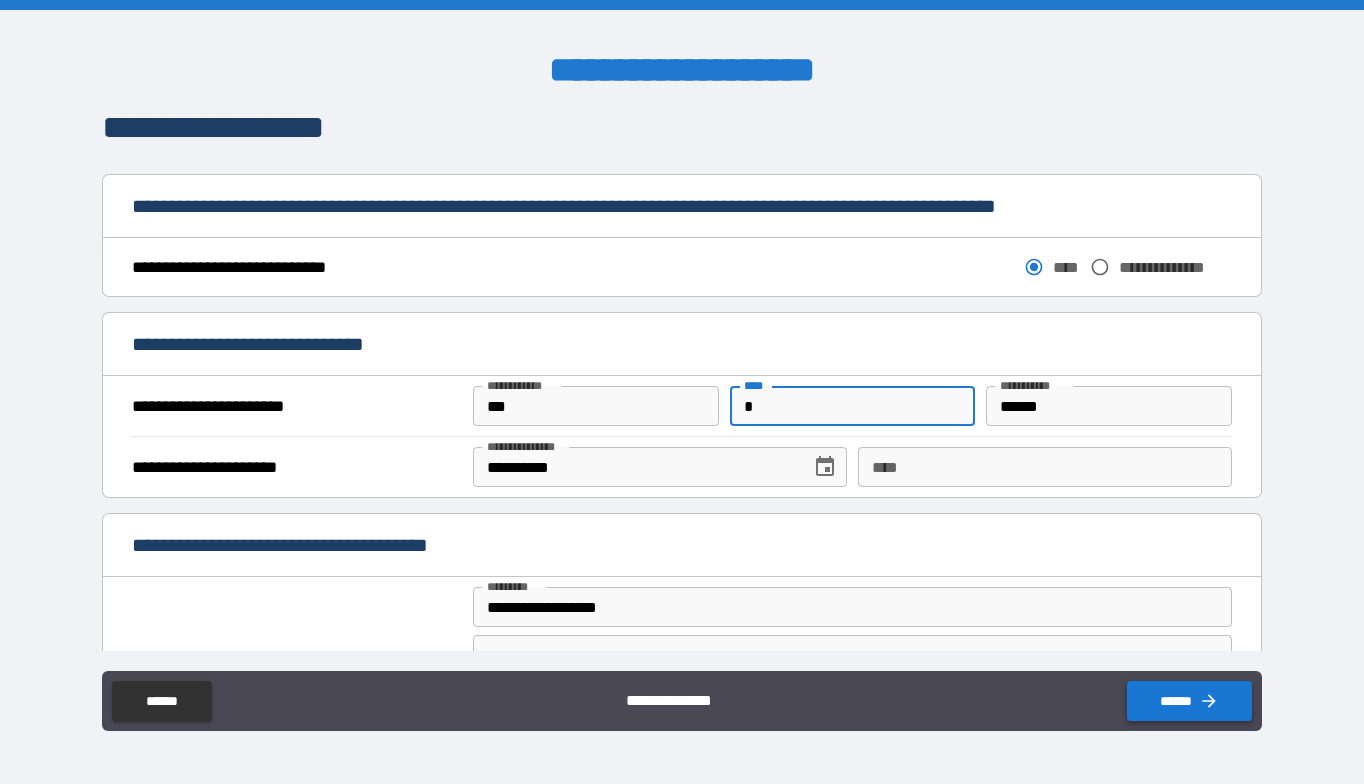 click 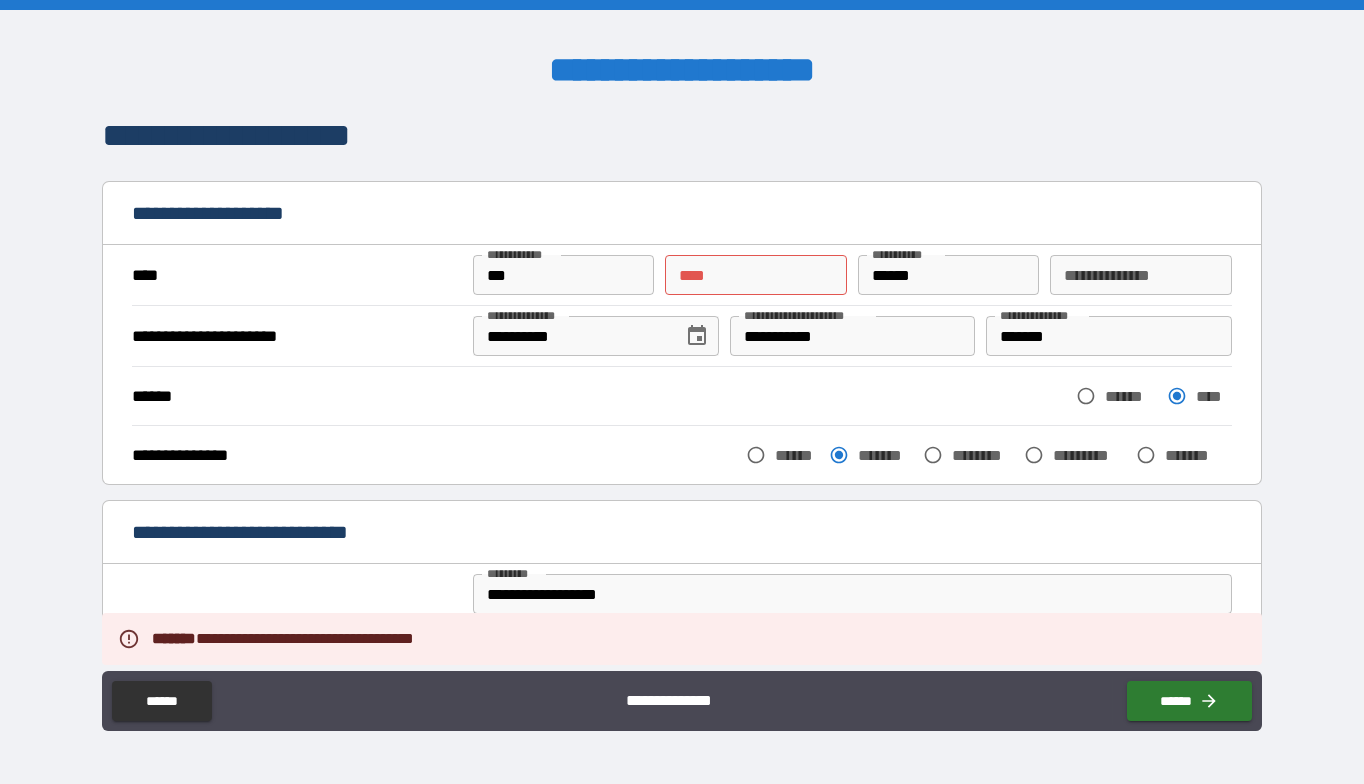 scroll, scrollTop: 0, scrollLeft: 0, axis: both 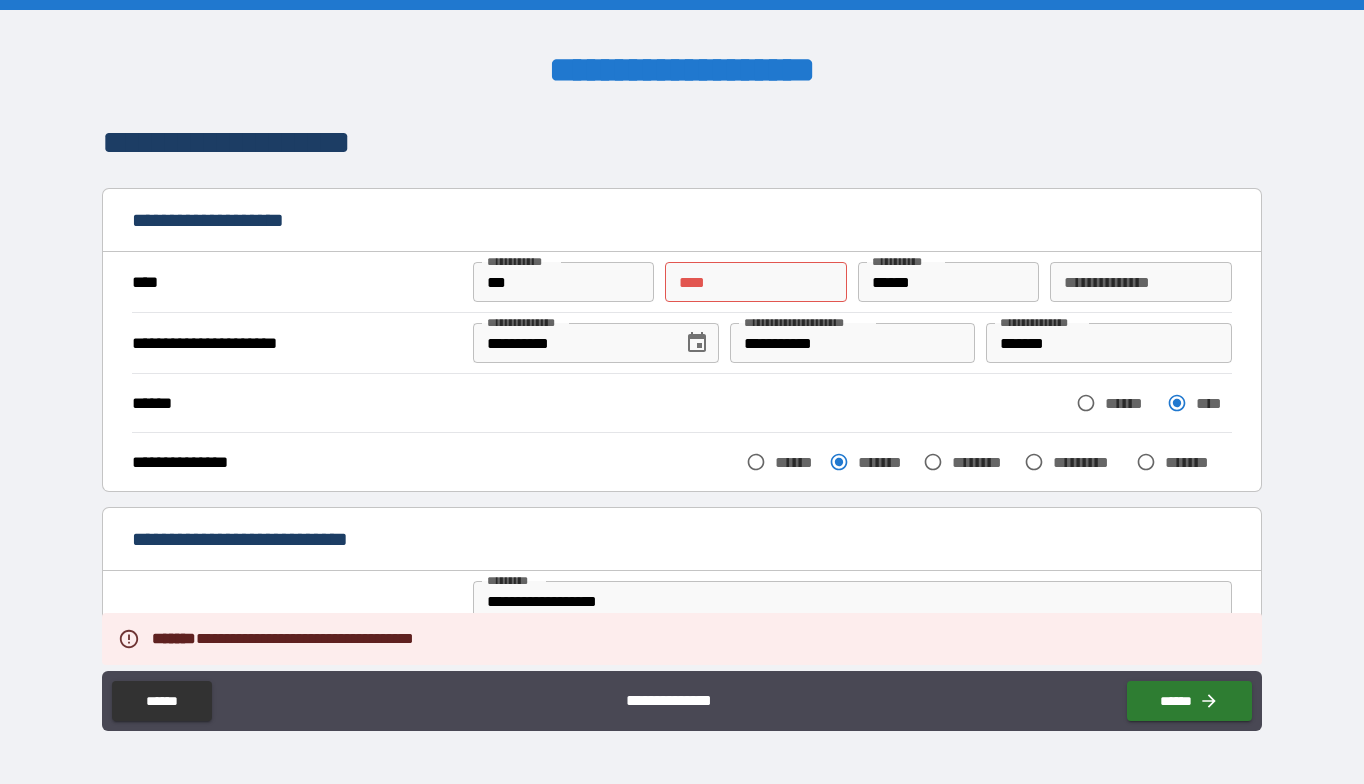 click on "**   *" at bounding box center [755, 282] 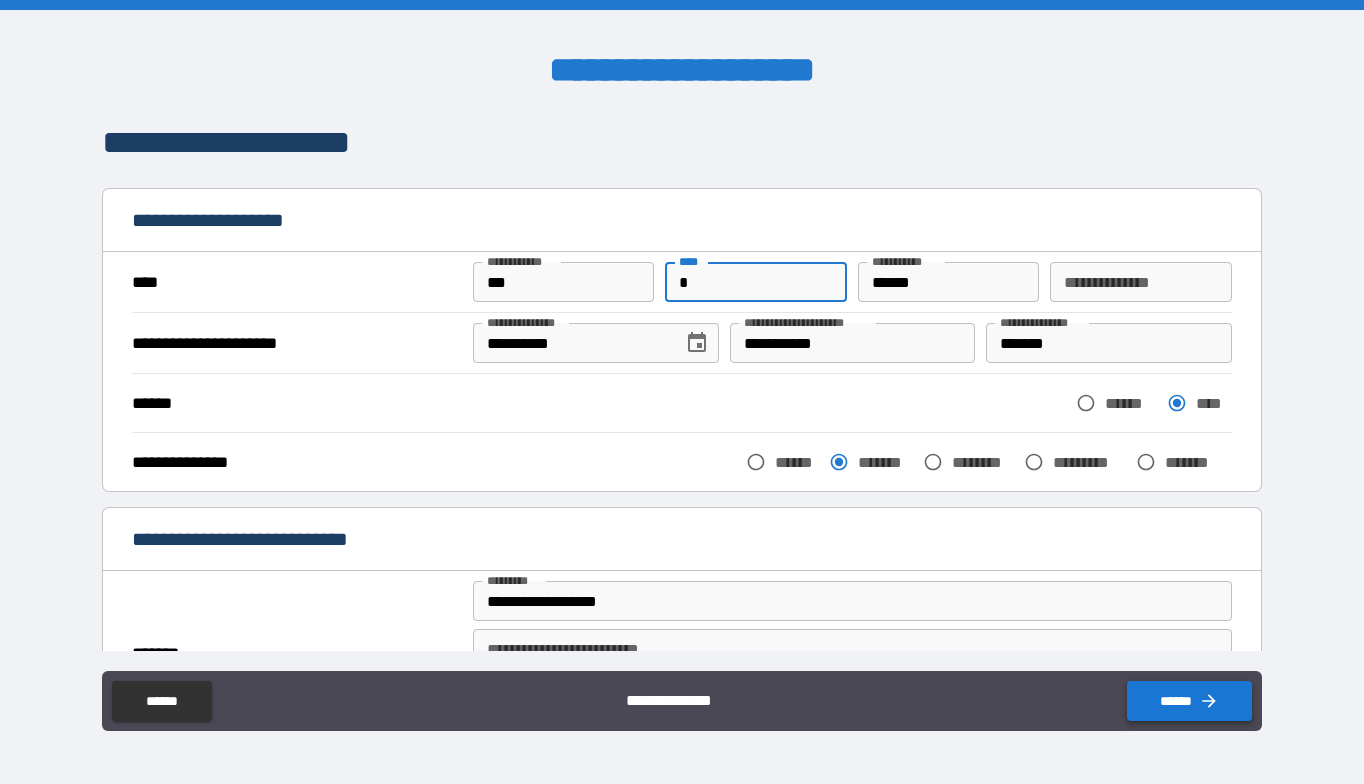 click 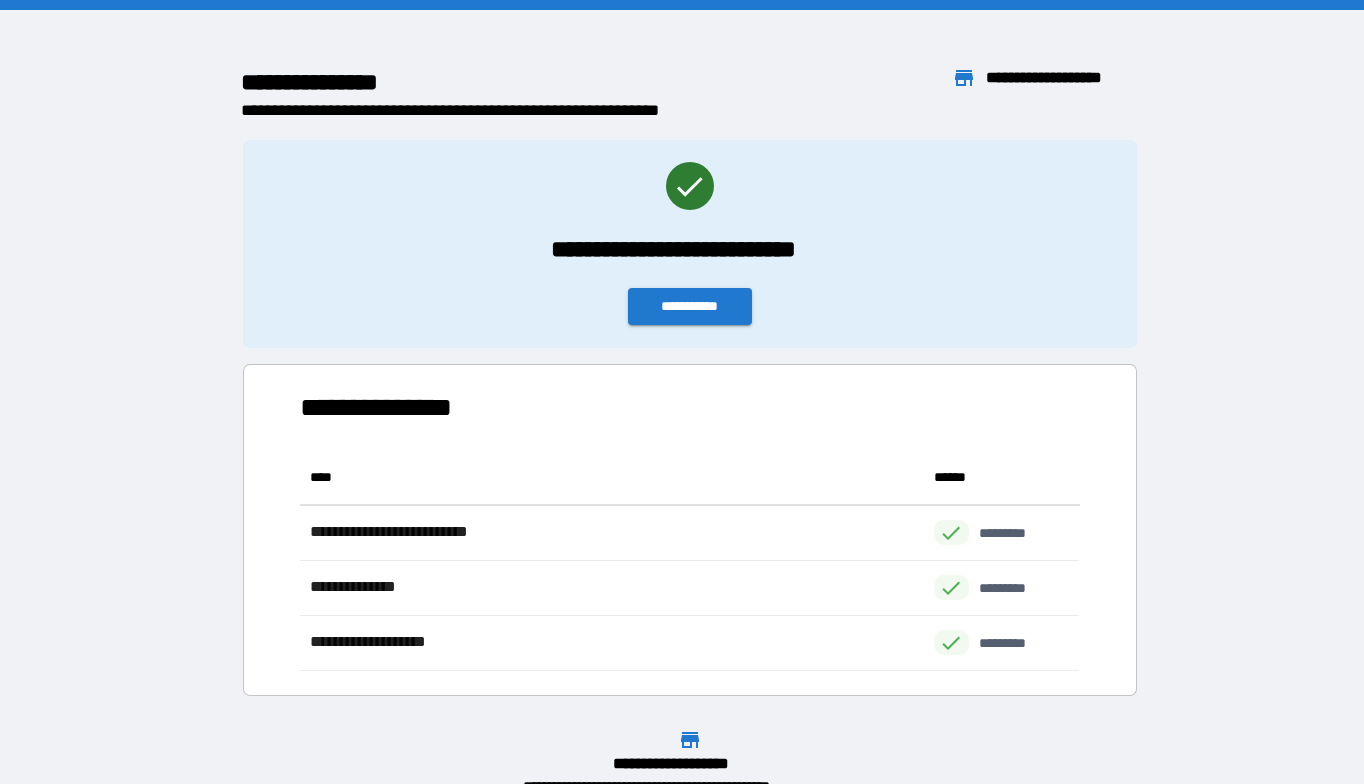 scroll, scrollTop: 1, scrollLeft: 0, axis: vertical 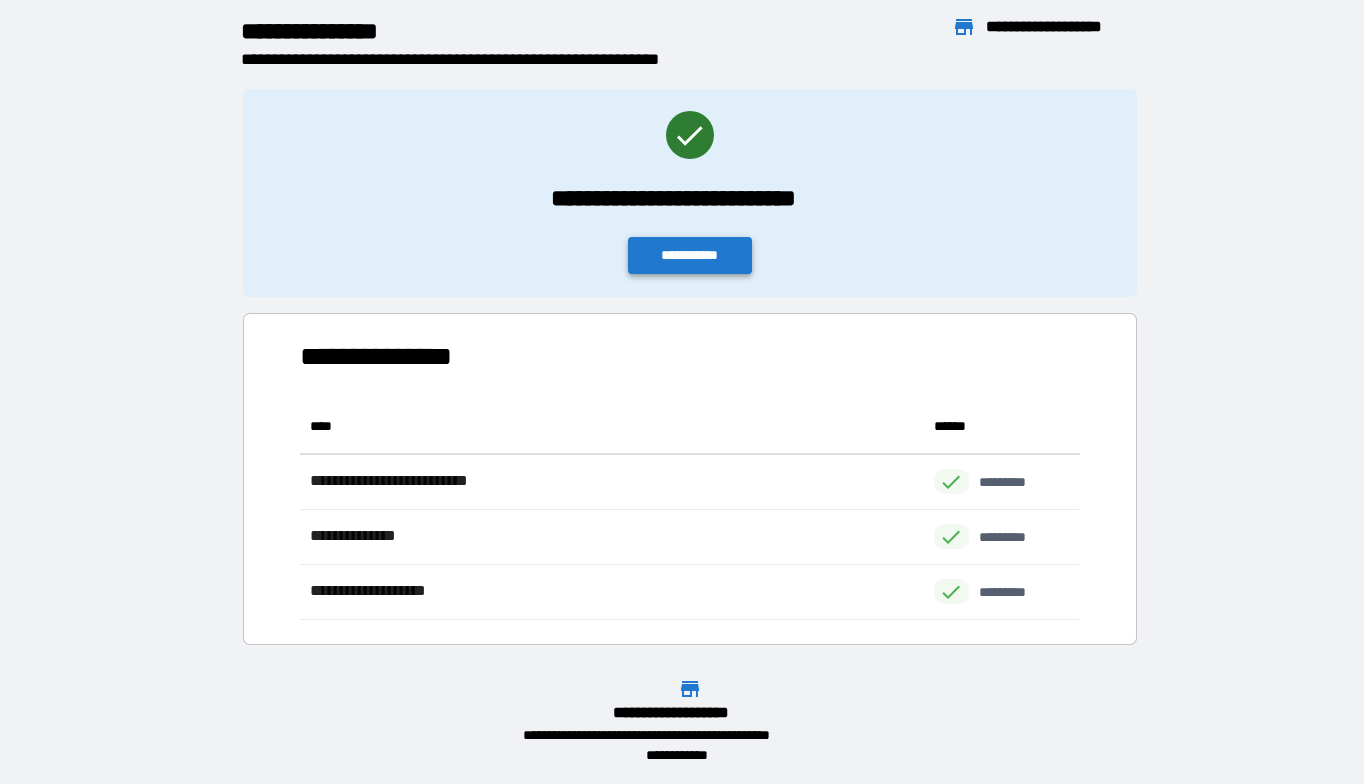 click on "**********" at bounding box center (690, 255) 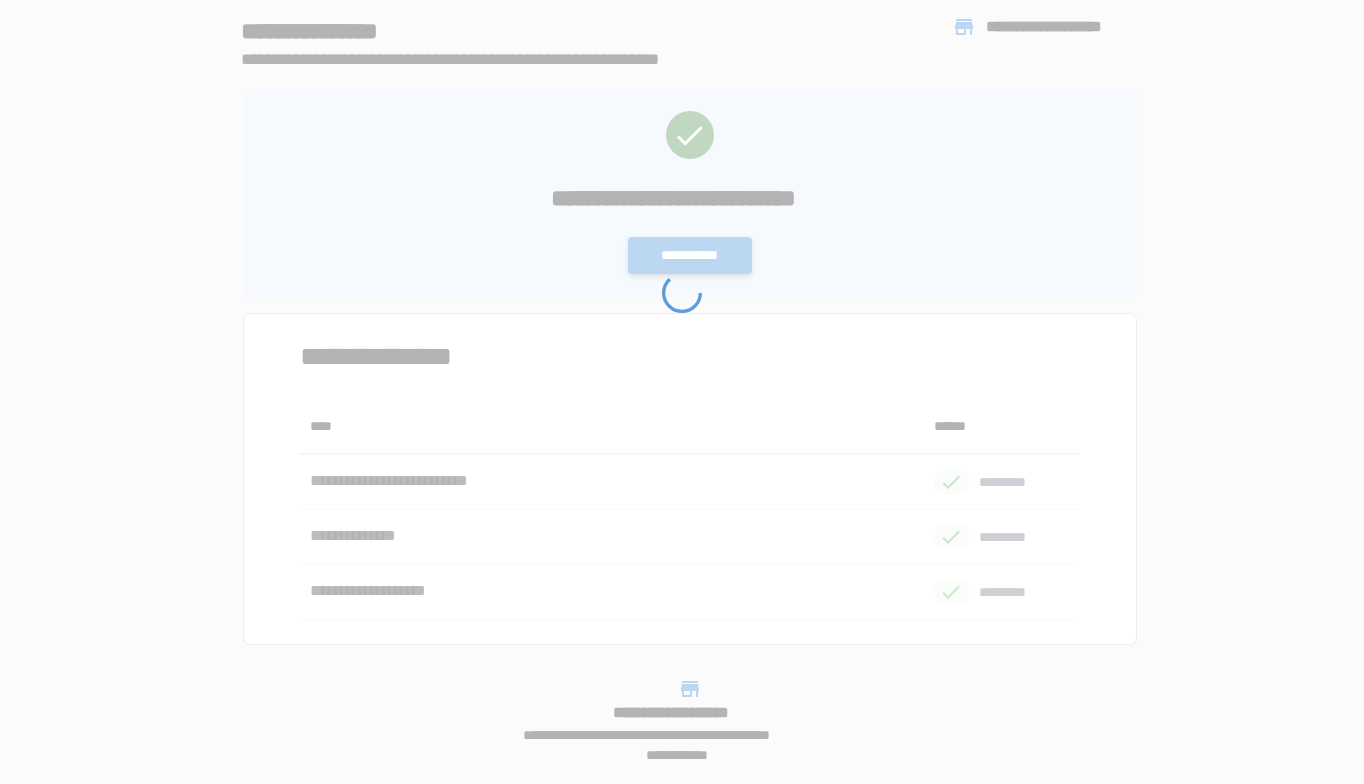 scroll, scrollTop: 0, scrollLeft: 0, axis: both 